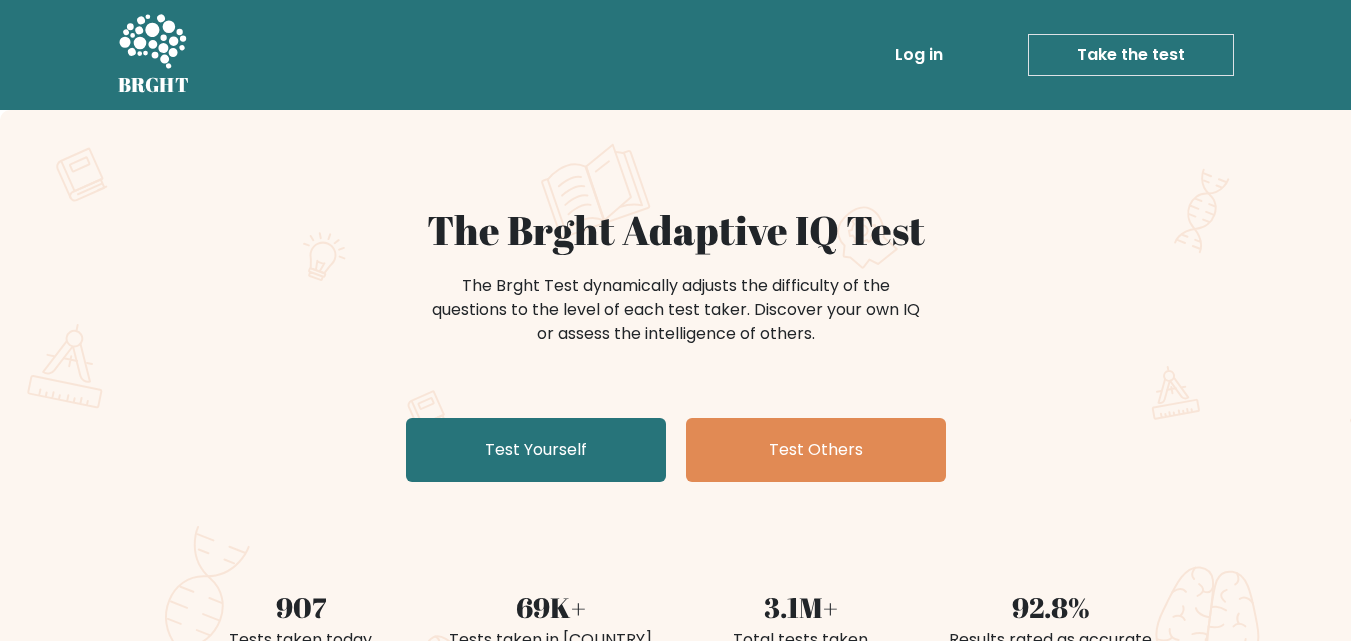 scroll, scrollTop: 0, scrollLeft: 0, axis: both 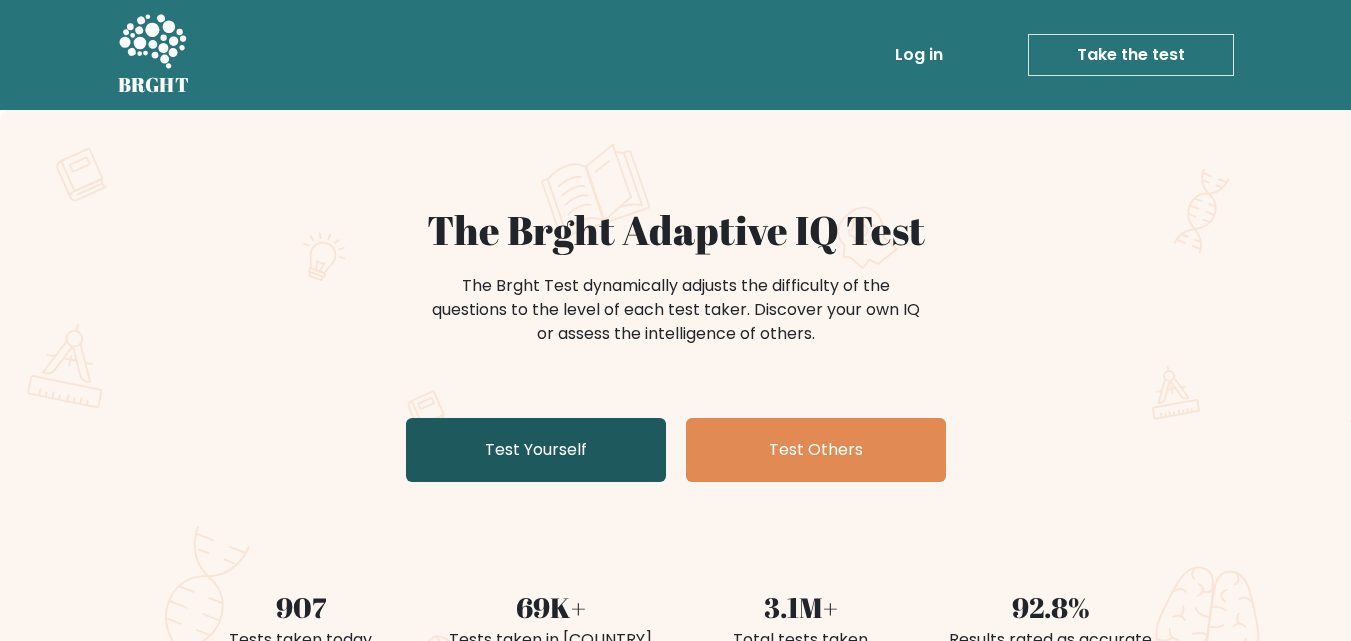 click on "Test Yourself" at bounding box center [536, 450] 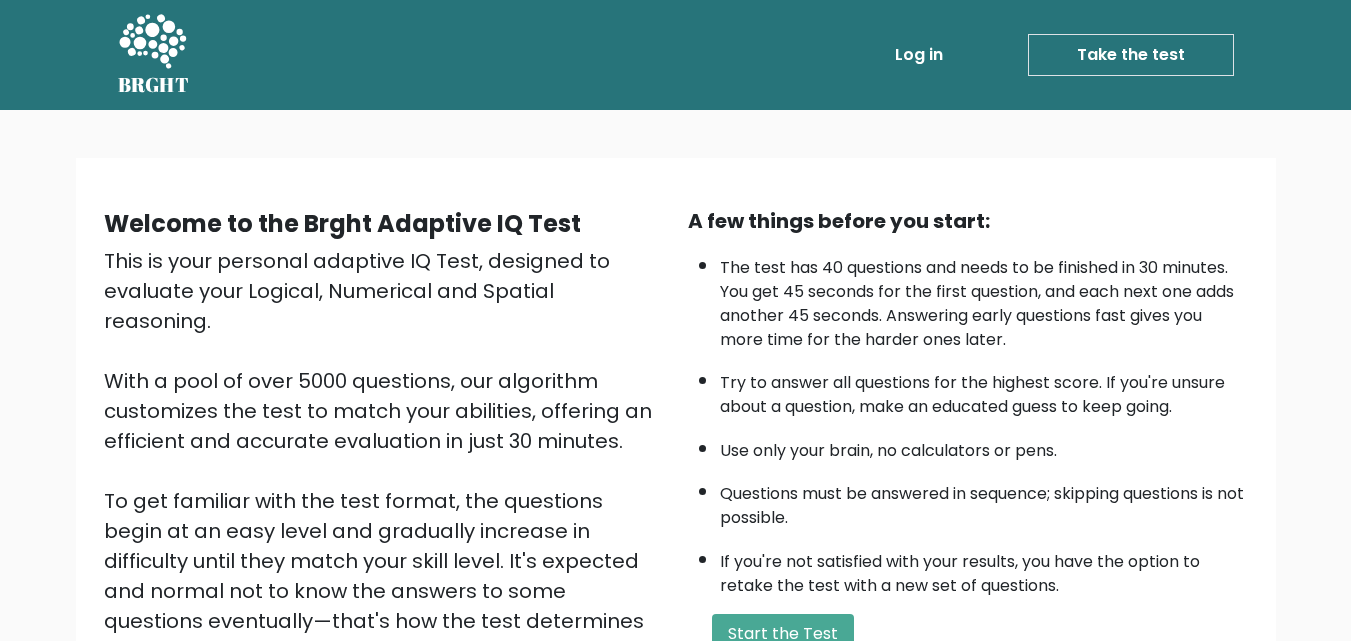 scroll, scrollTop: 0, scrollLeft: 0, axis: both 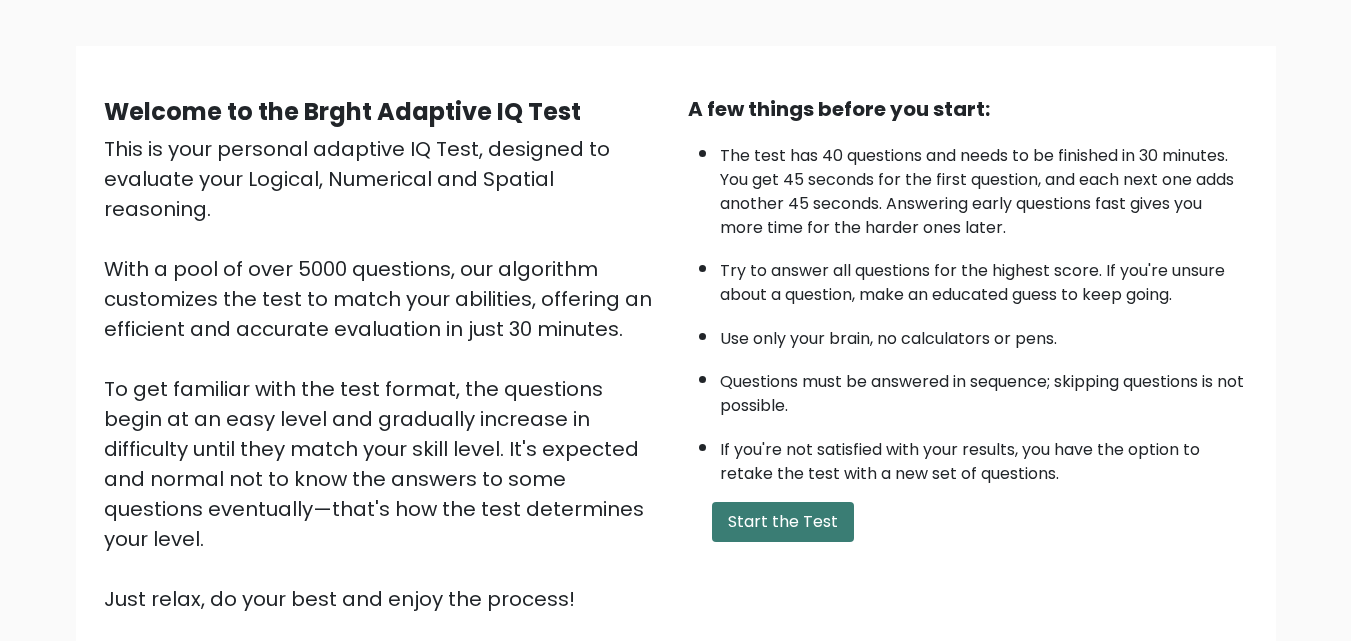 click on "Start the Test" at bounding box center [783, 522] 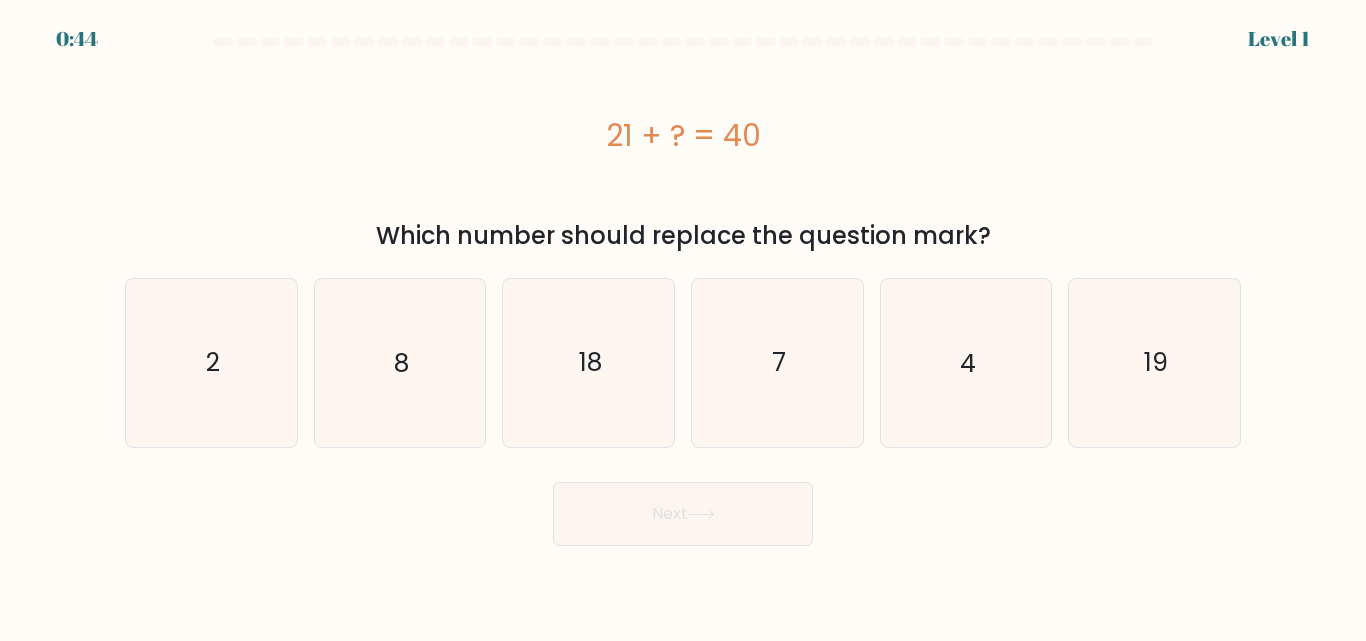 scroll, scrollTop: 0, scrollLeft: 0, axis: both 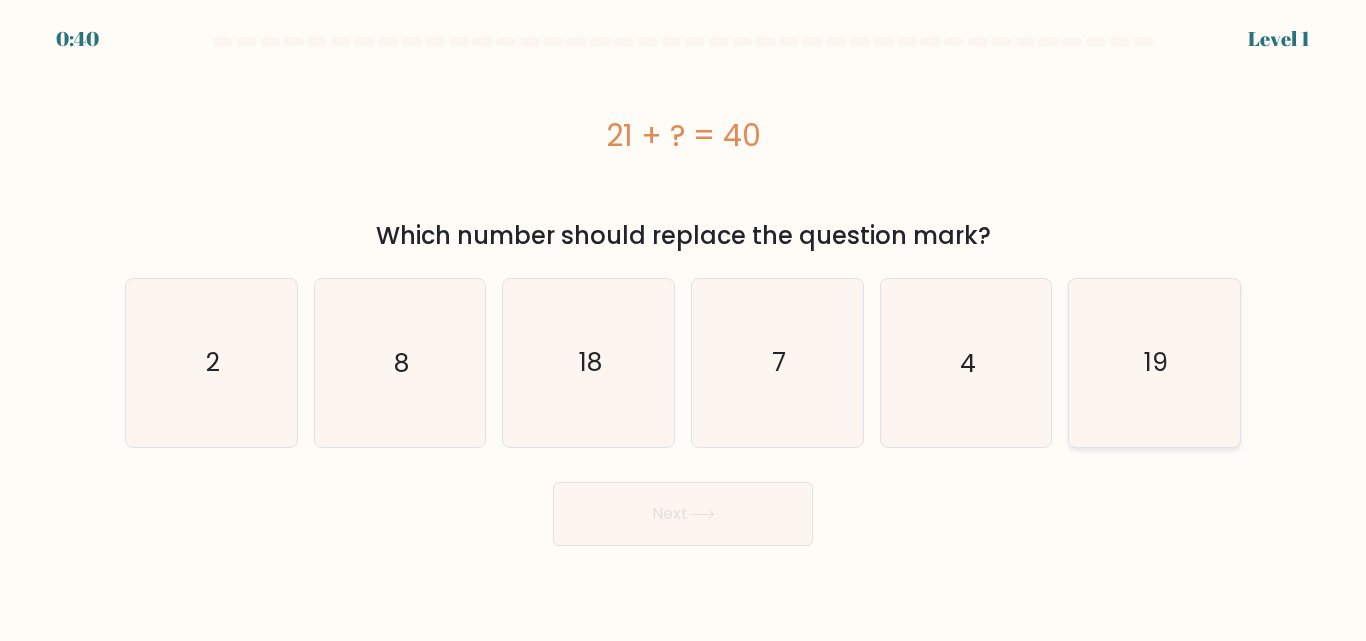 click on "19" 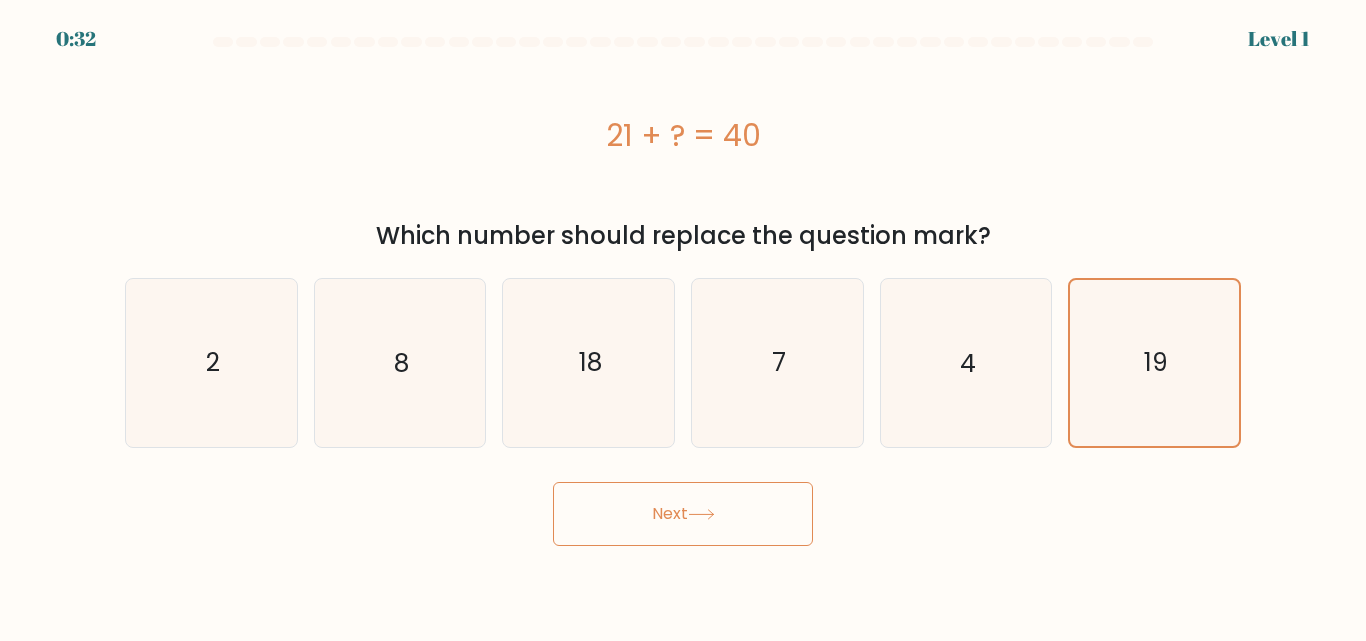 click on "Next" at bounding box center [683, 514] 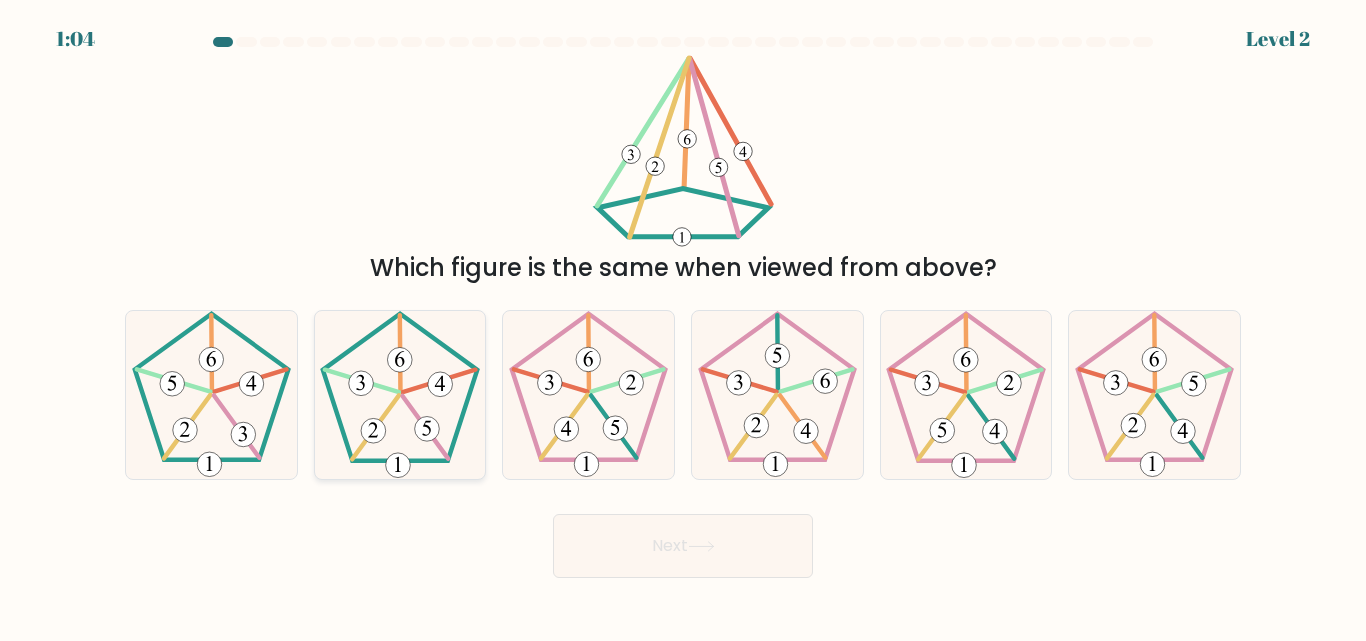 click 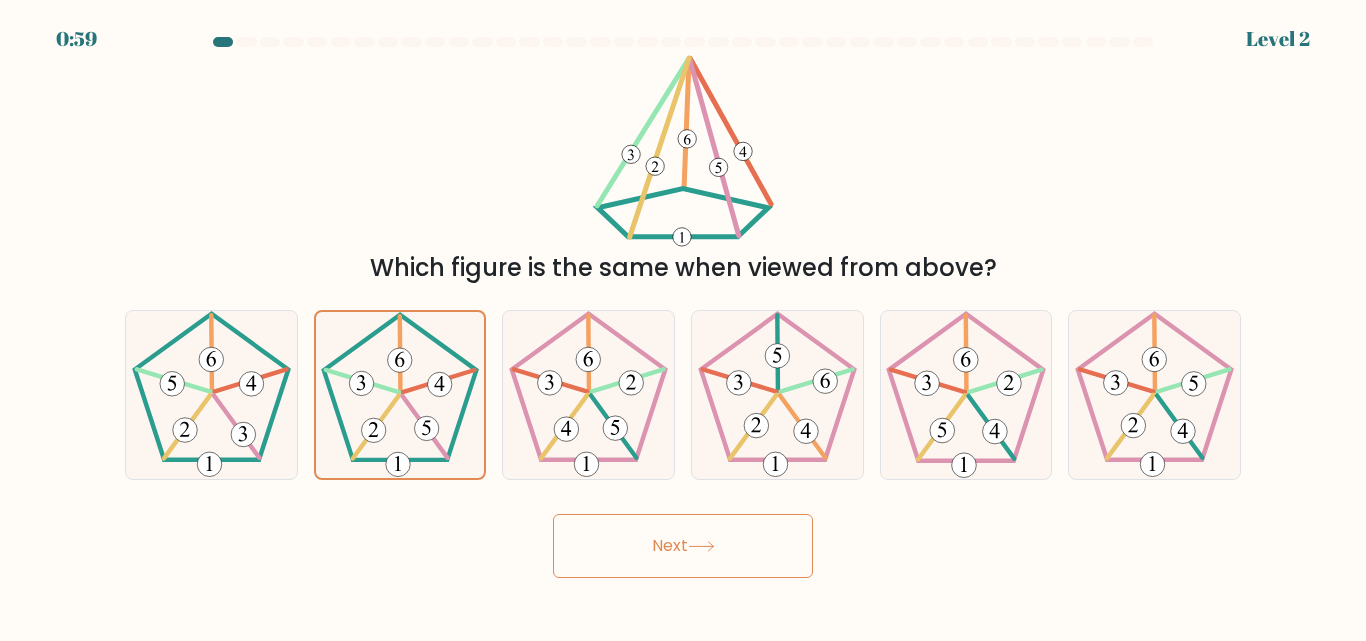 click 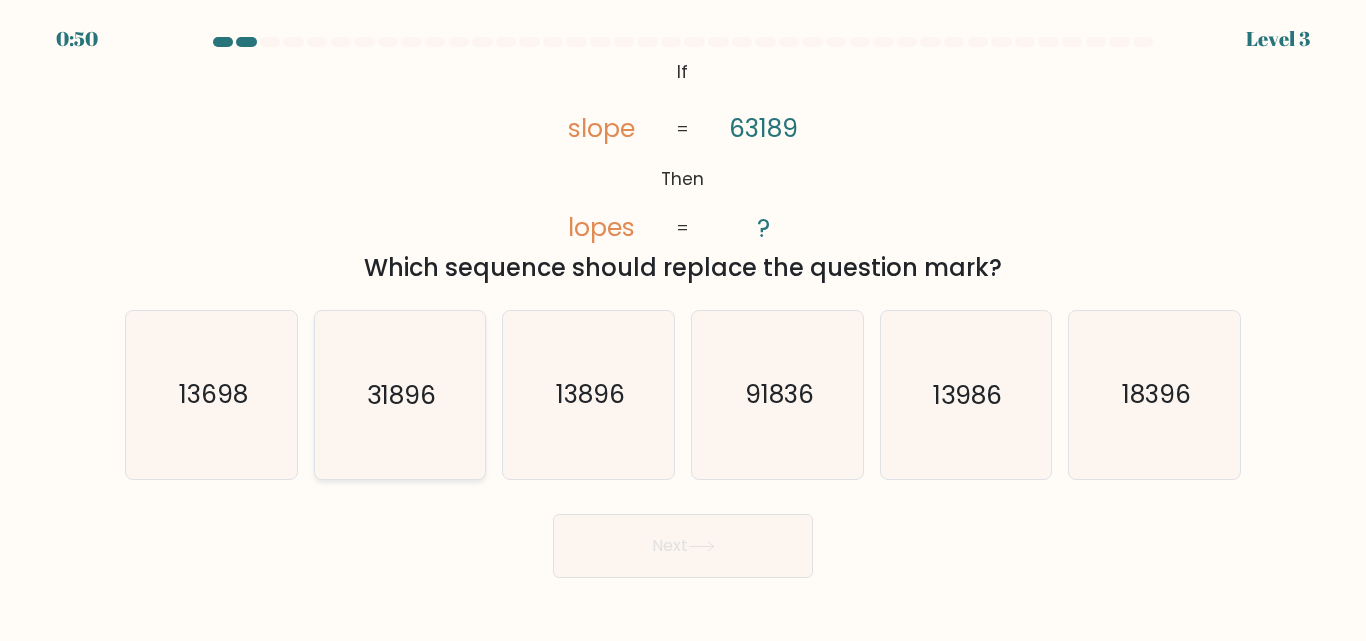click on "31896" 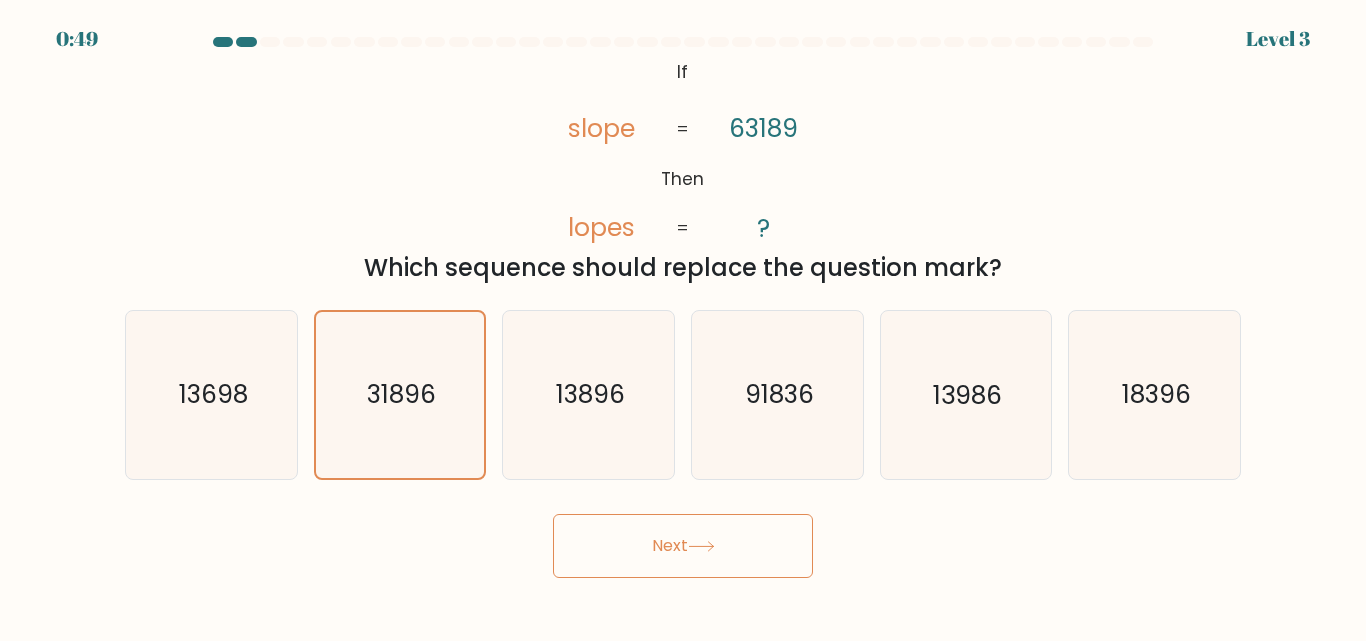 click on "Next" at bounding box center [683, 546] 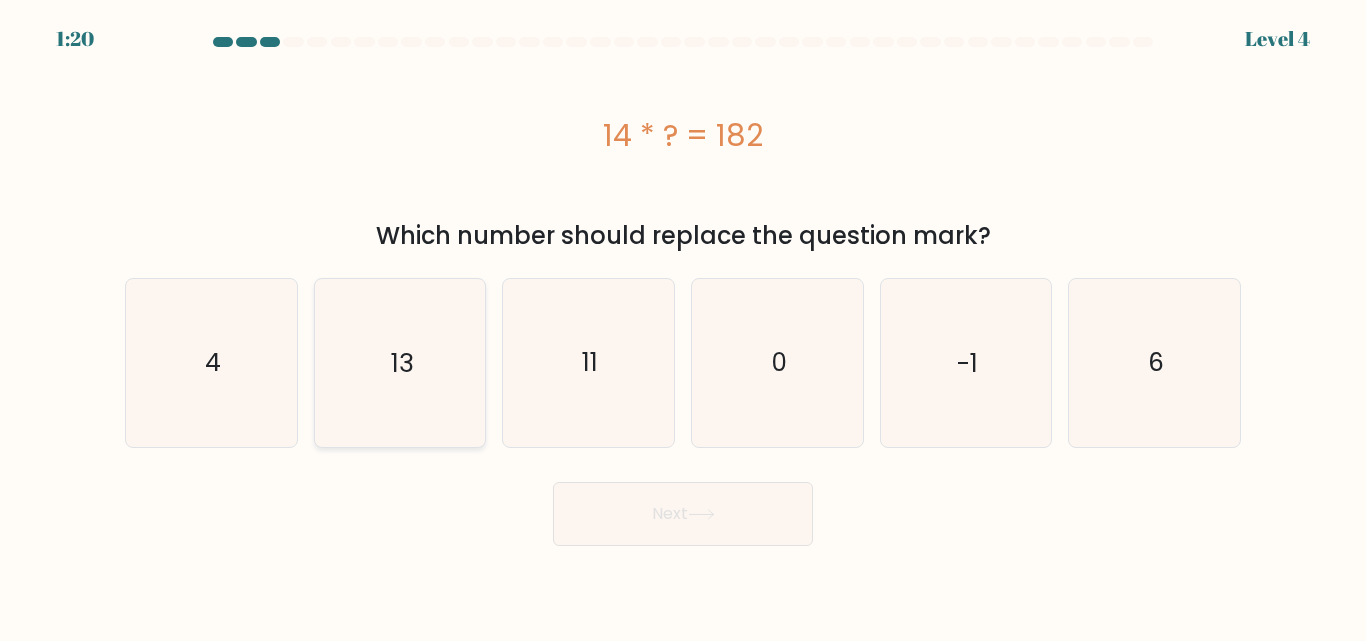 click on "13" 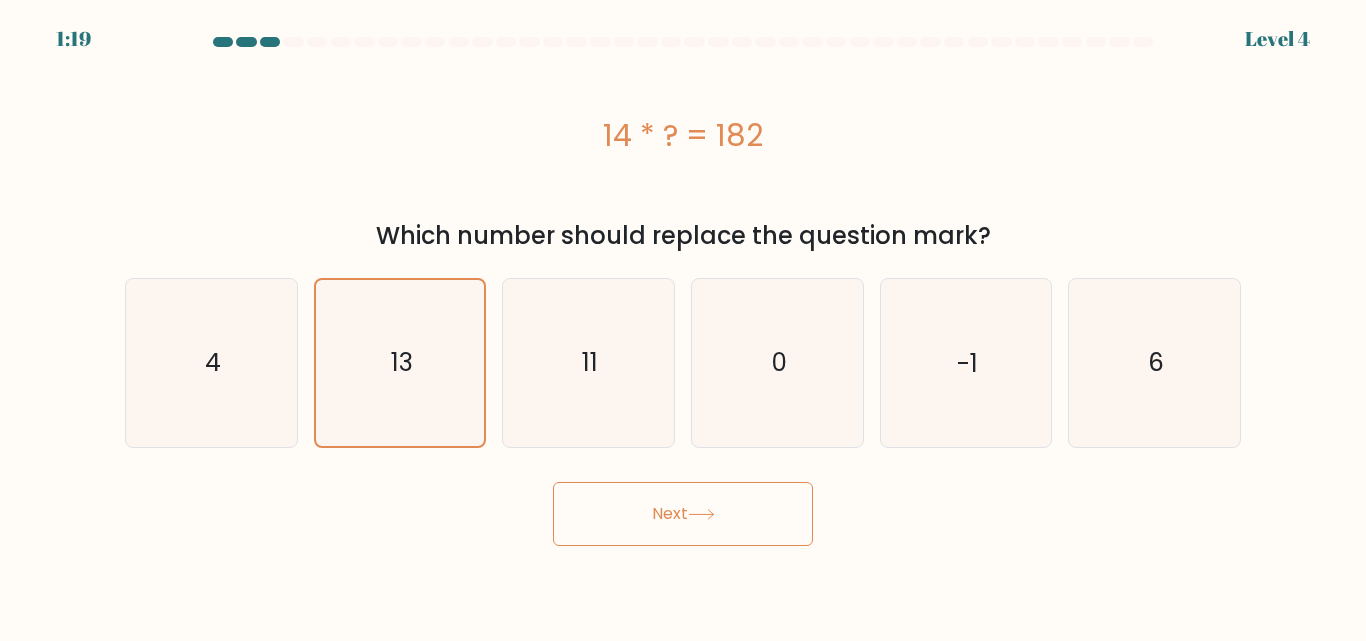 click on "Next" at bounding box center [683, 514] 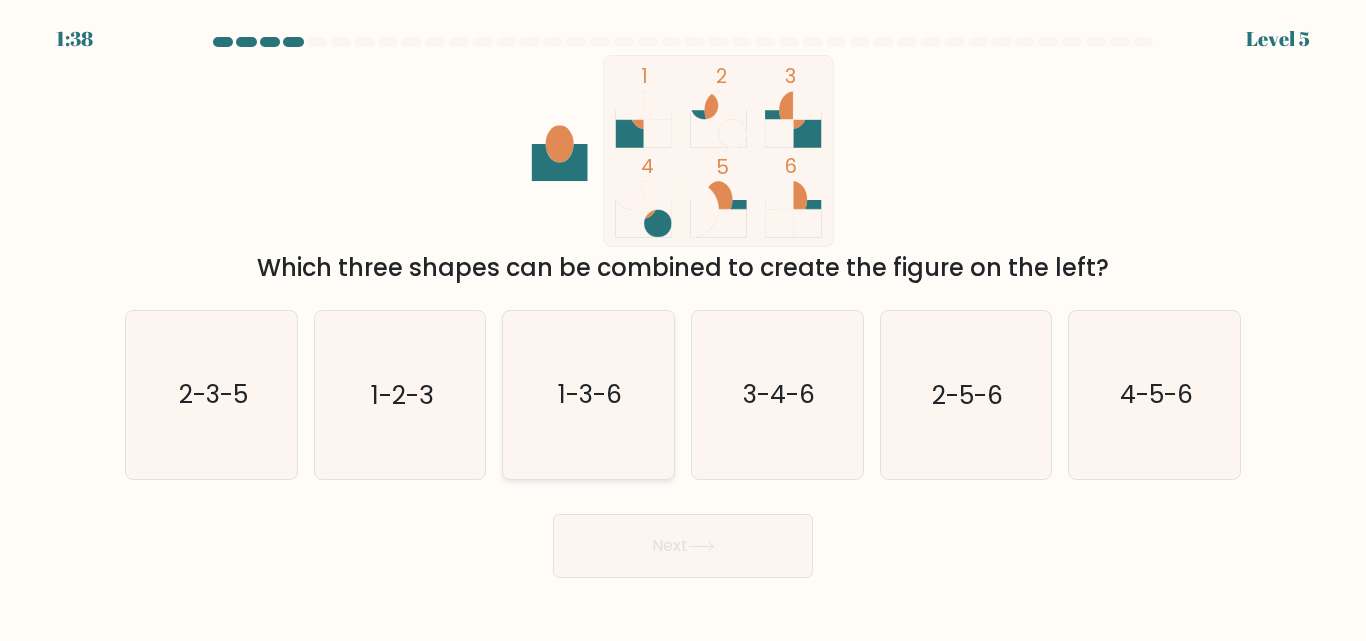 click on "1-3-6" 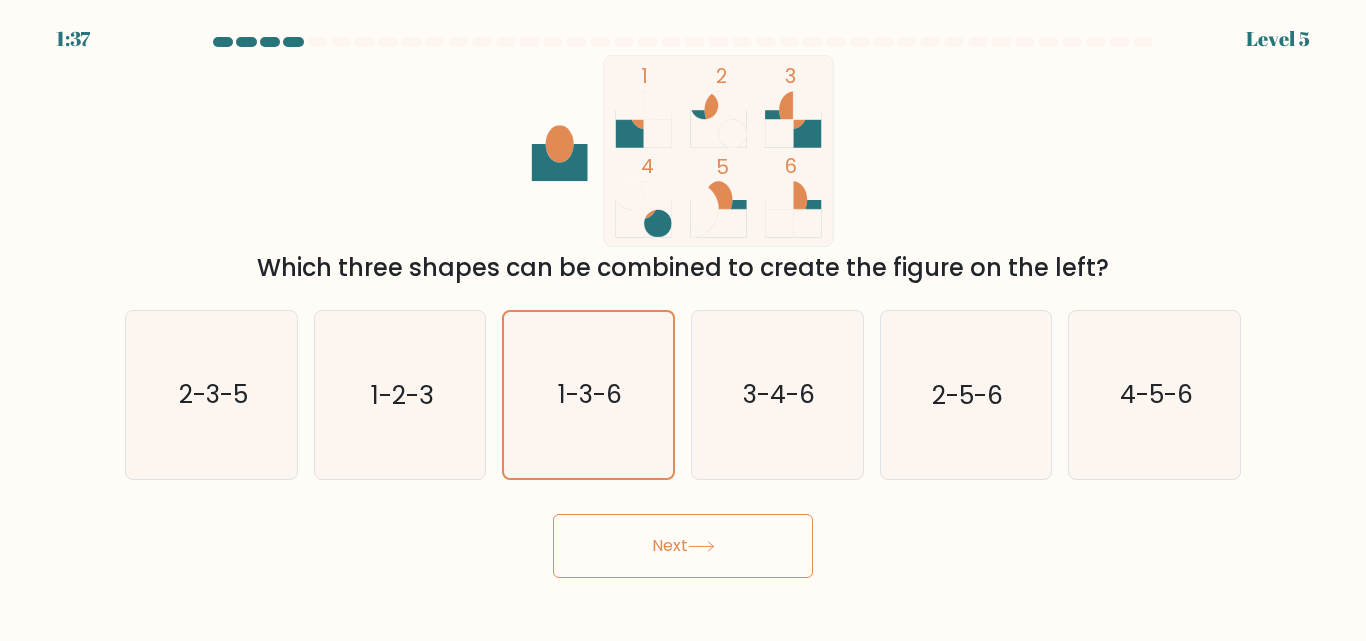 click 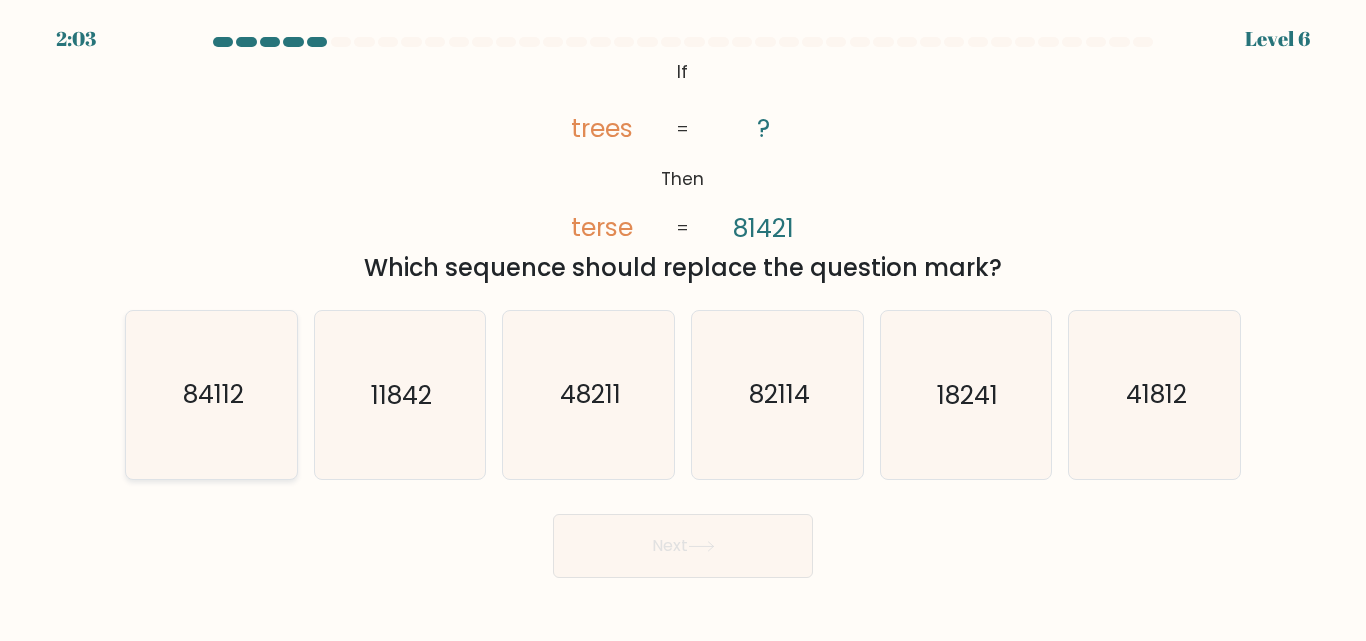 click on "84112" 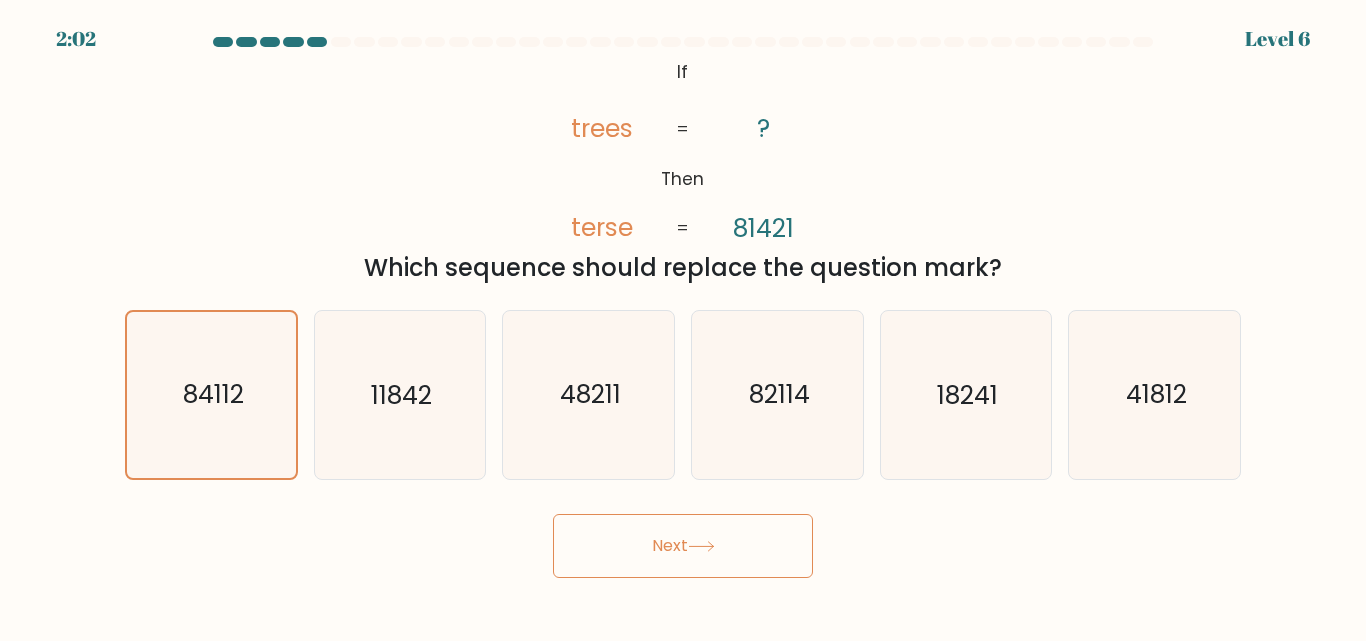 click on "Next" at bounding box center [683, 546] 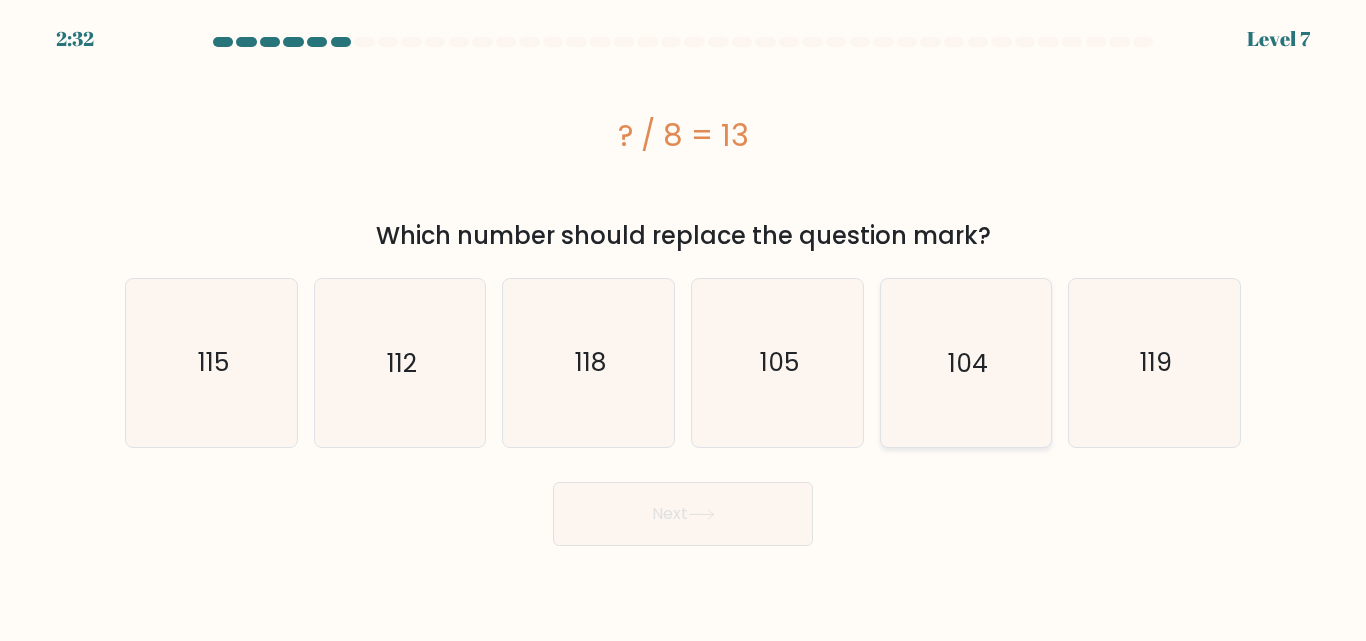 click on "104" 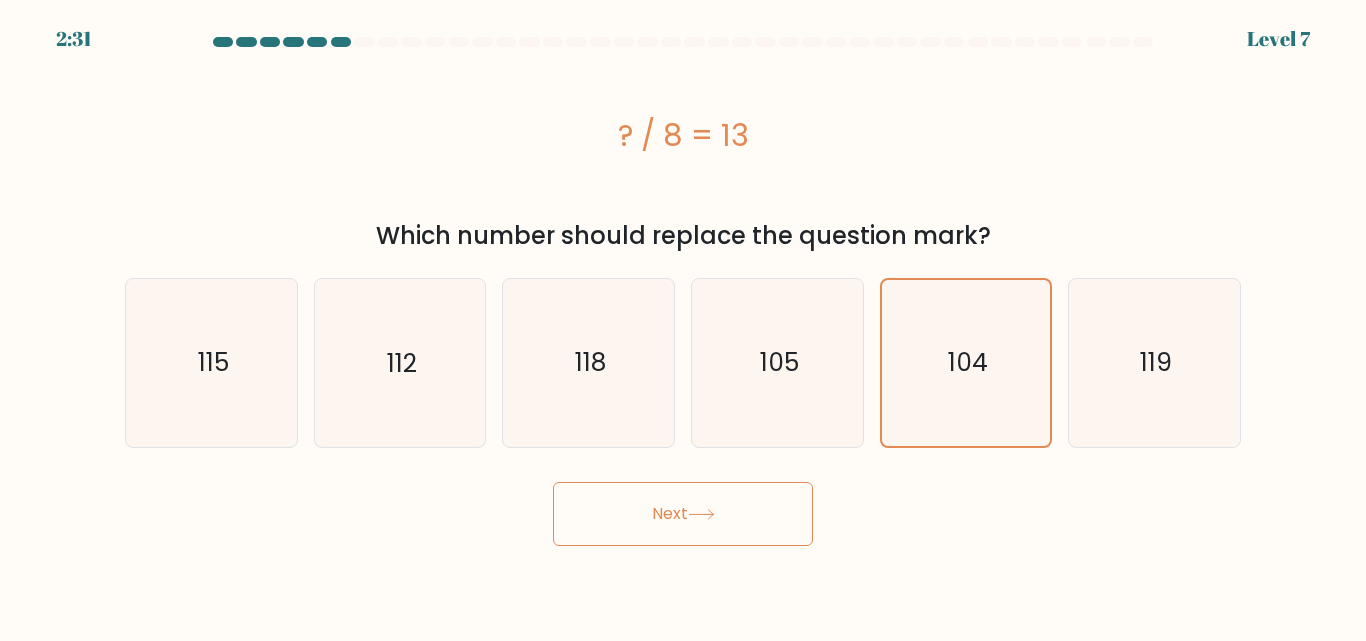click on "Next" at bounding box center [683, 514] 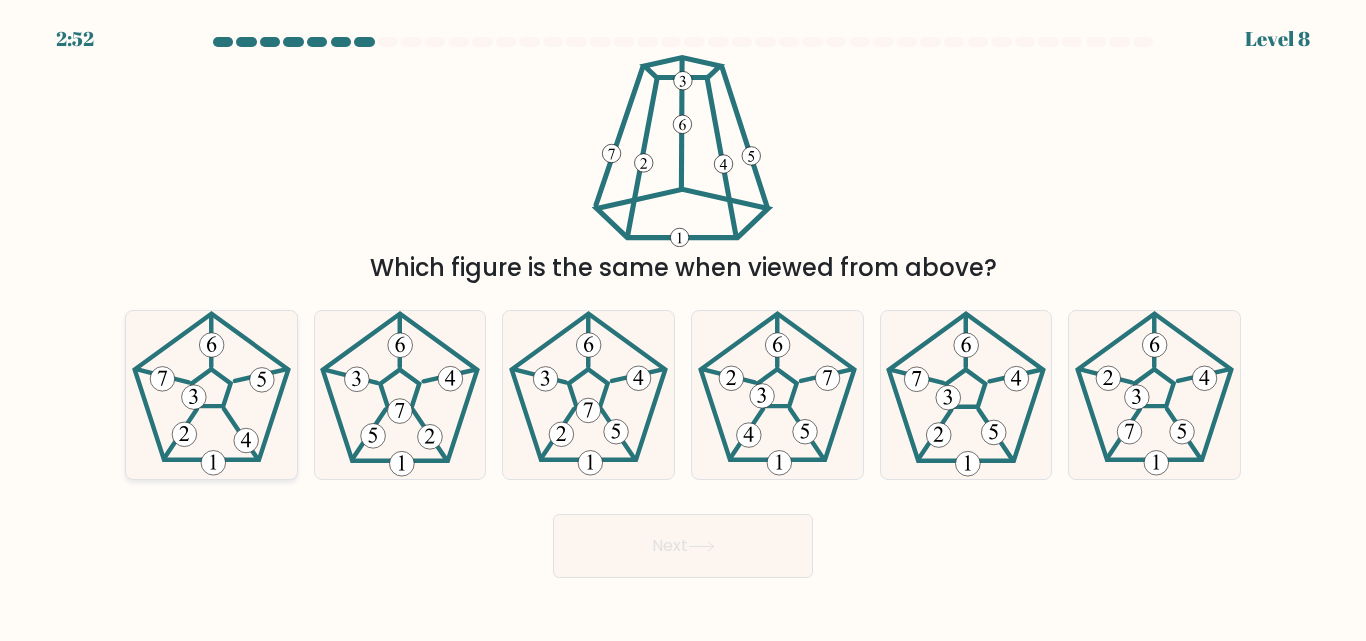 click 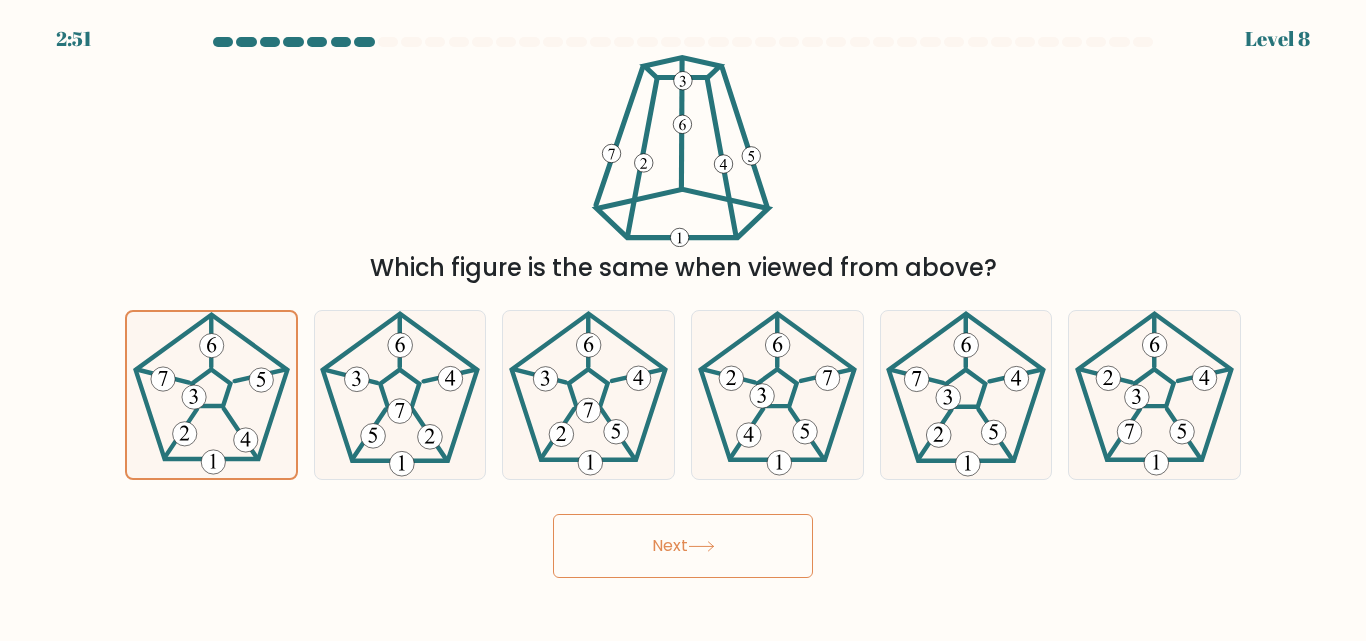 click on "Next" at bounding box center (683, 546) 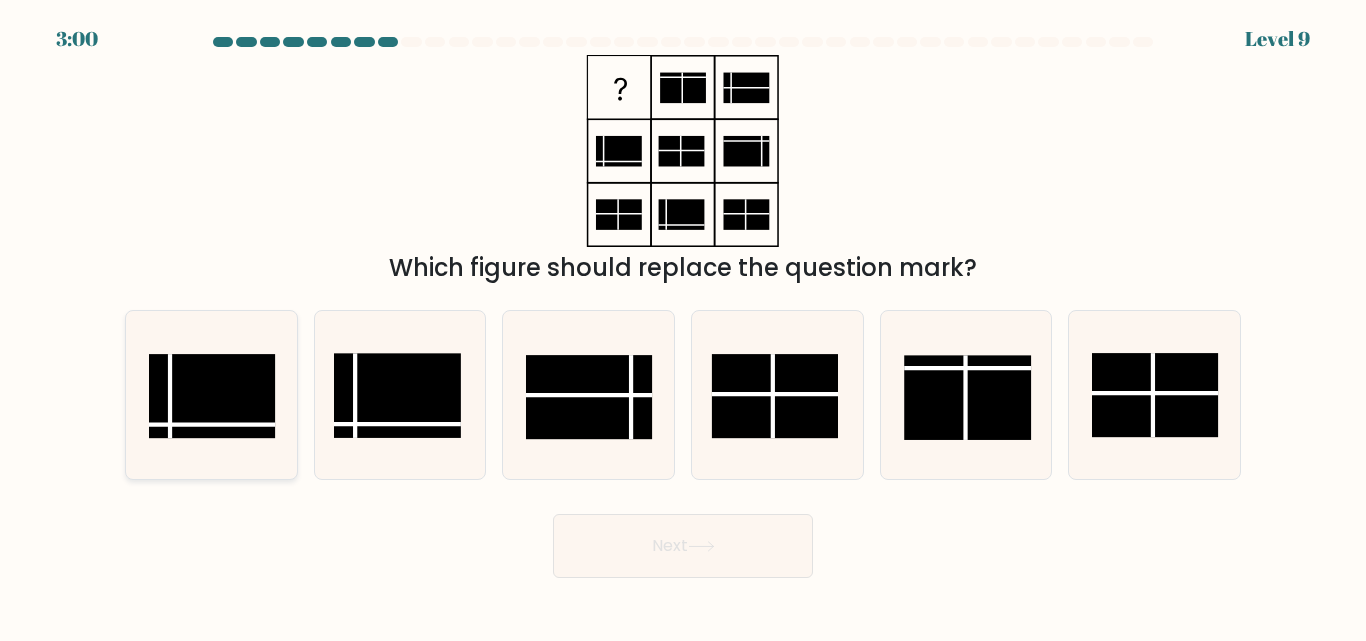 click 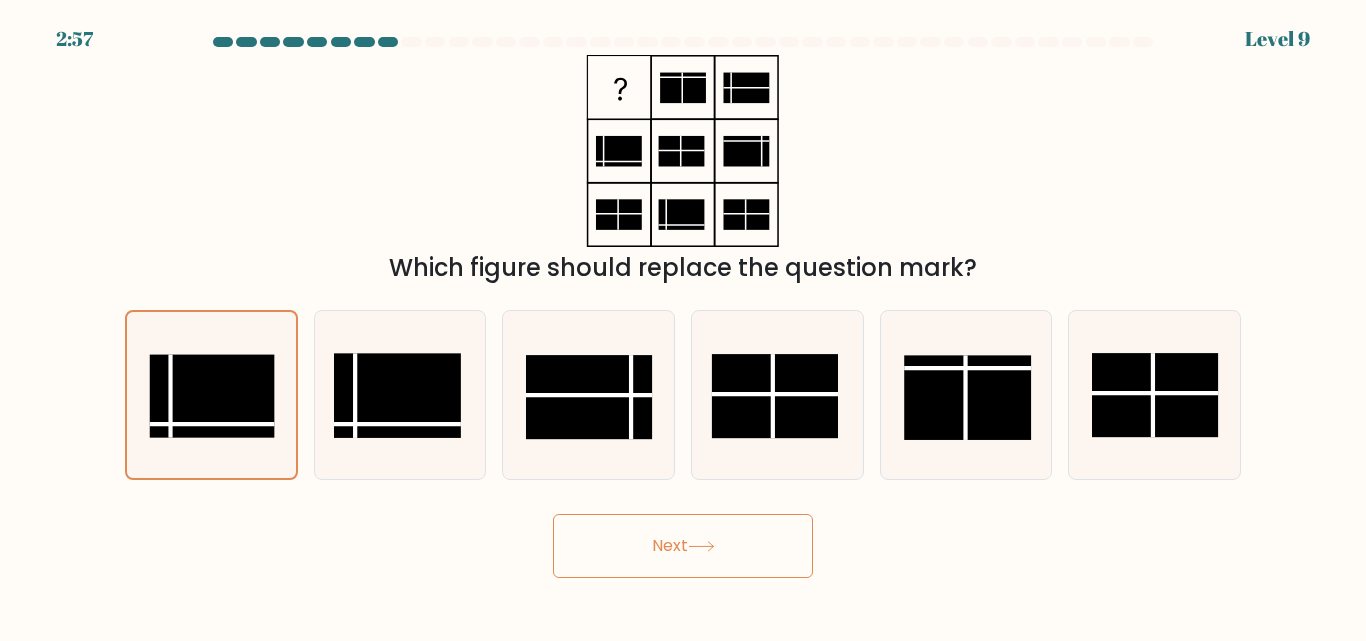 click on "Next" at bounding box center (683, 546) 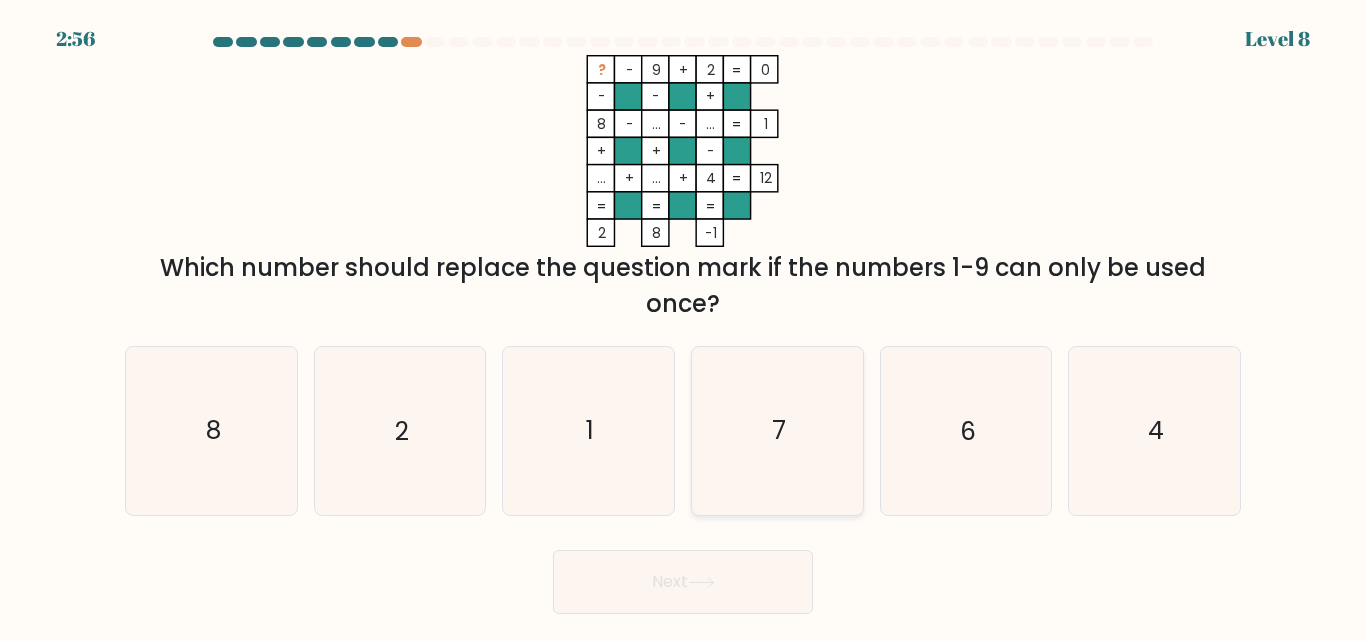 click on "7" 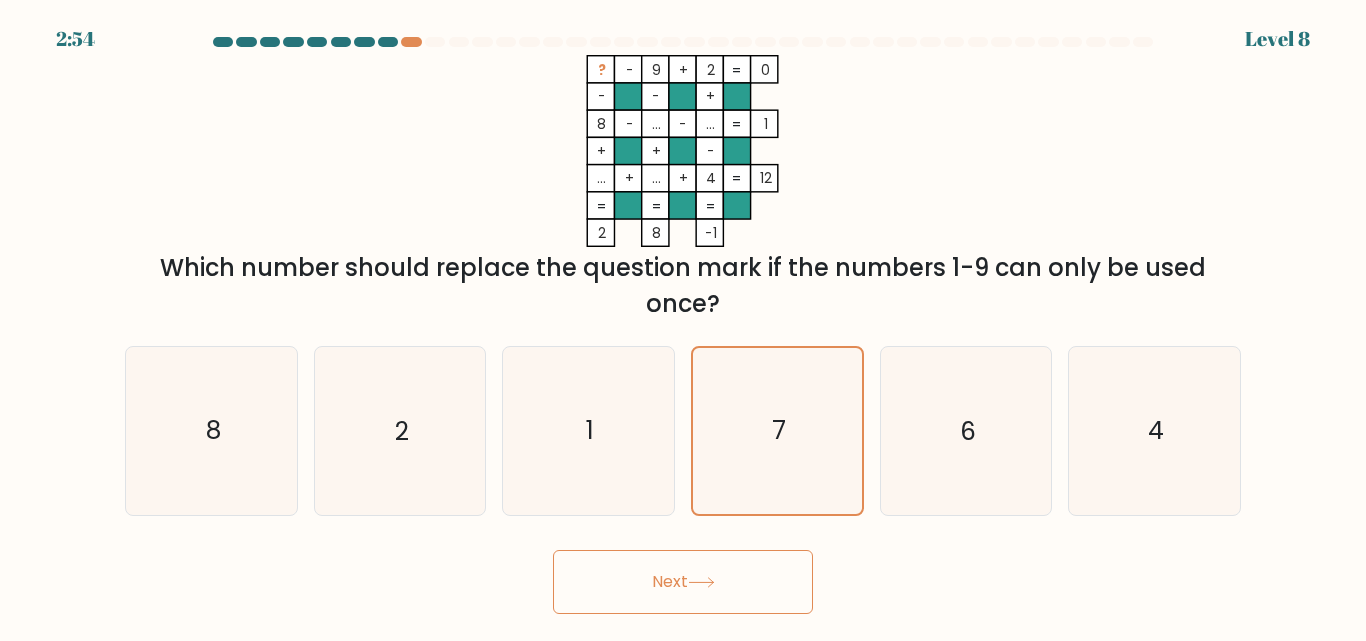 click on "Next" at bounding box center [683, 582] 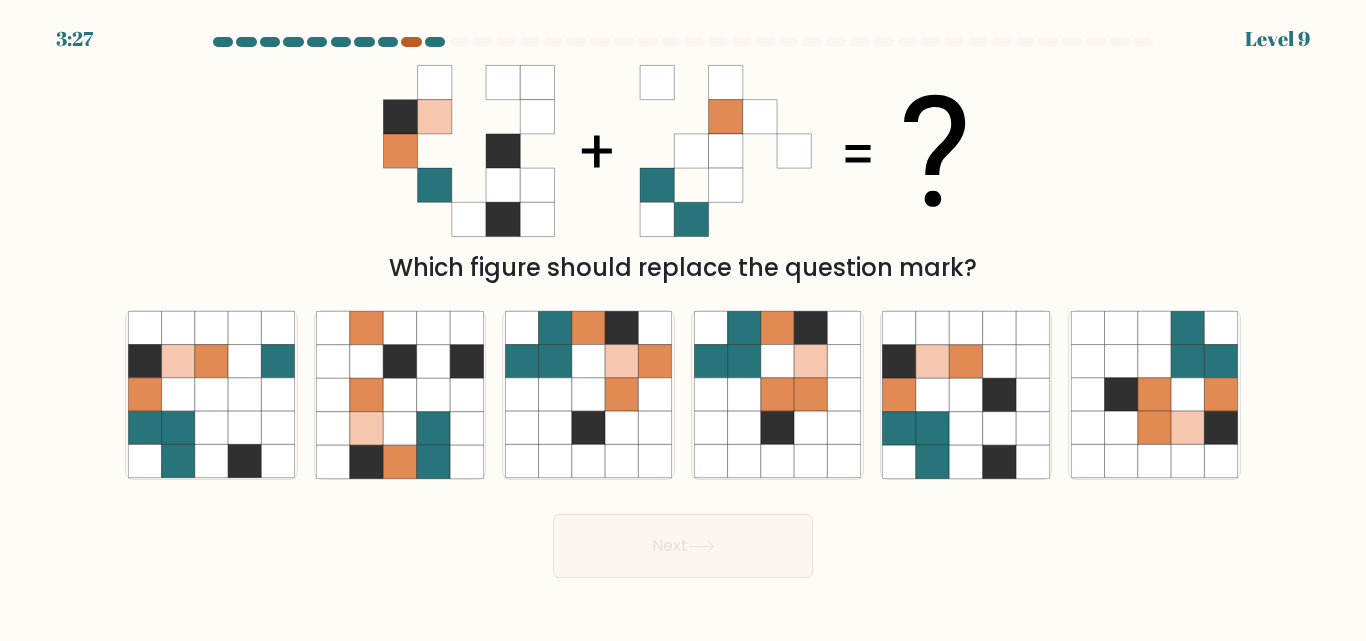 click at bounding box center [411, 42] 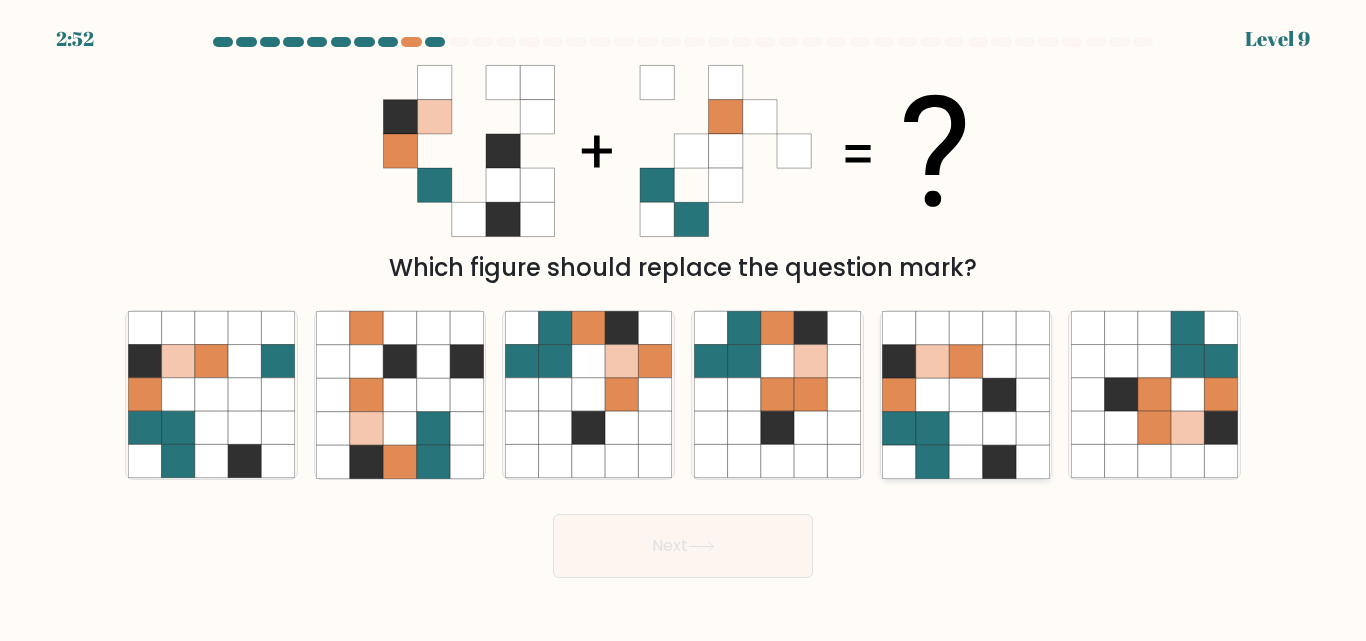 click 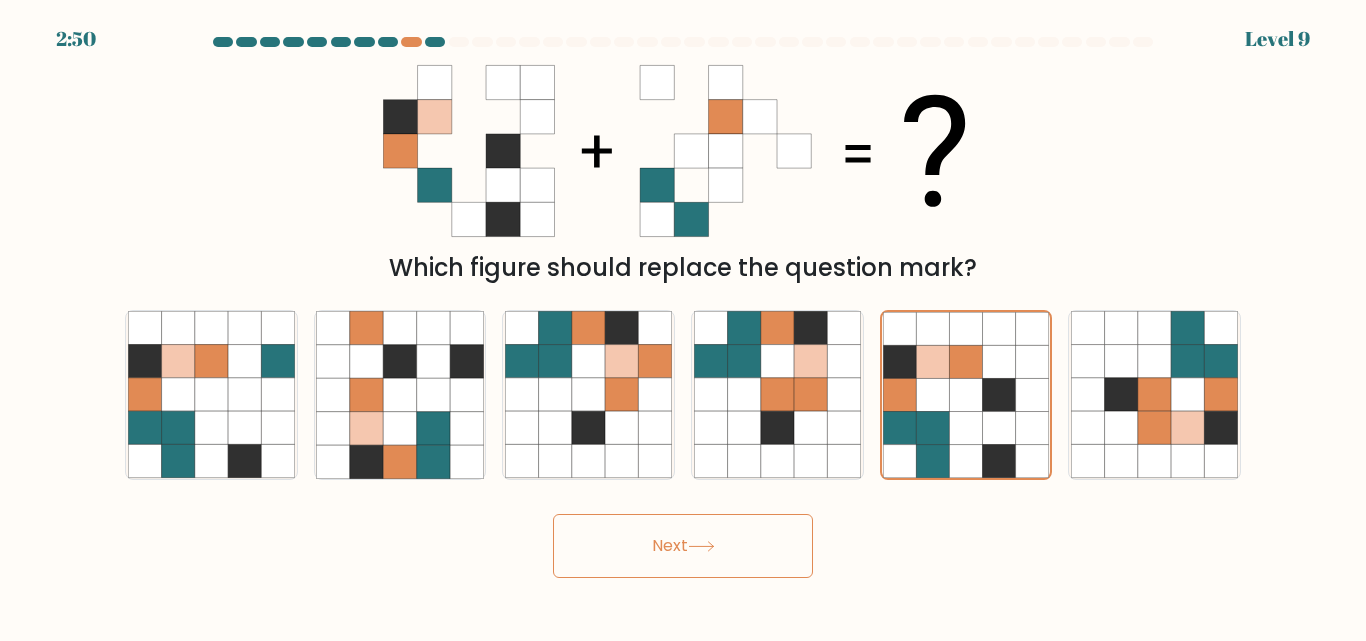 click on "Next" at bounding box center [683, 546] 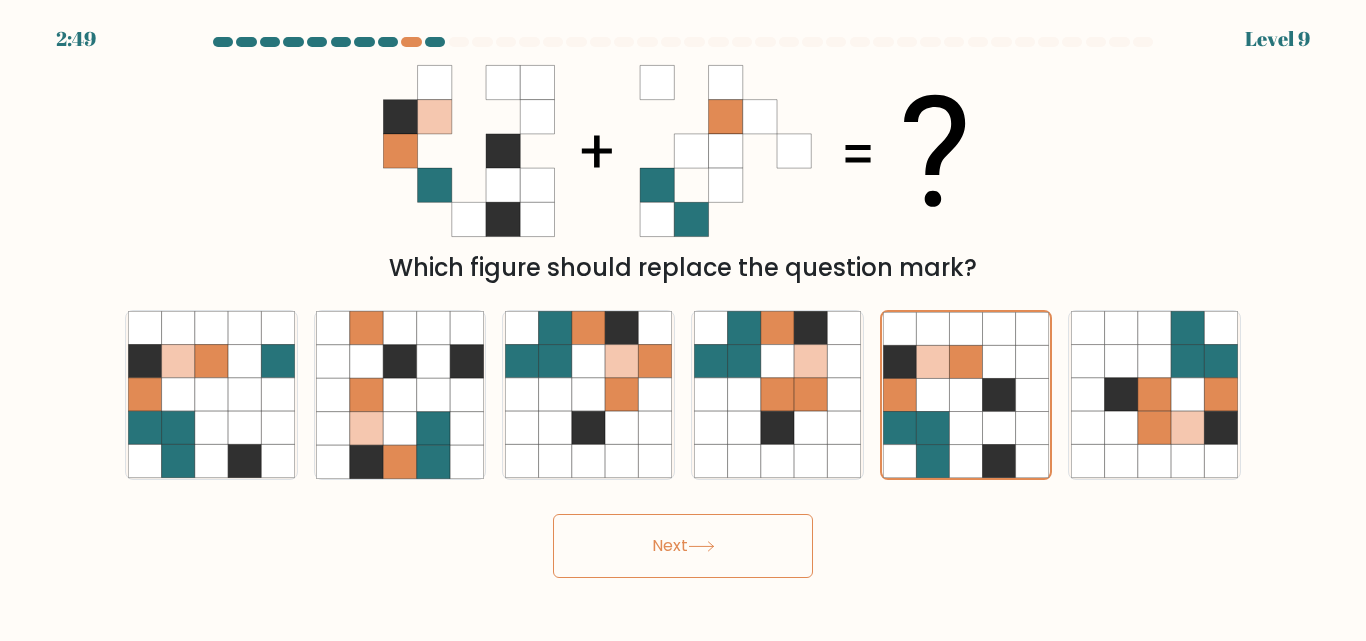 click on "Next" at bounding box center (683, 546) 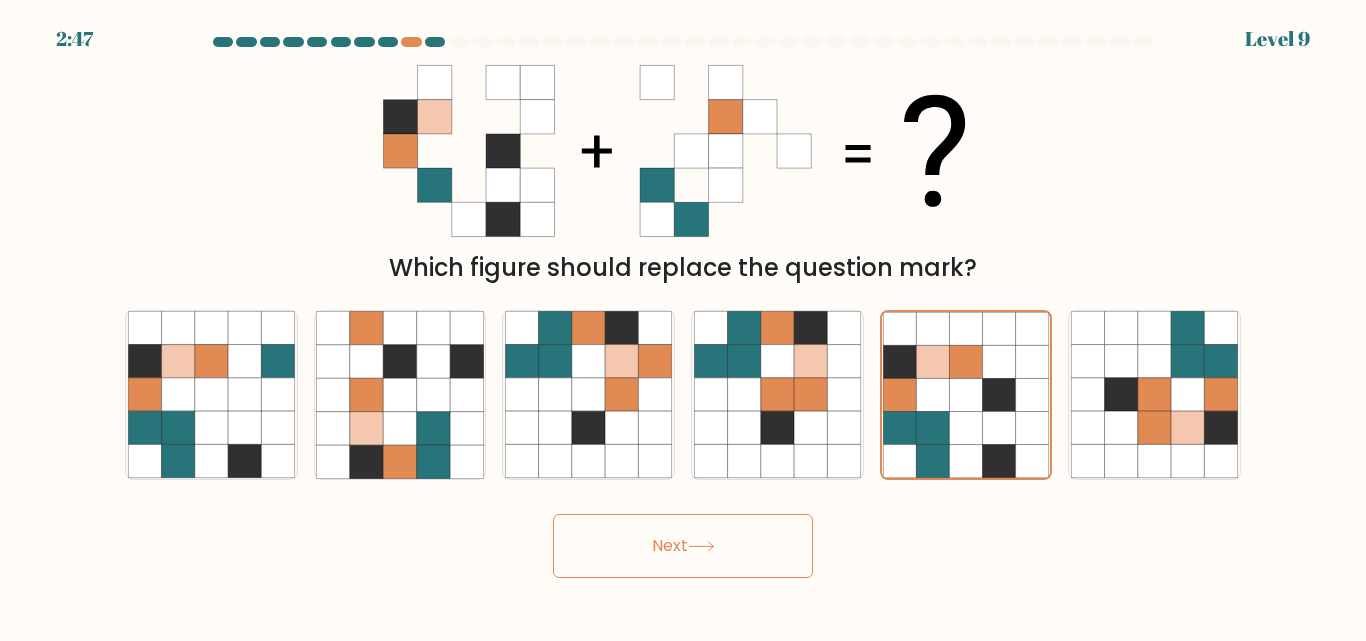 click on "Next" at bounding box center (683, 546) 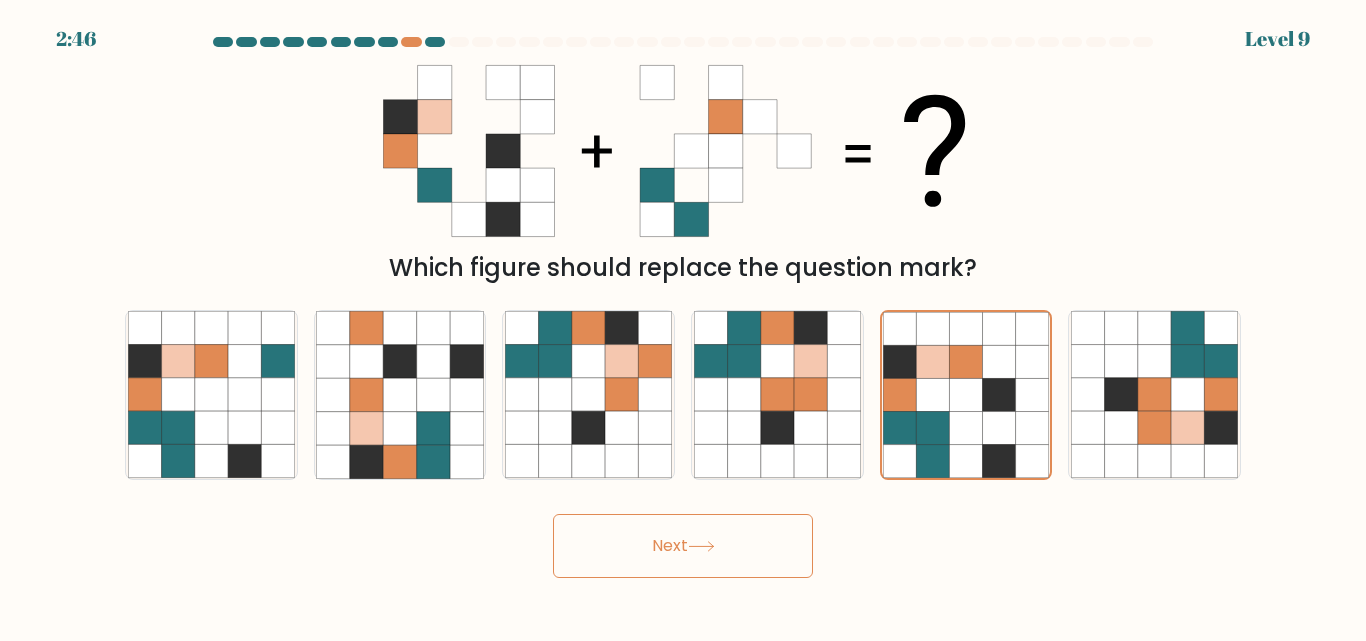 click on "Next" at bounding box center [683, 546] 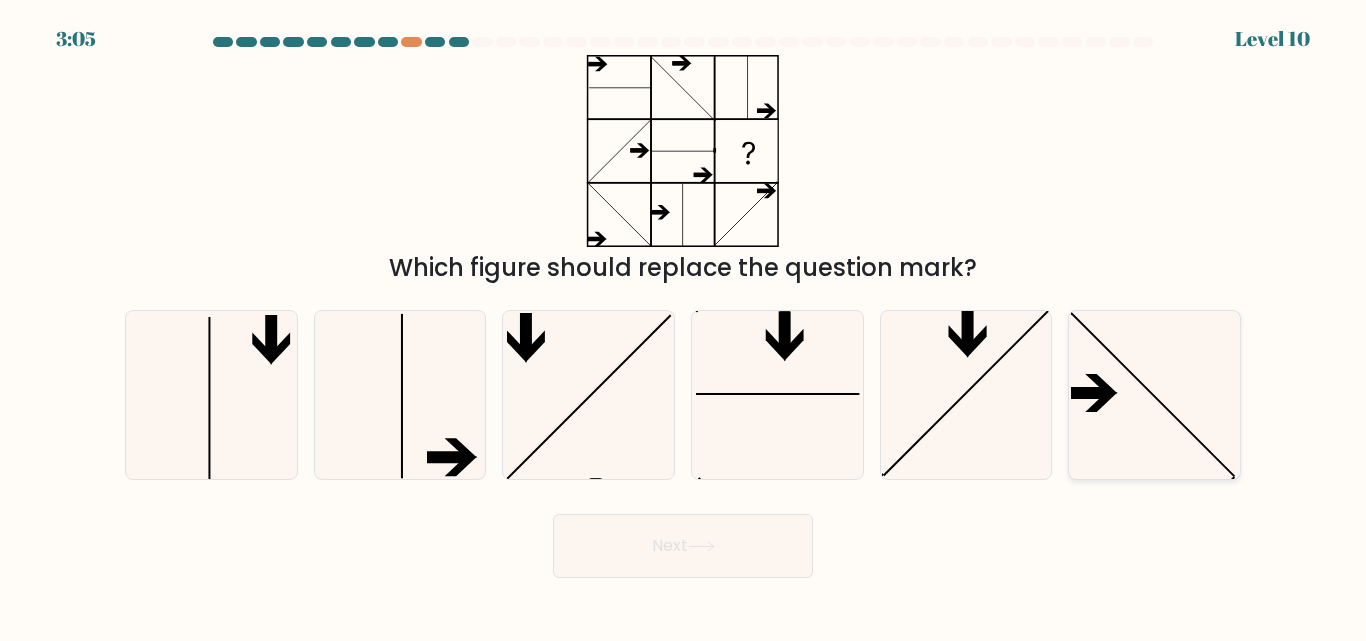click 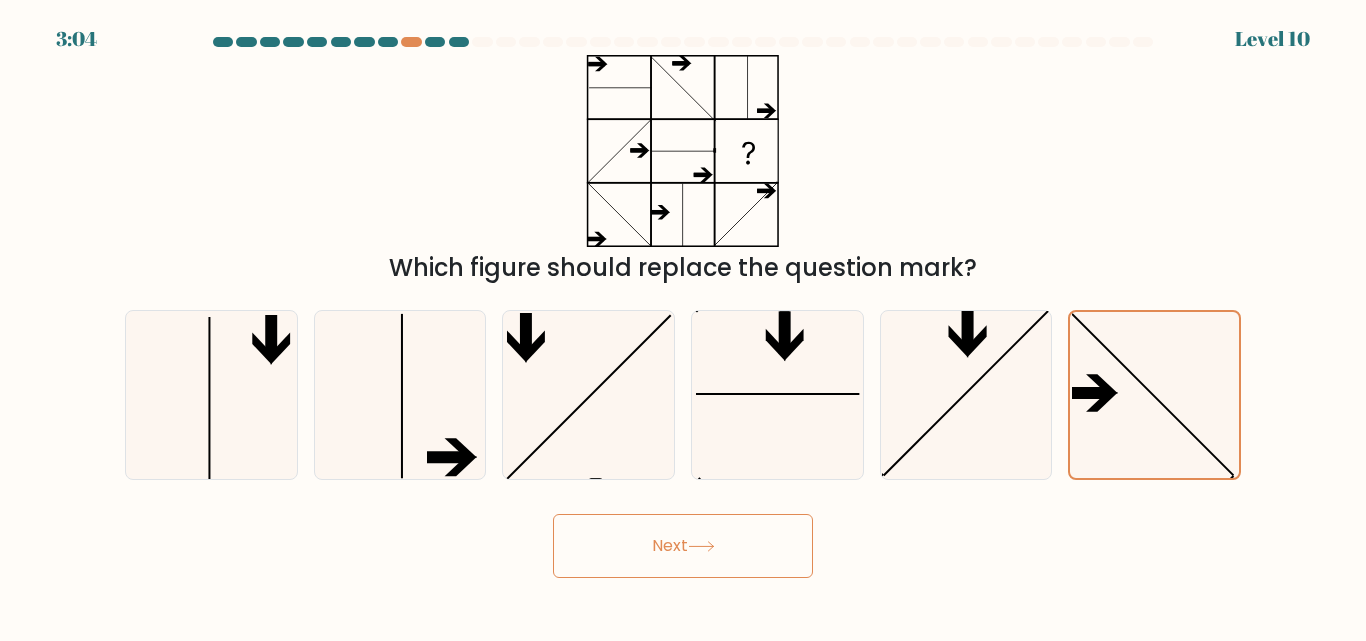click on "Next" at bounding box center (683, 546) 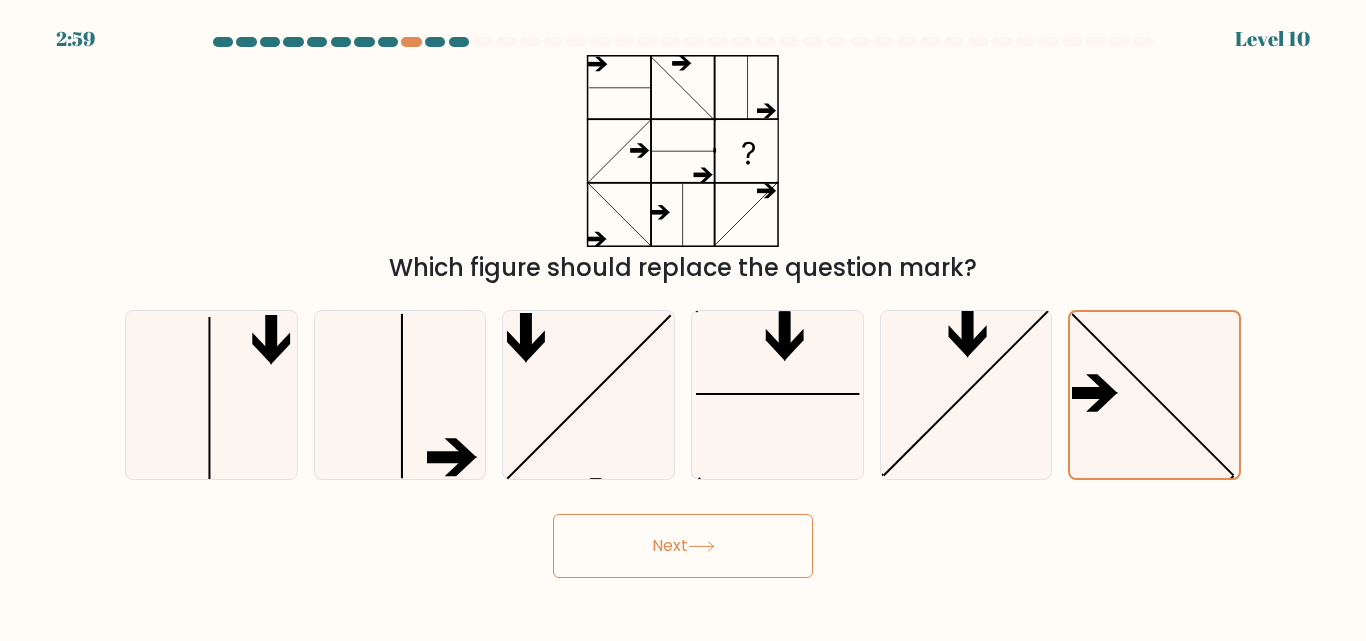 click on "Next" at bounding box center (683, 546) 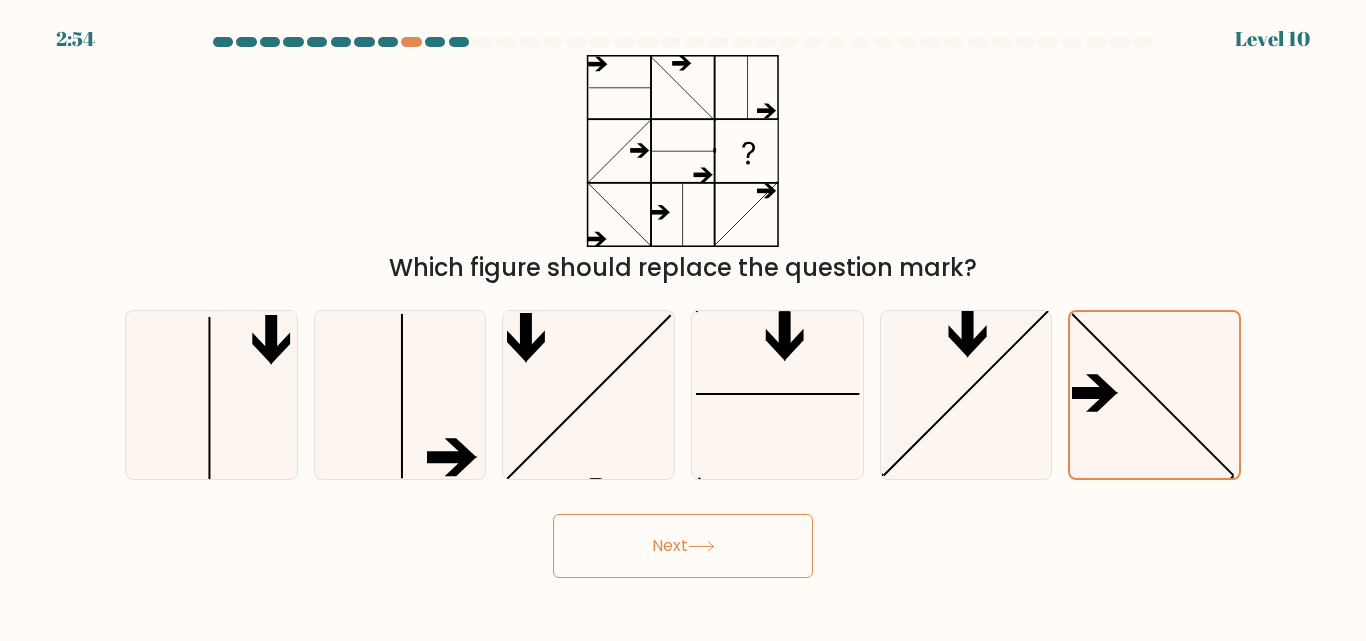 click on "Next" at bounding box center (683, 546) 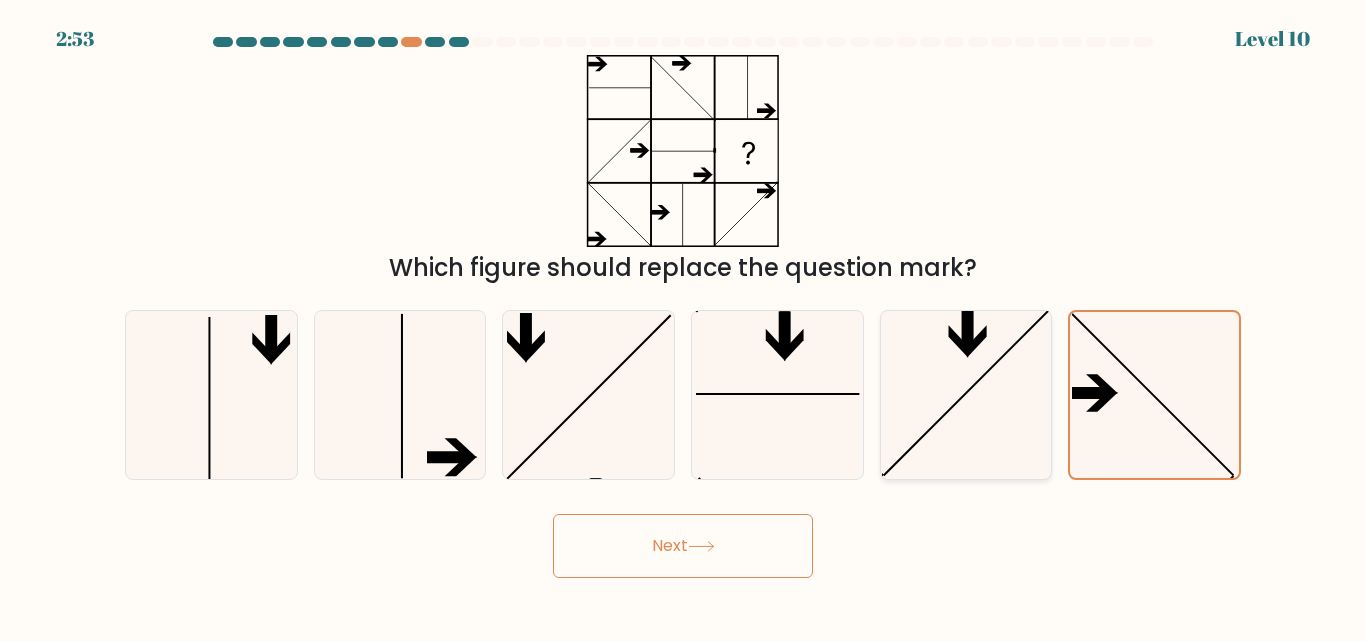 click 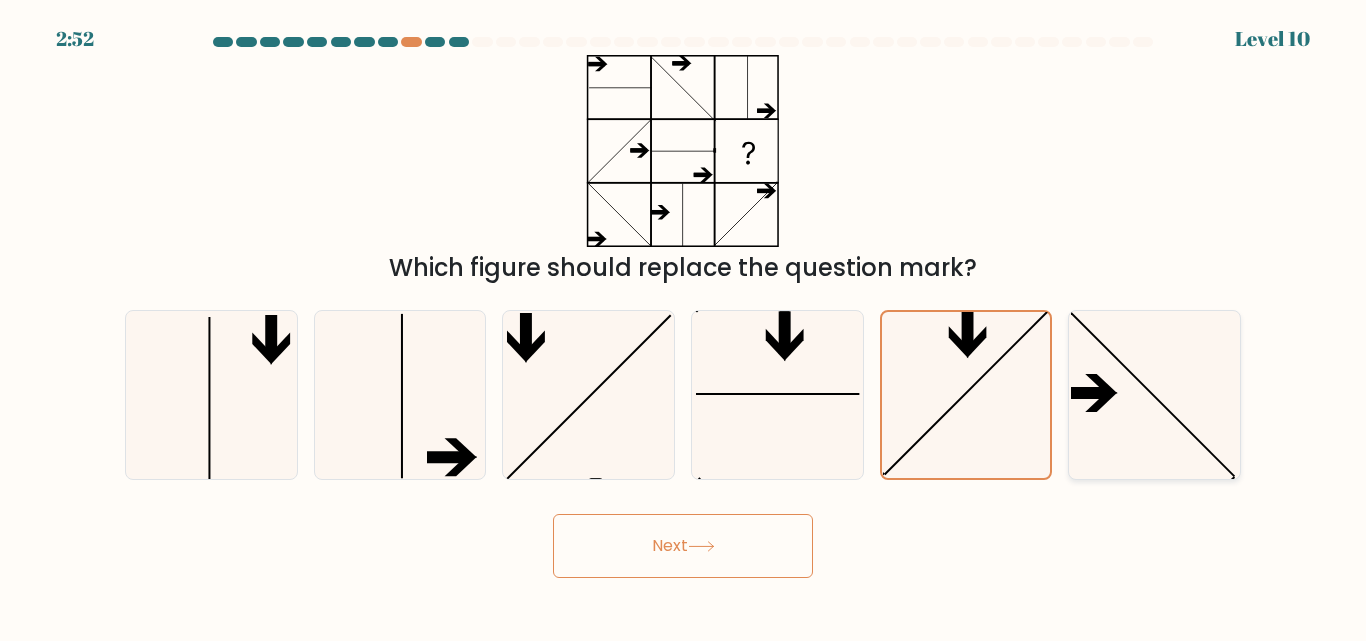 click 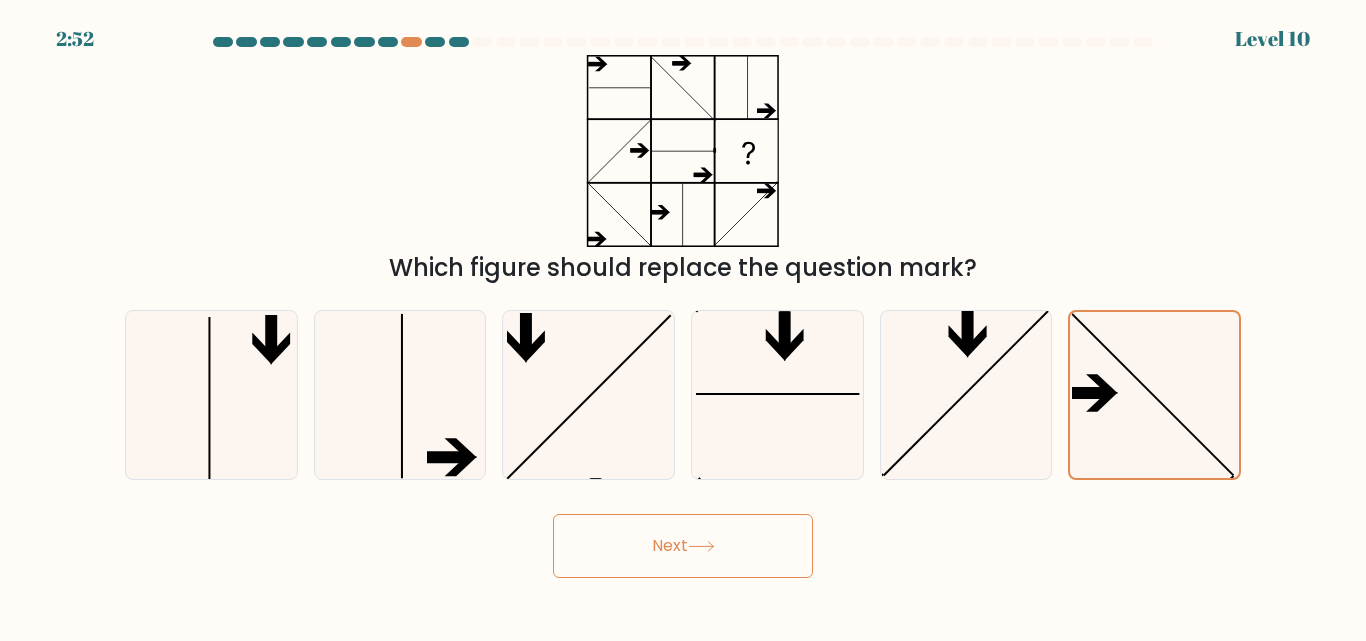 click on "Next" at bounding box center [683, 546] 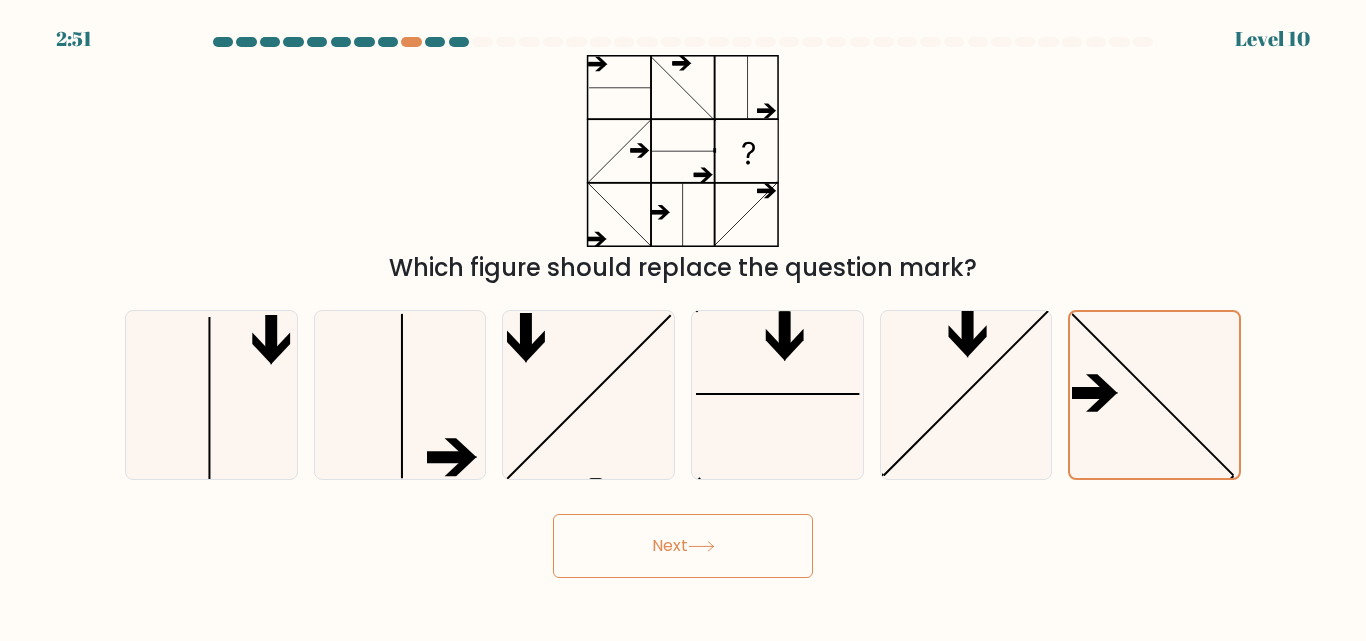 click on "Next" at bounding box center (683, 546) 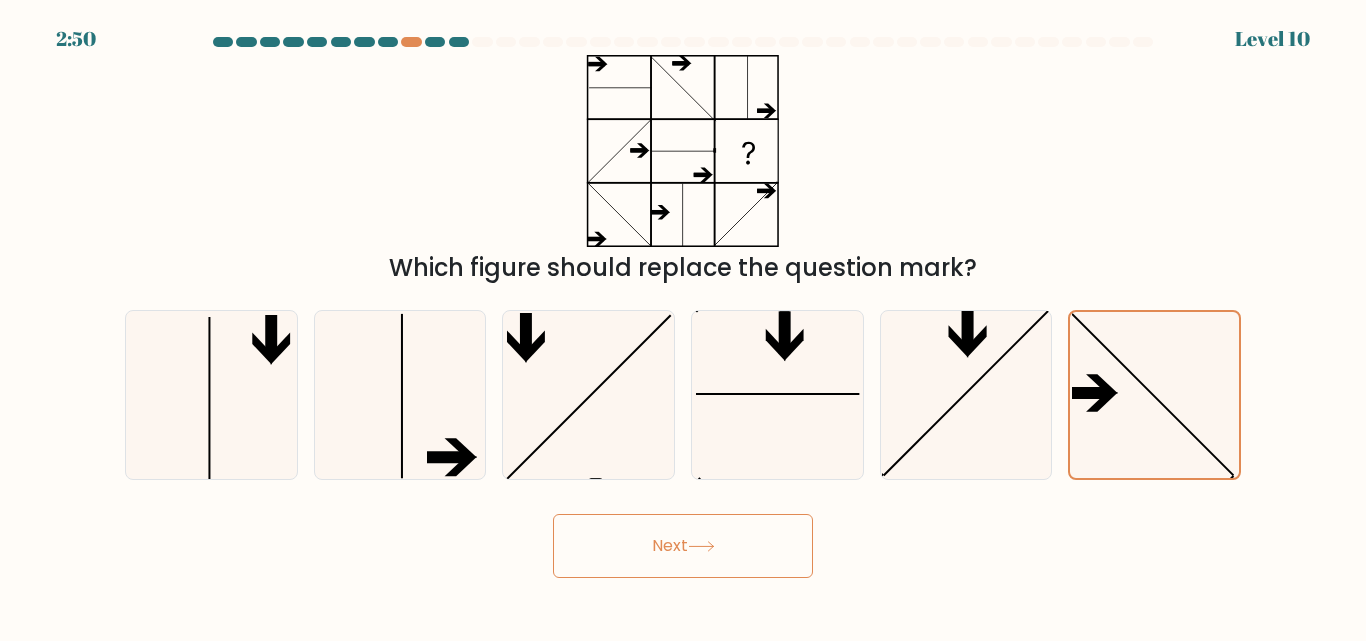 click on "Next" at bounding box center [683, 546] 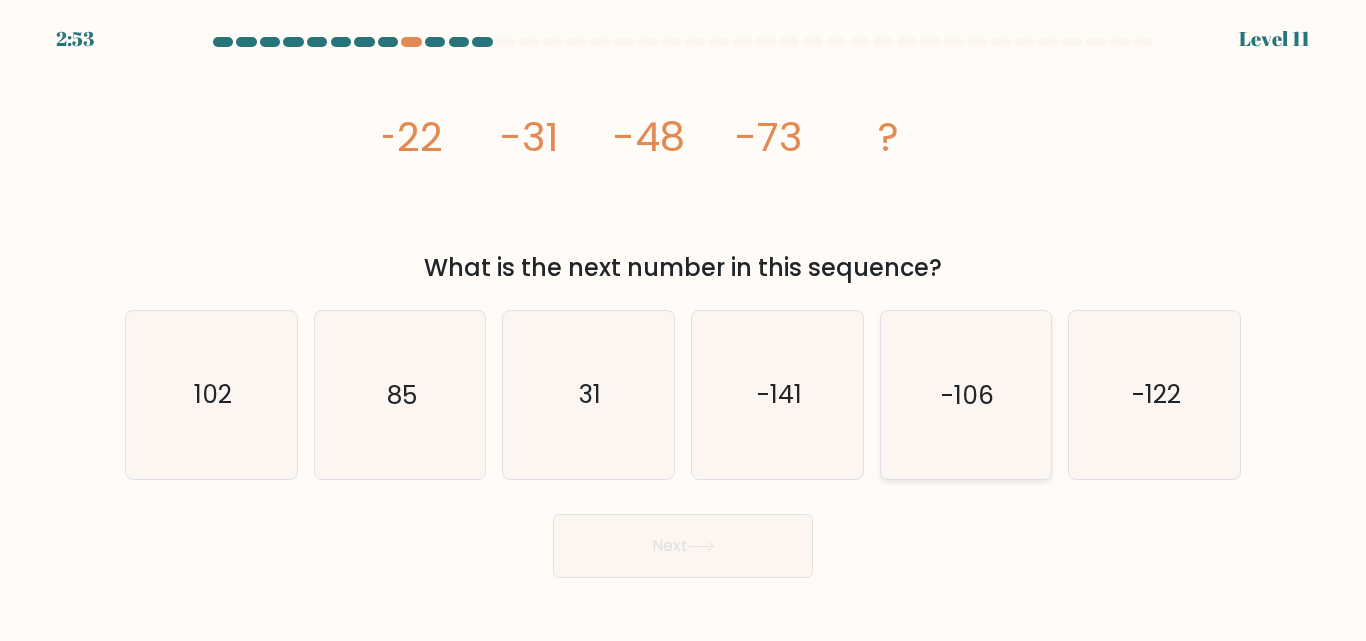 click on "-106" 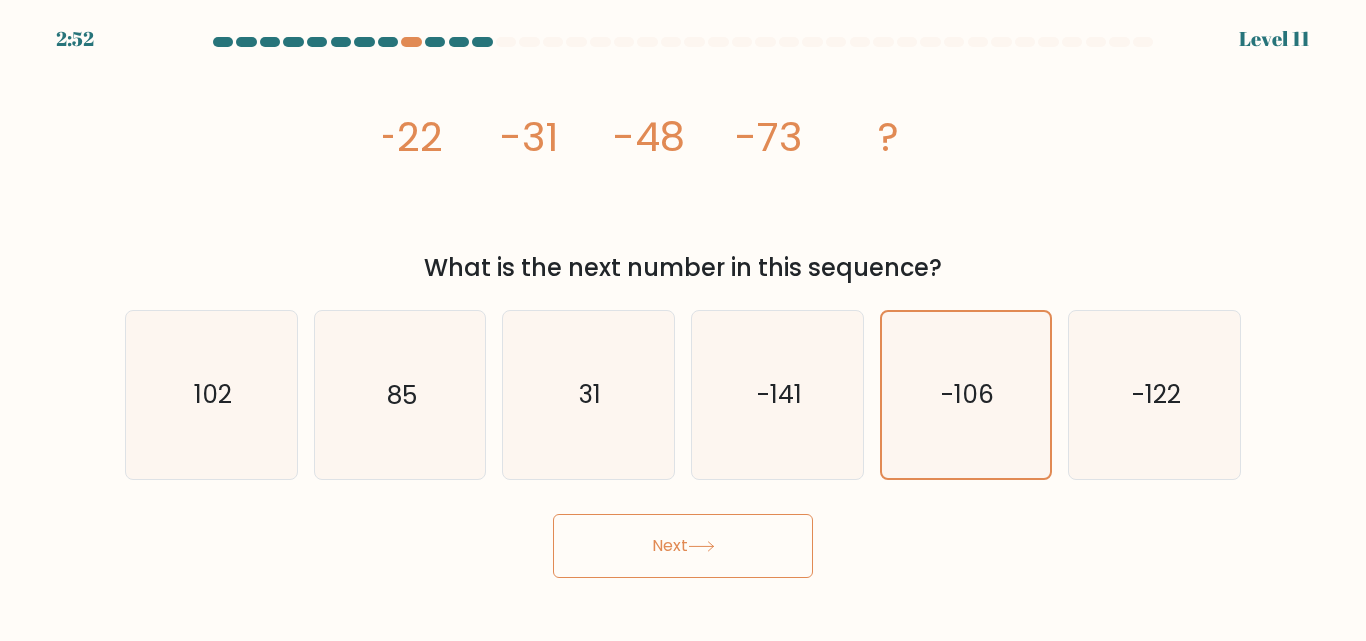 click on "Next" at bounding box center (683, 546) 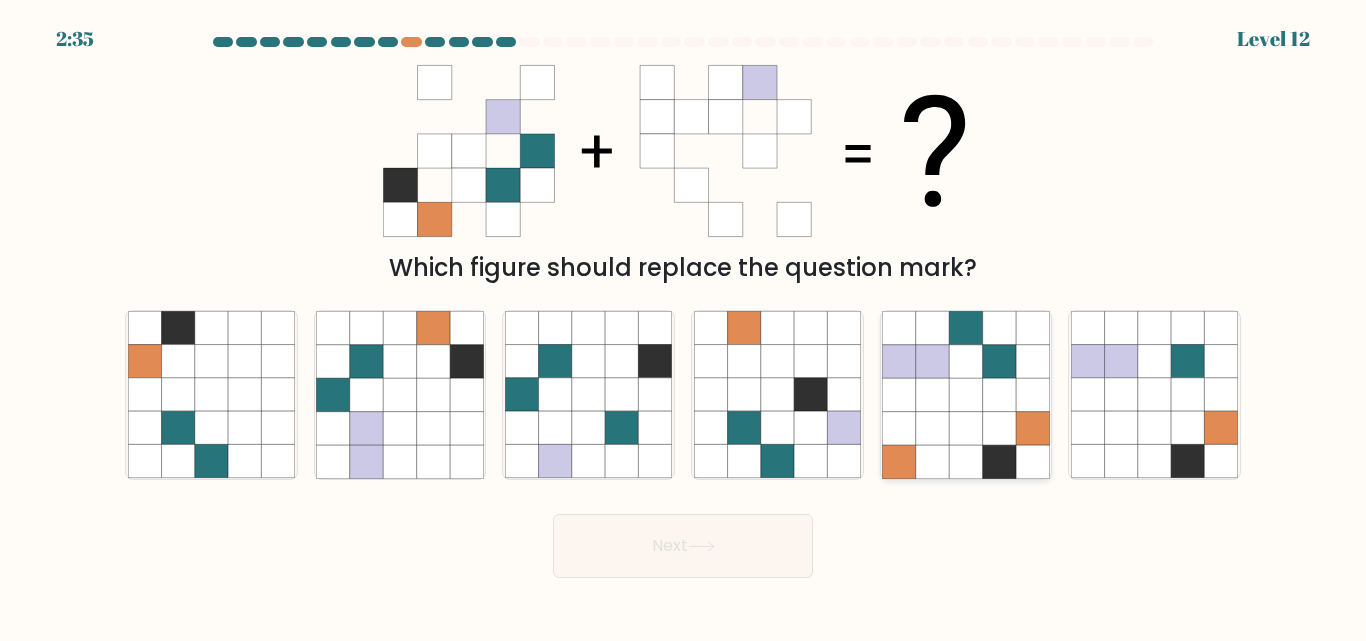 click 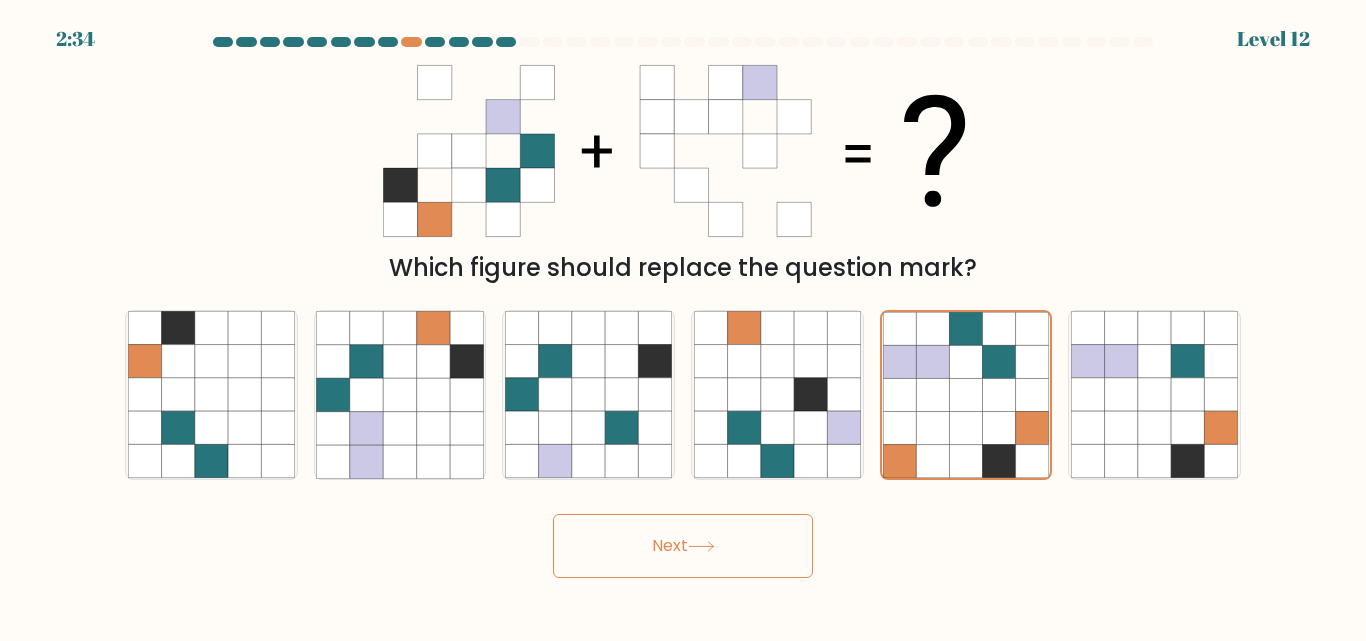 click on "Next" at bounding box center [683, 546] 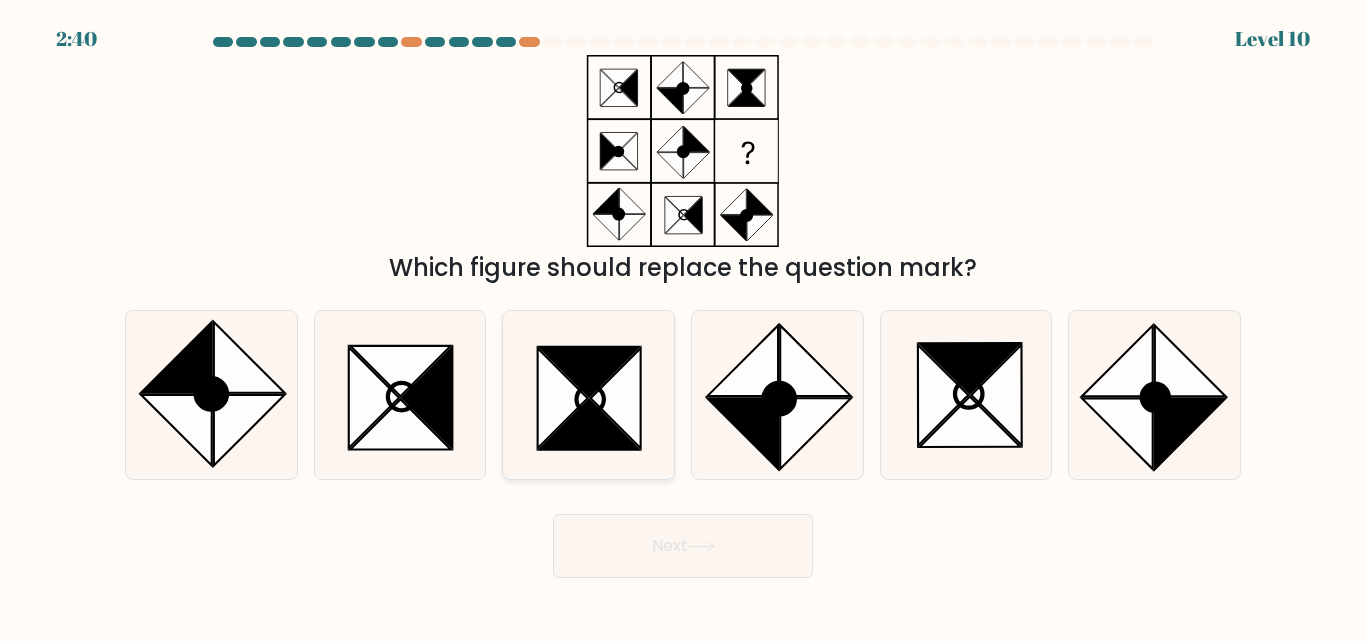 click 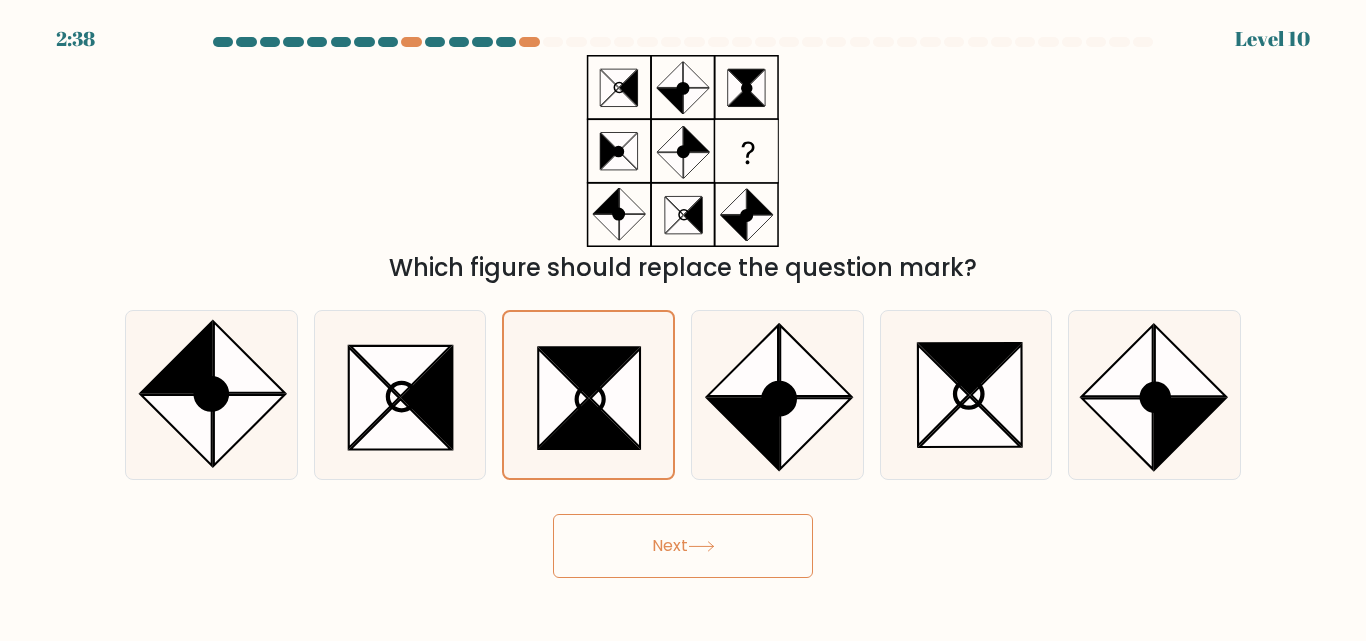 click on "Next" at bounding box center (683, 546) 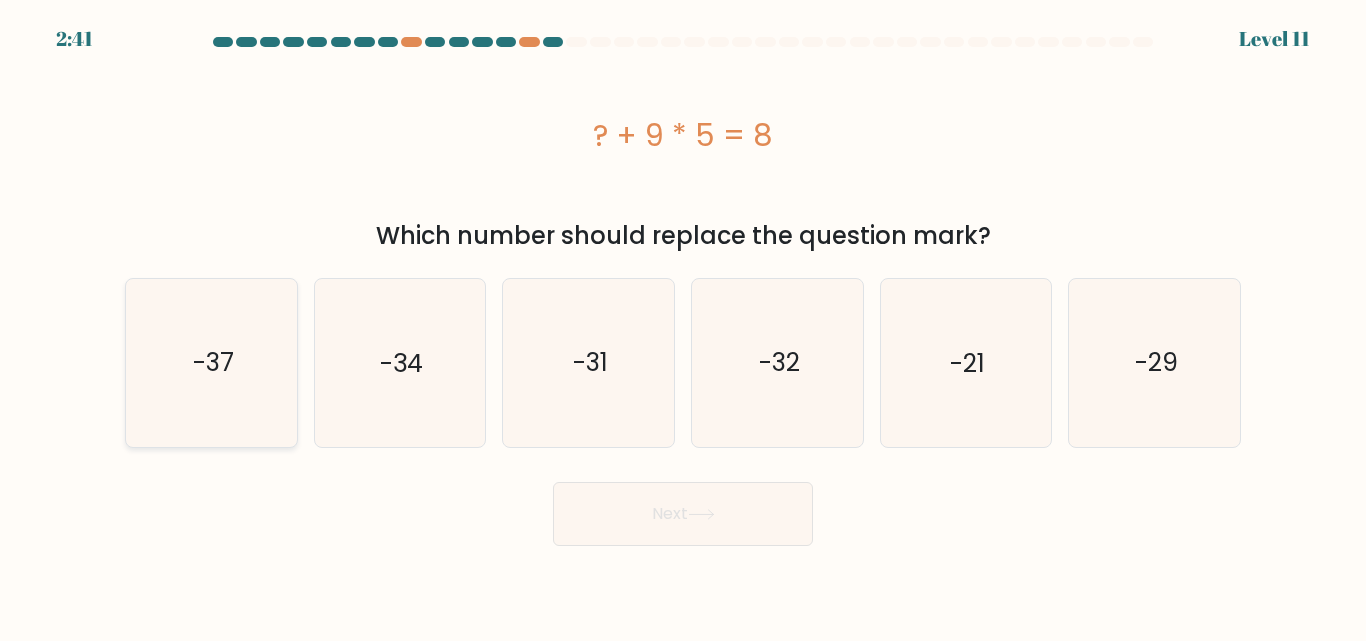 click on "-37" 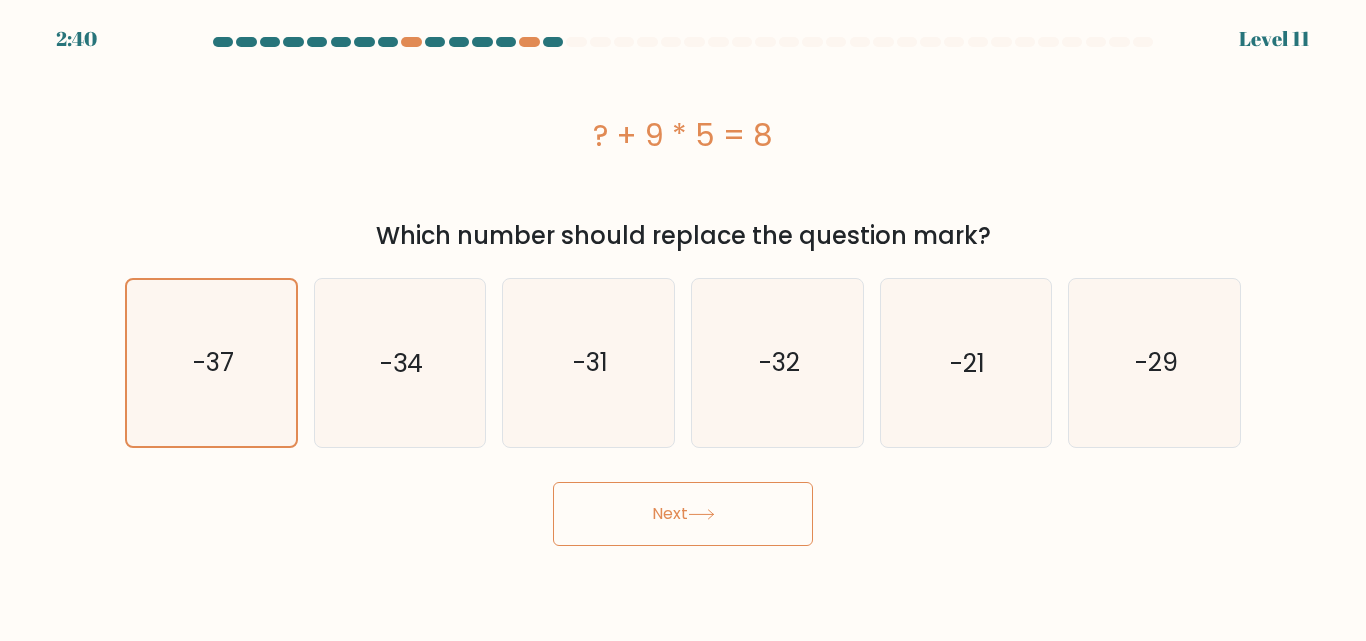 click on "Next" at bounding box center (683, 514) 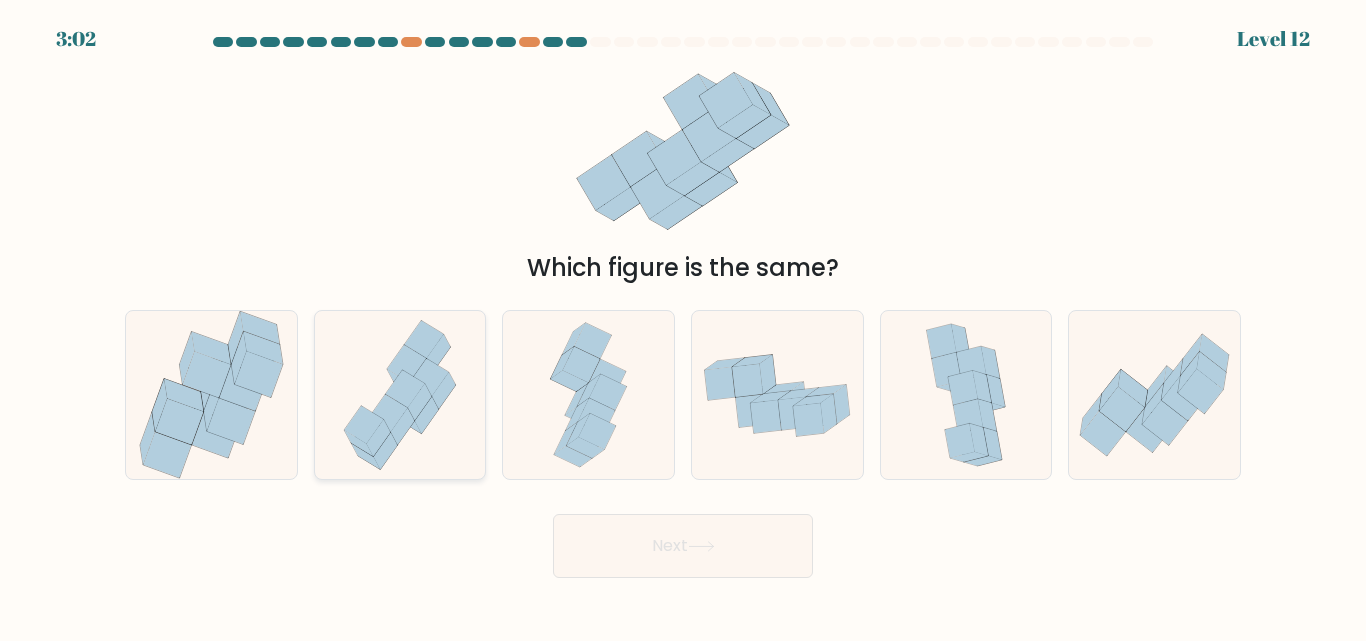 click 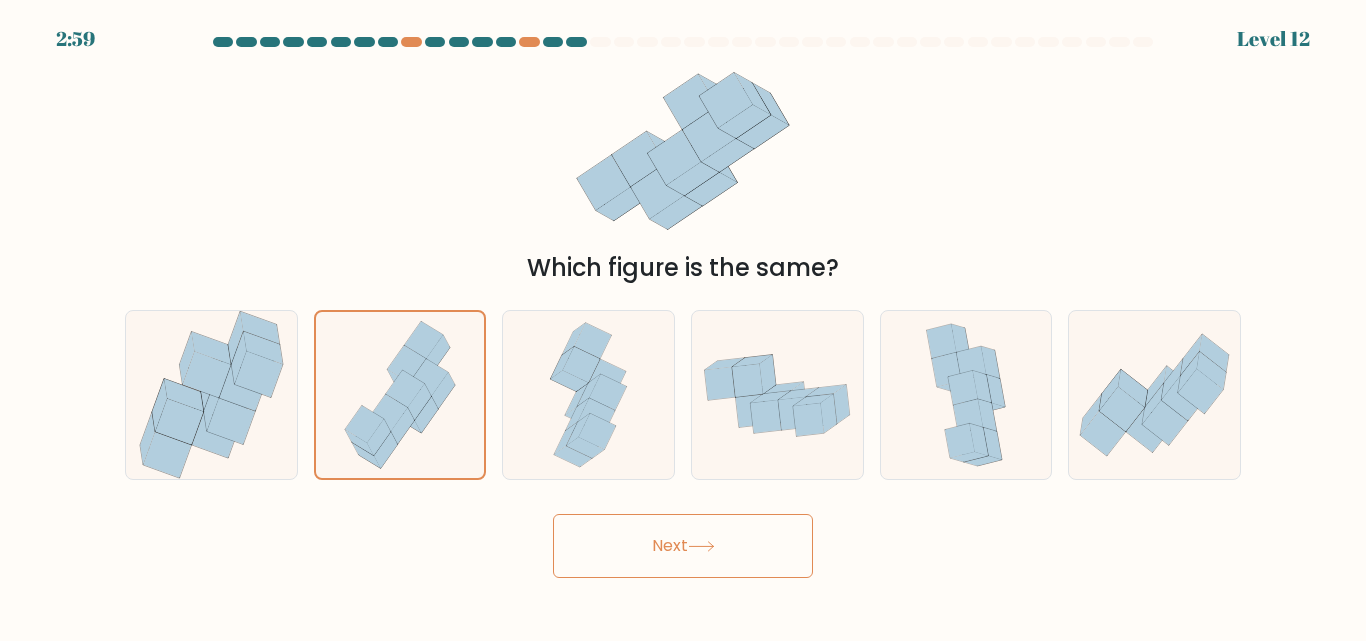 click on "Next" at bounding box center (683, 546) 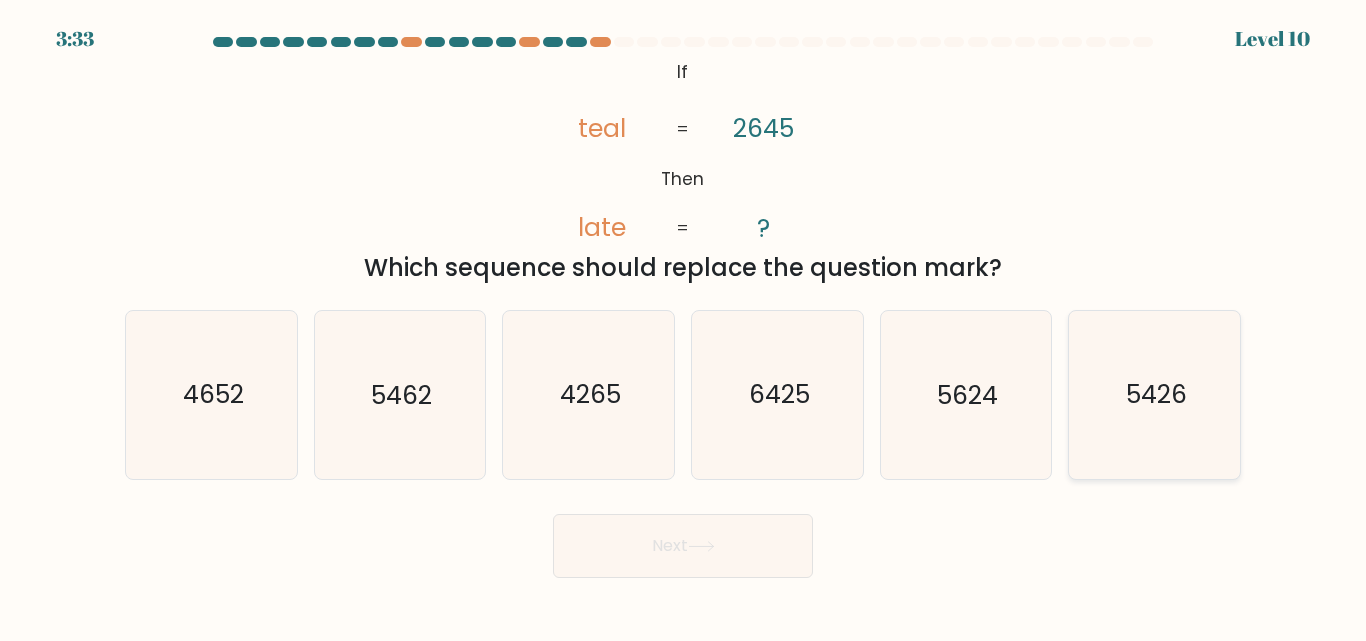 click on "5426" 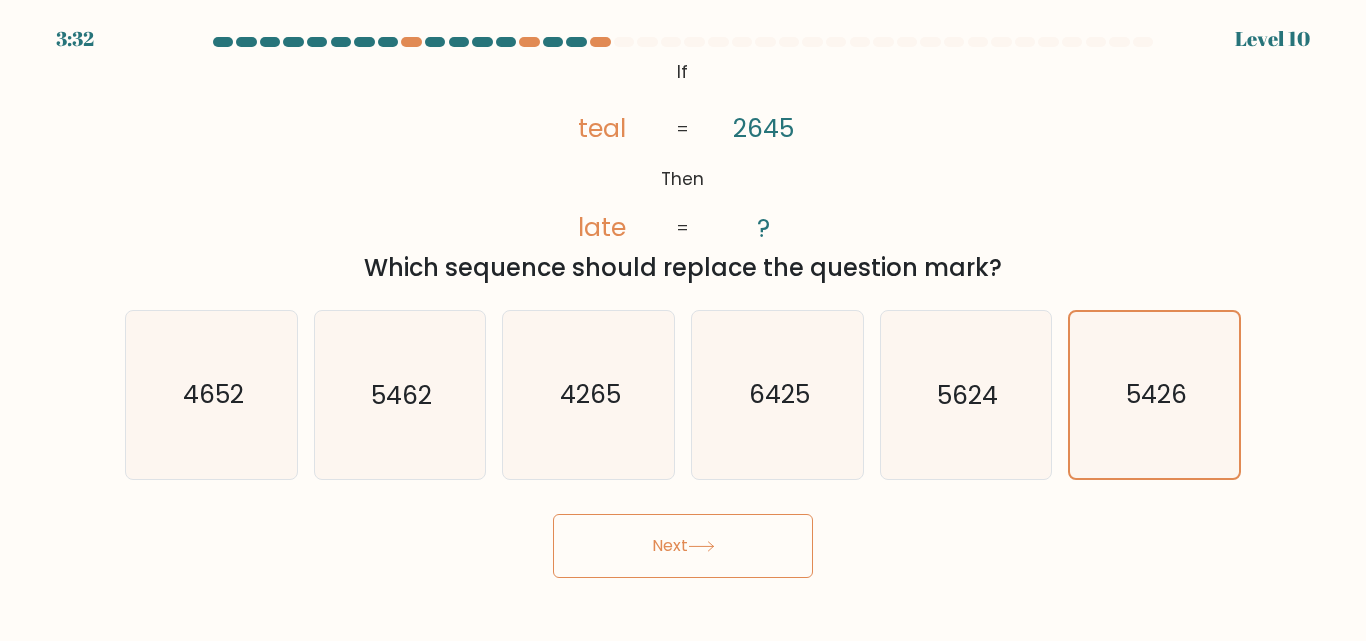 click on "Next" at bounding box center (683, 546) 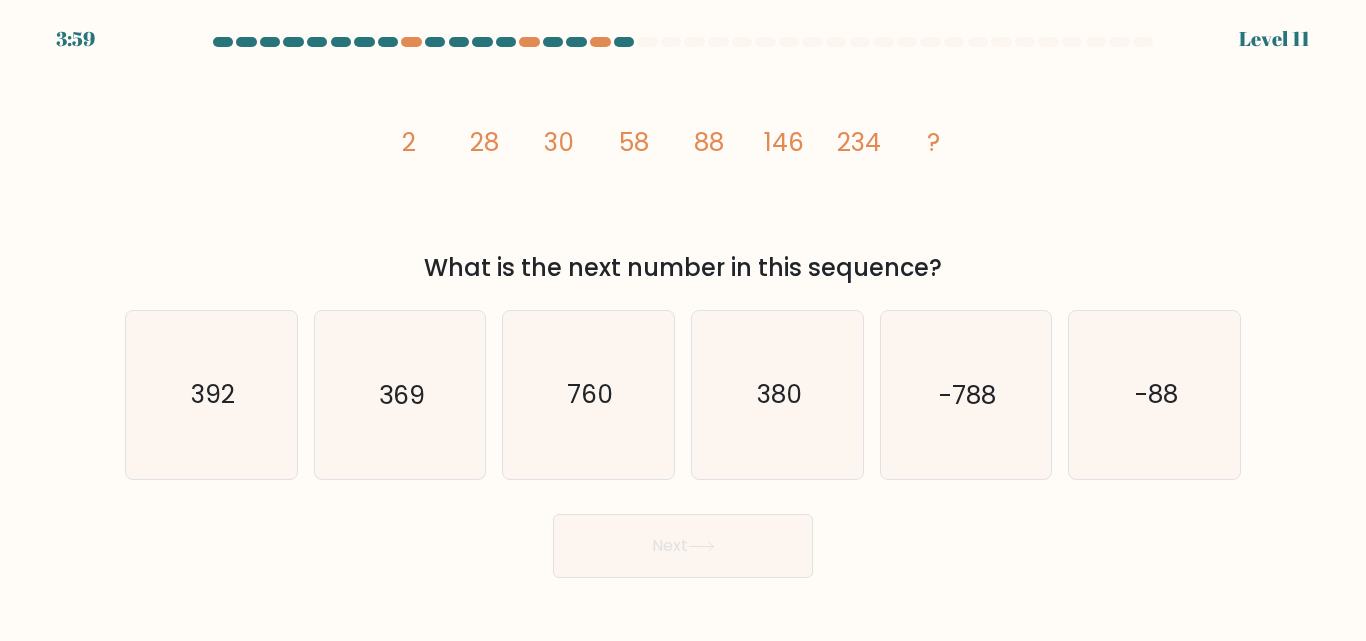 click on "image/svg+xml
2
28
30
58
88
146
234
?" 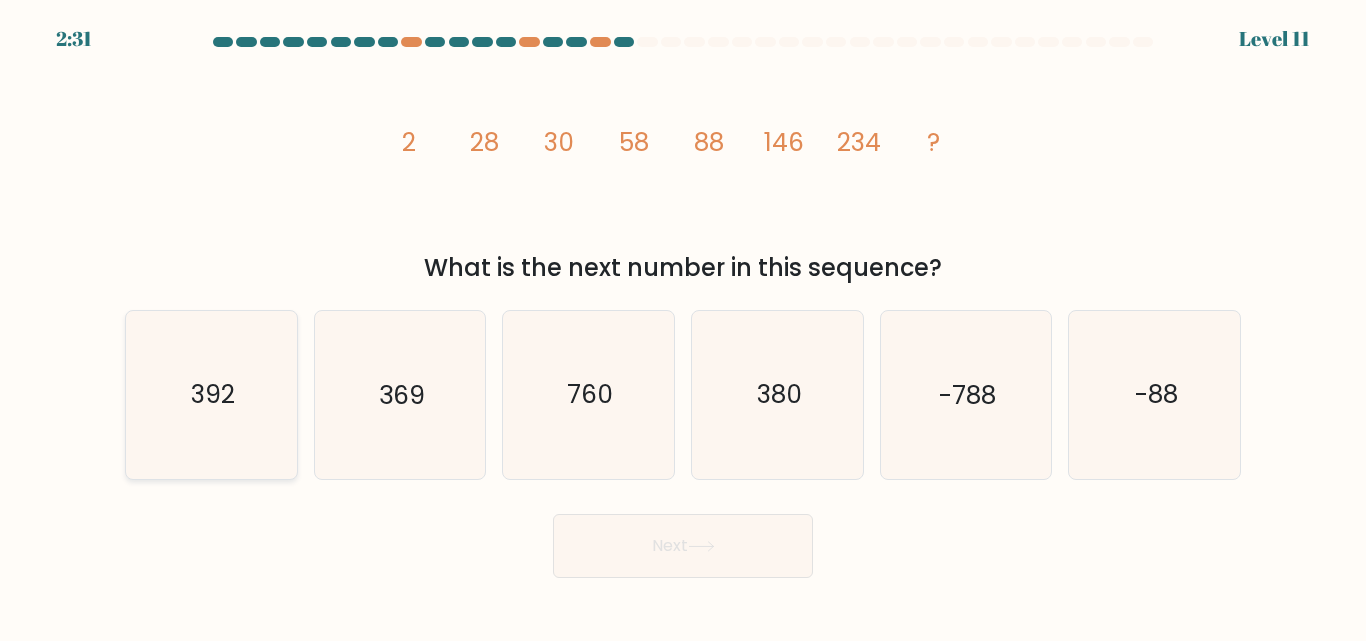 click on "392" 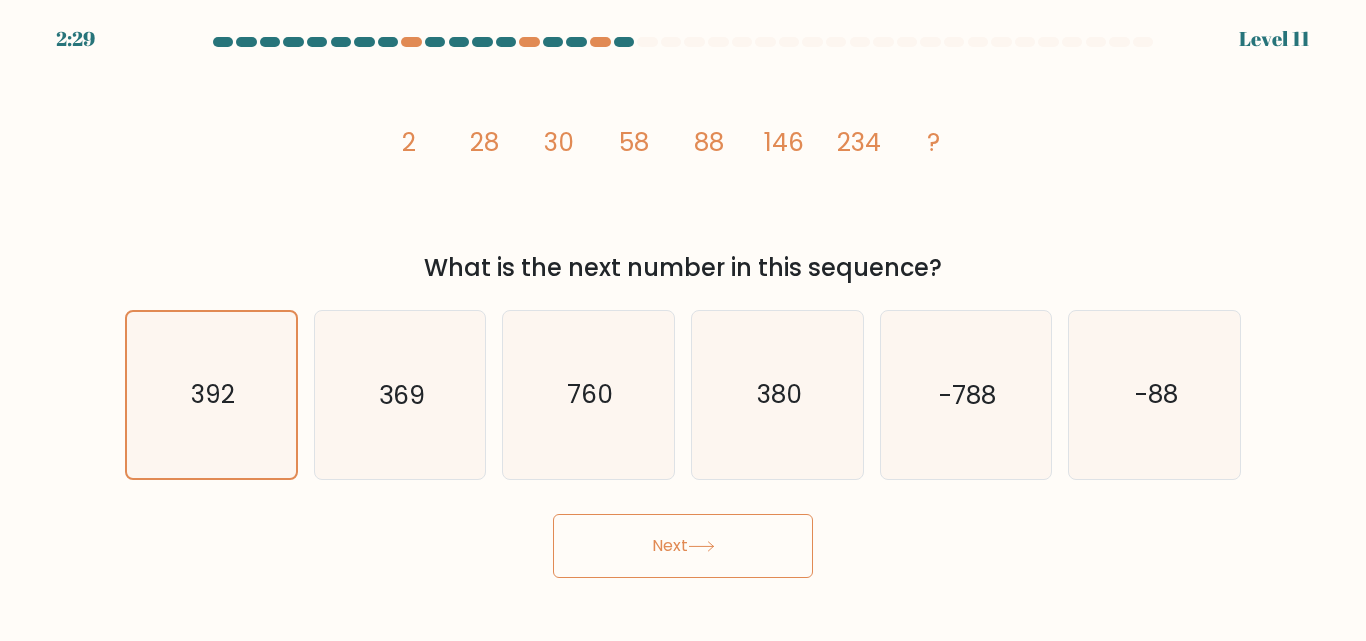 click on "Next" at bounding box center [683, 546] 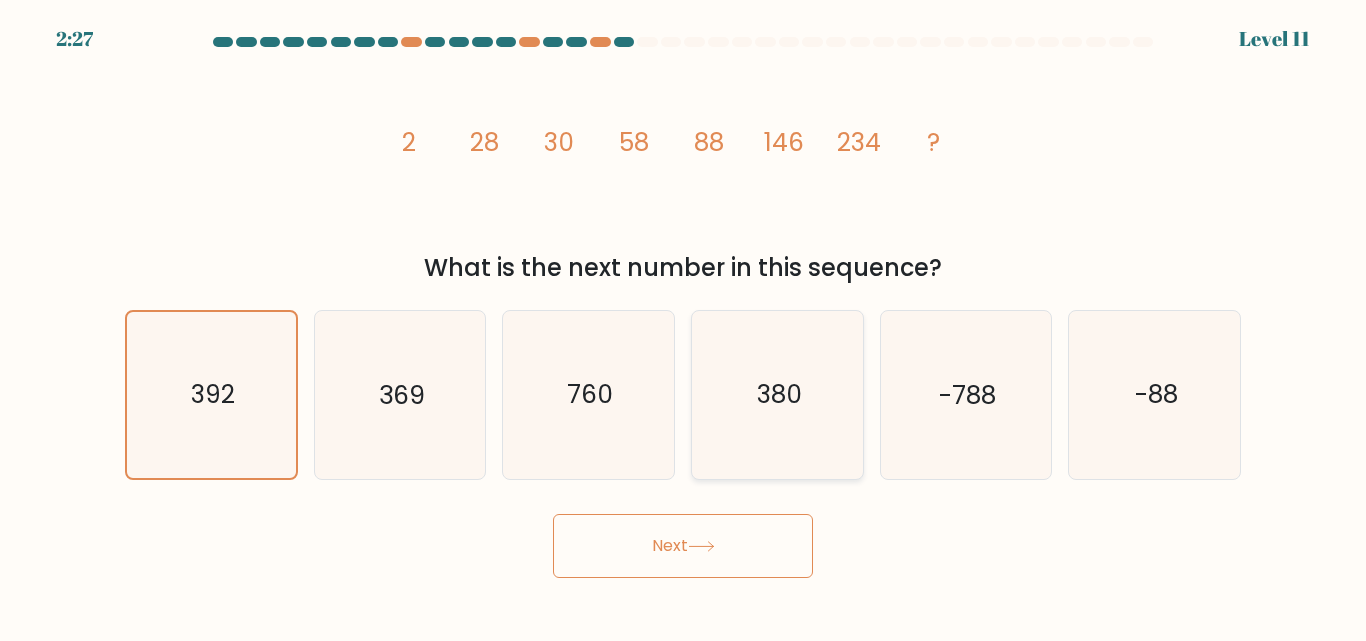click on "380" 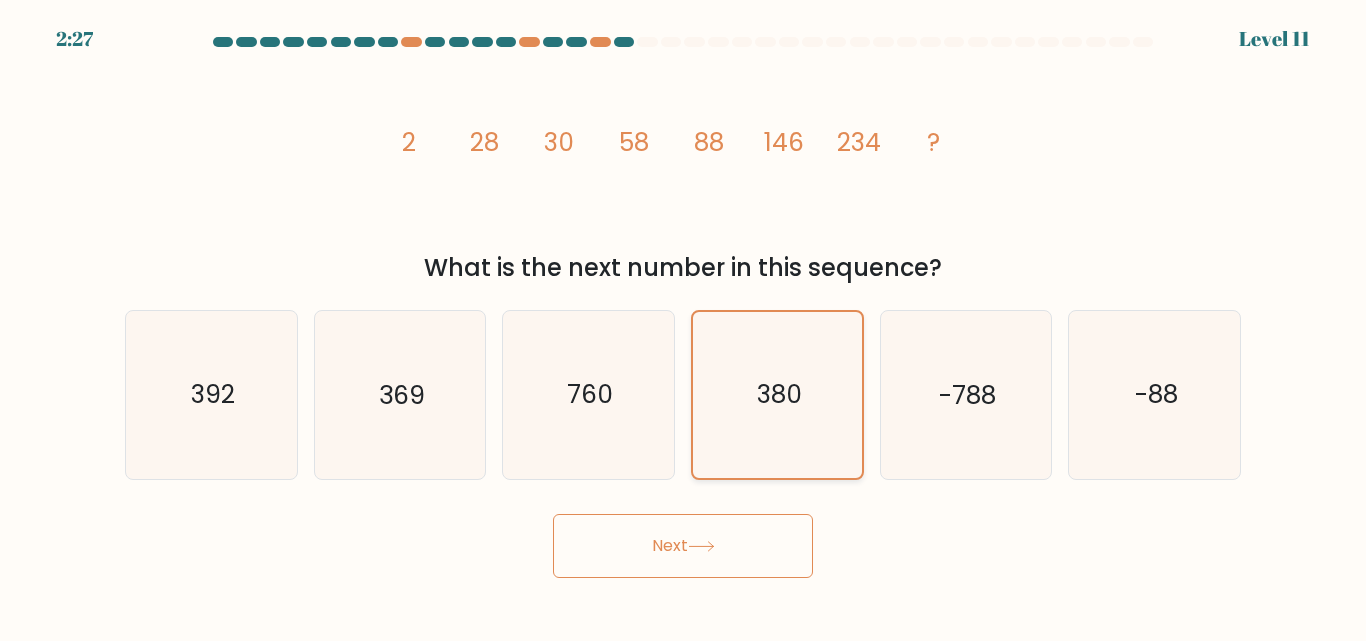 click on "380" 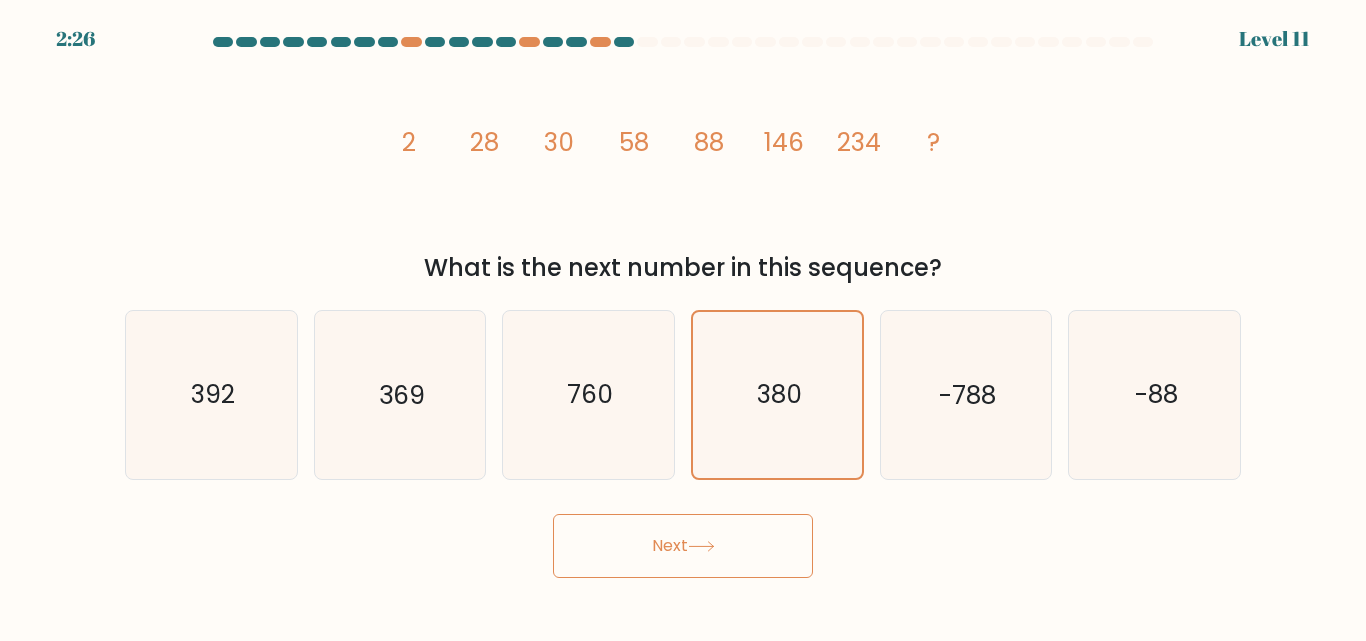 click 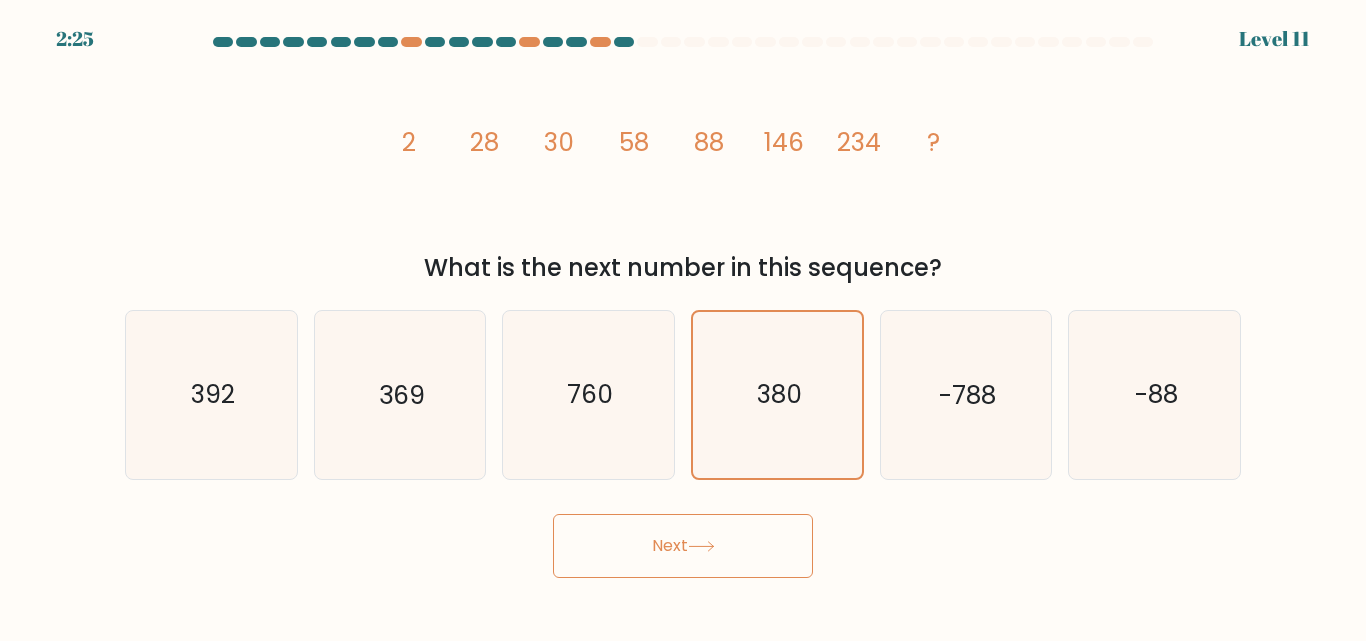 click 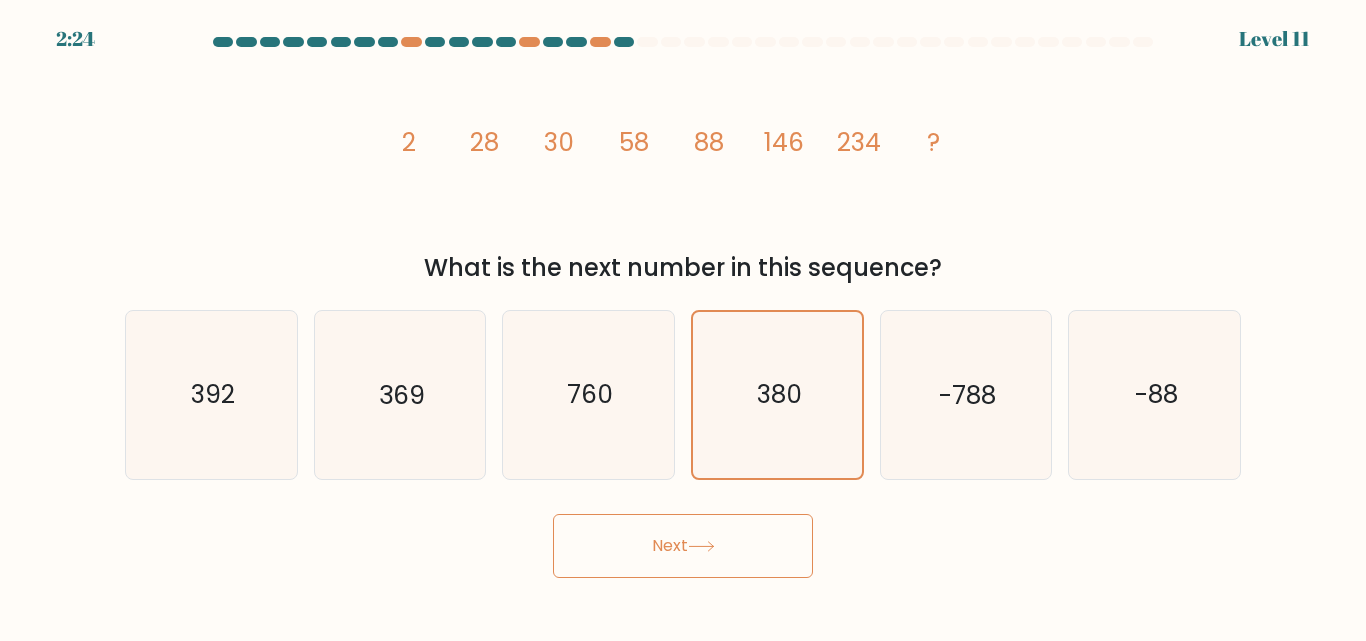 click 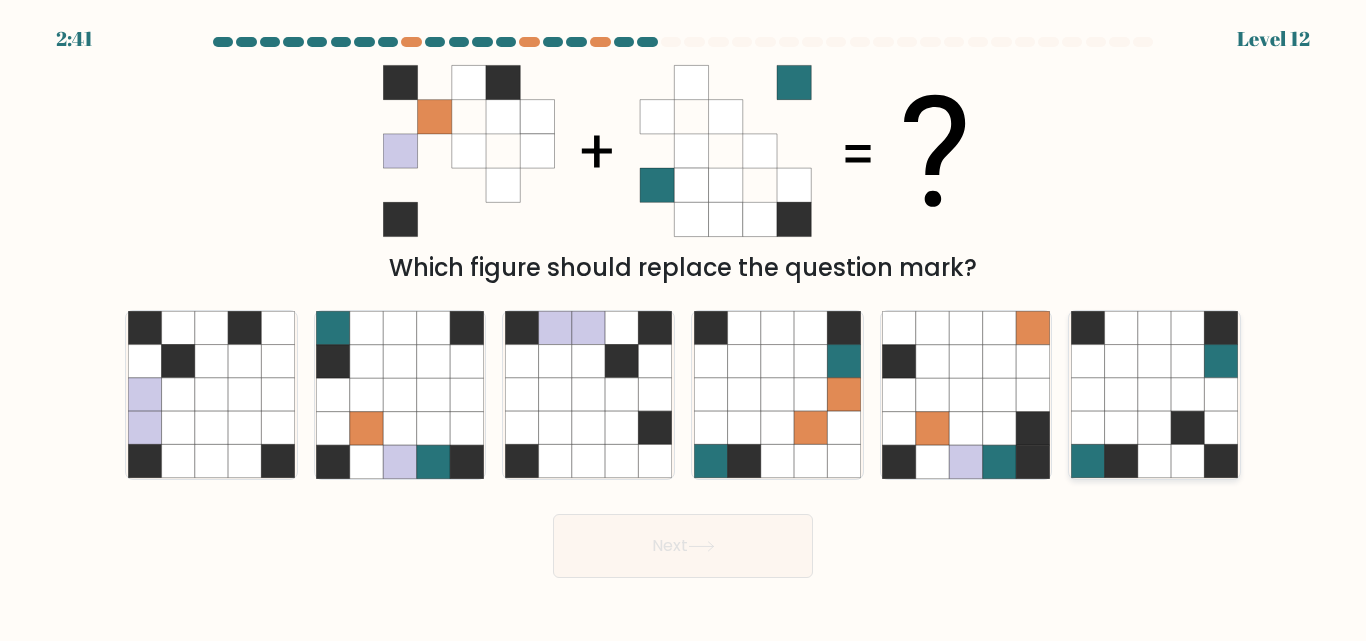 click 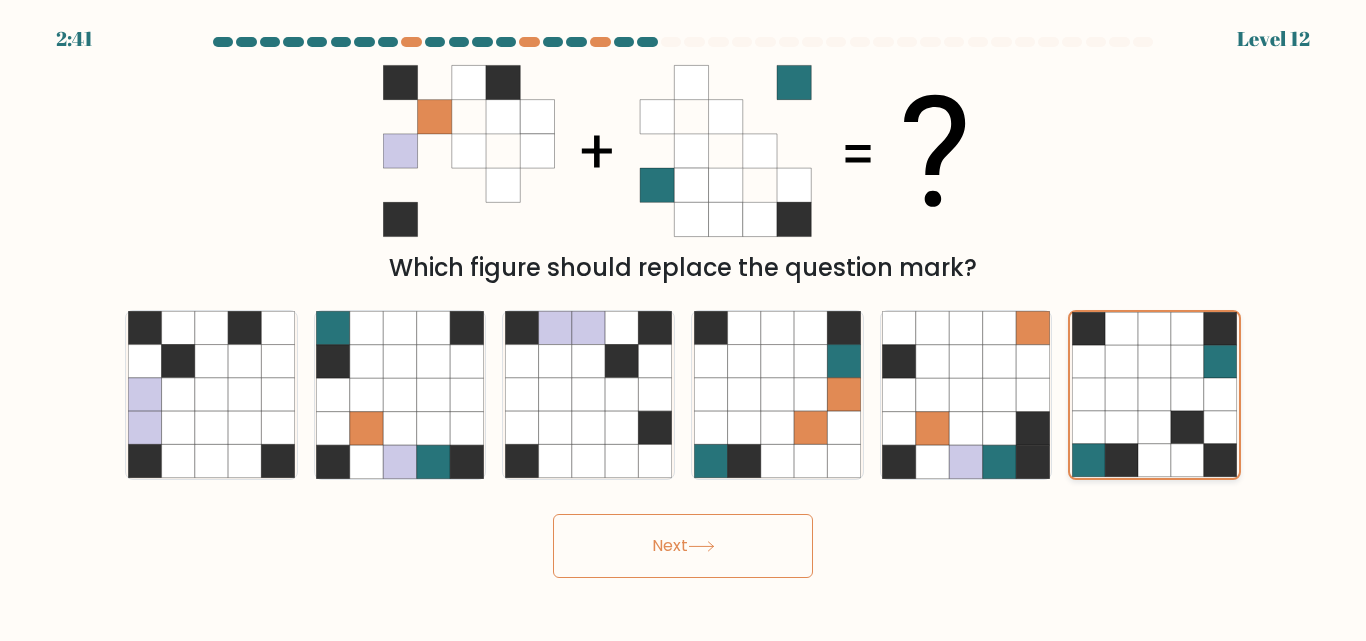 click 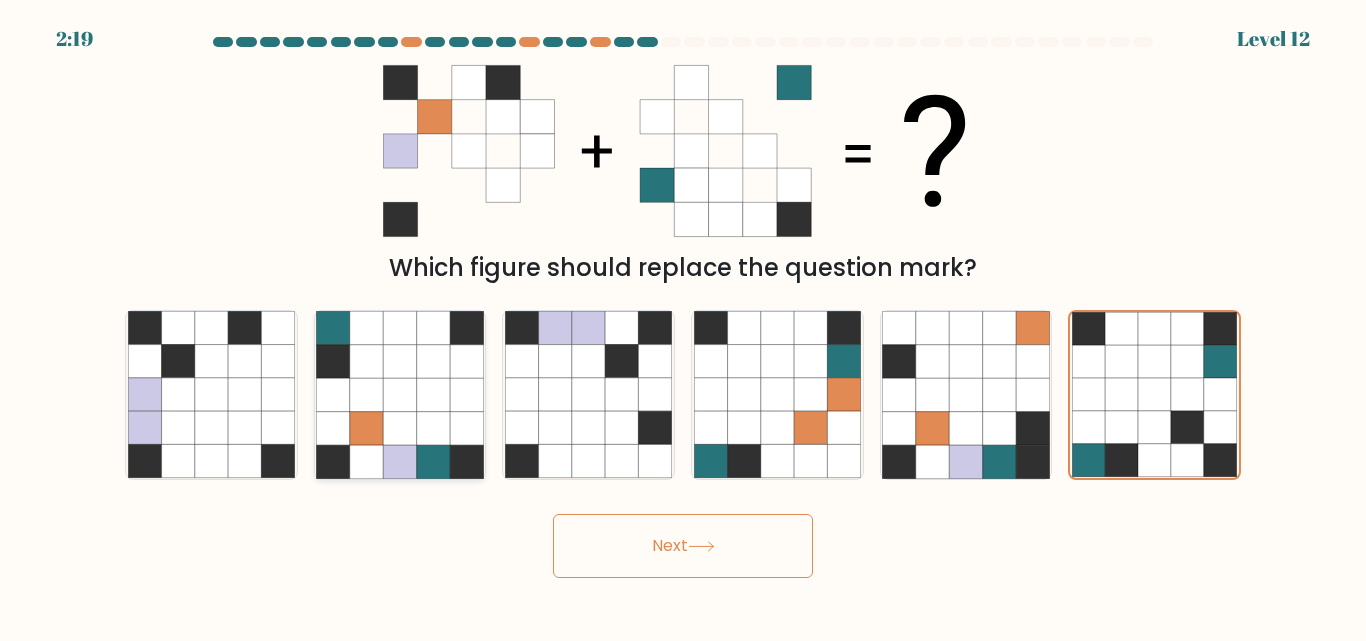 click 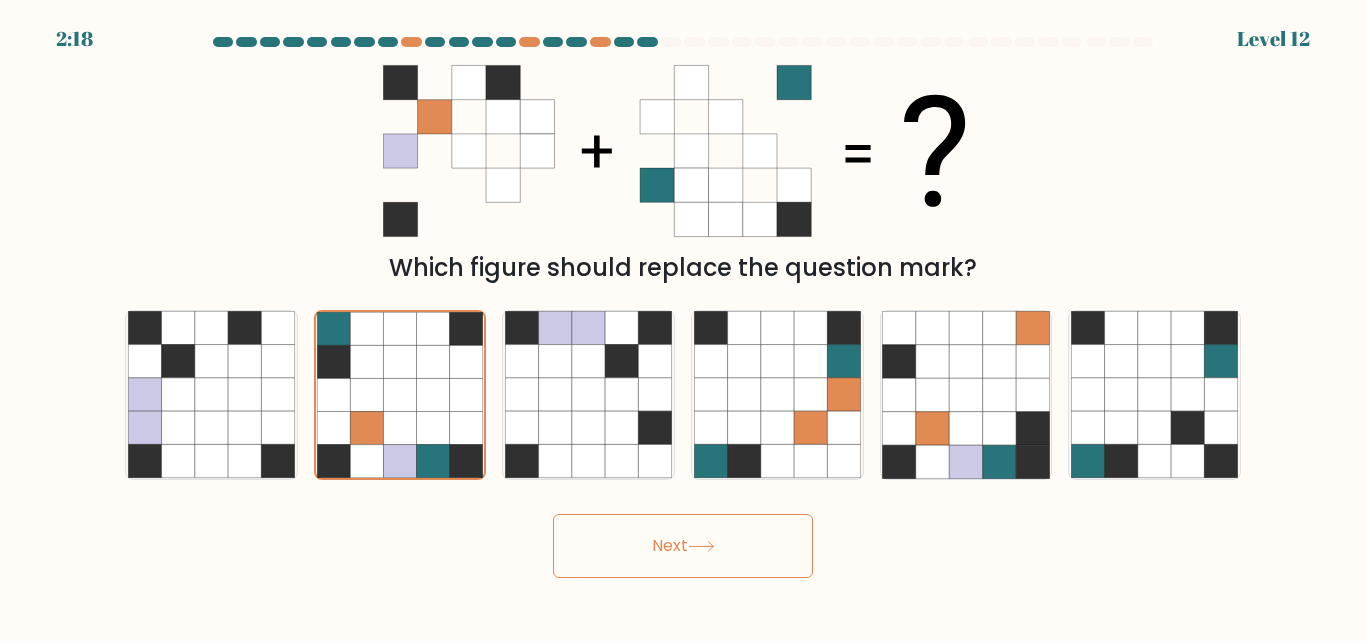 click on "Next" at bounding box center [683, 546] 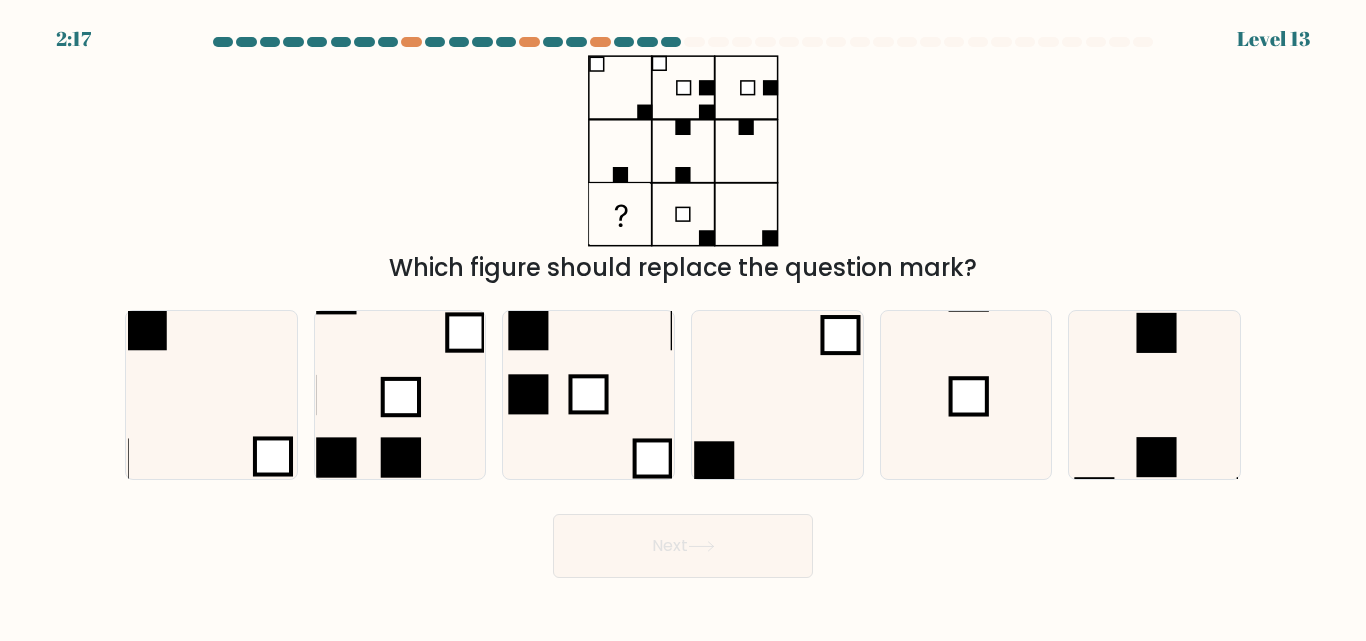 click on "Next" at bounding box center [683, 546] 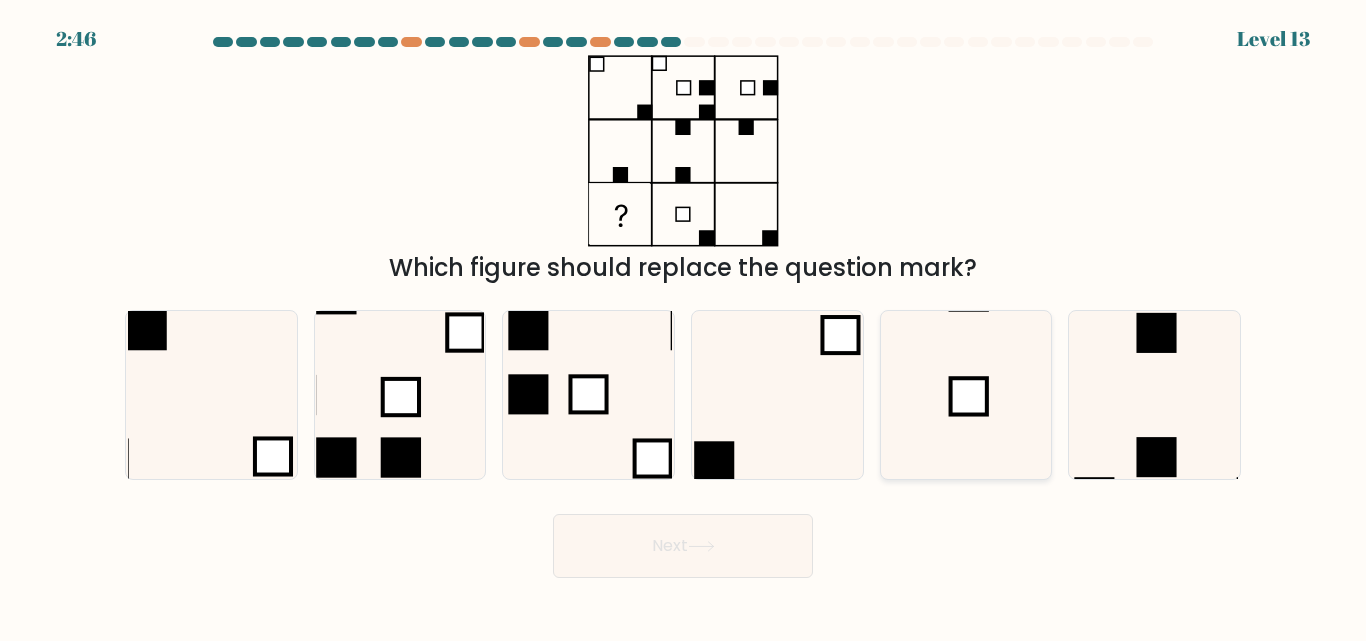 click 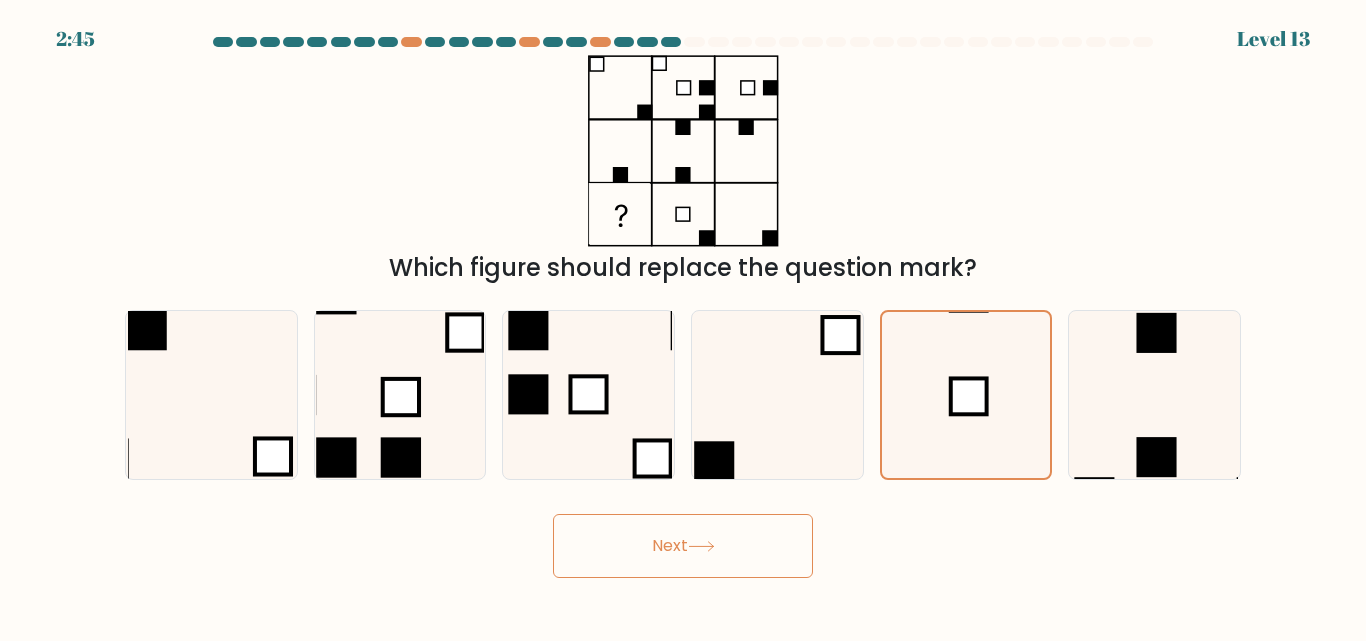 click on "Next" at bounding box center [683, 546] 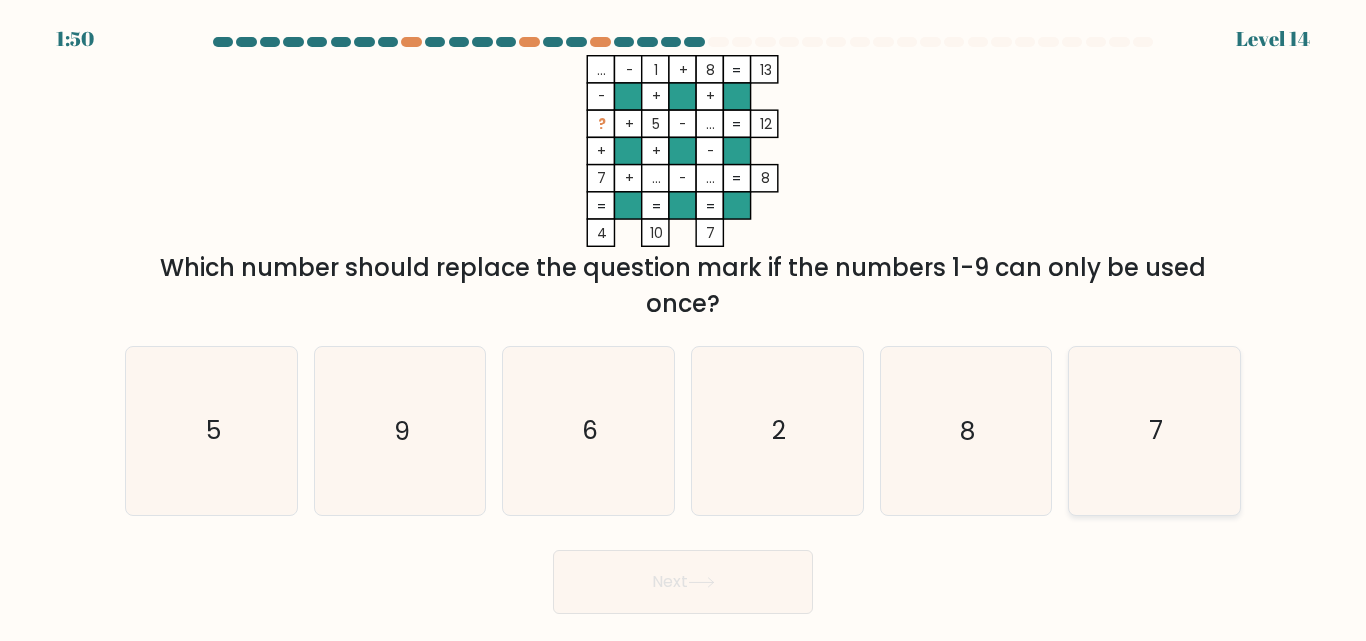 click on "7" 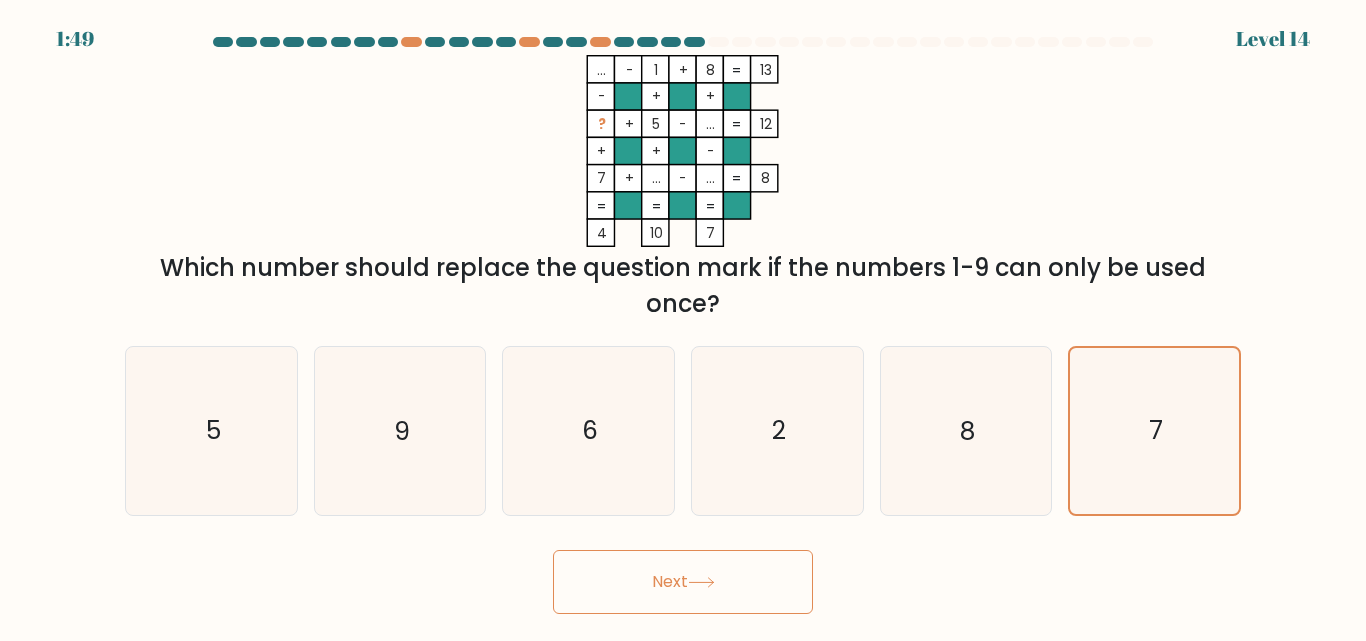 click on "Next" at bounding box center [683, 582] 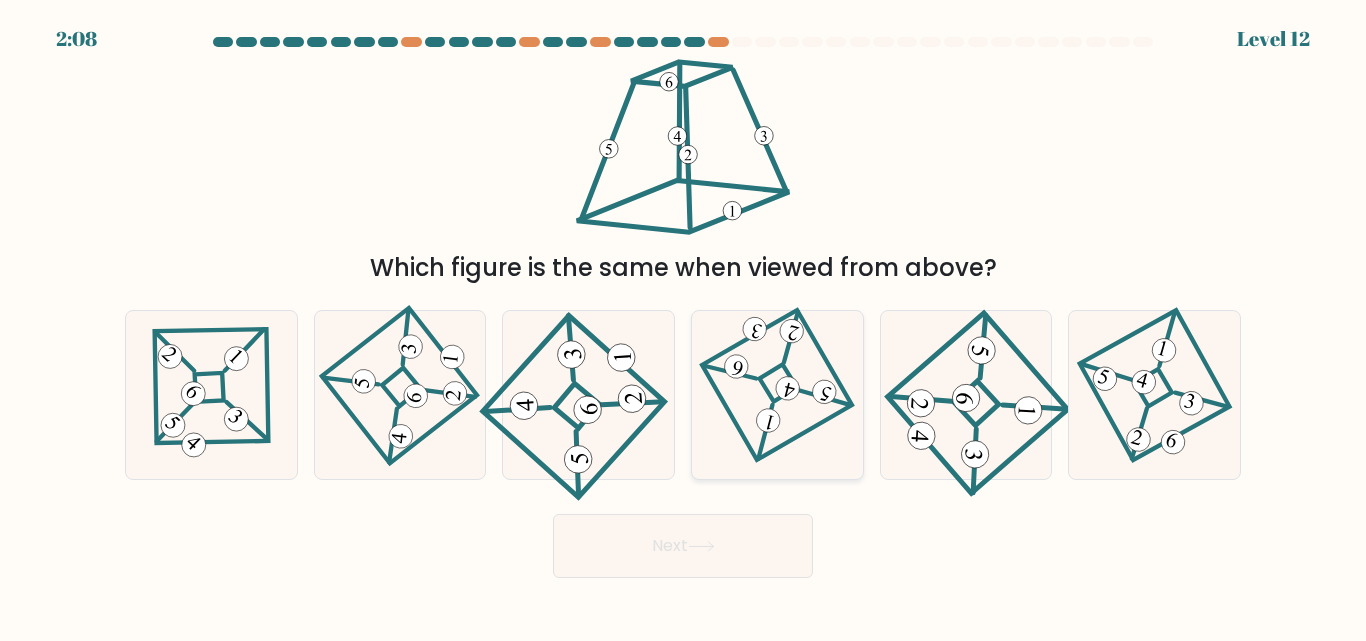 click 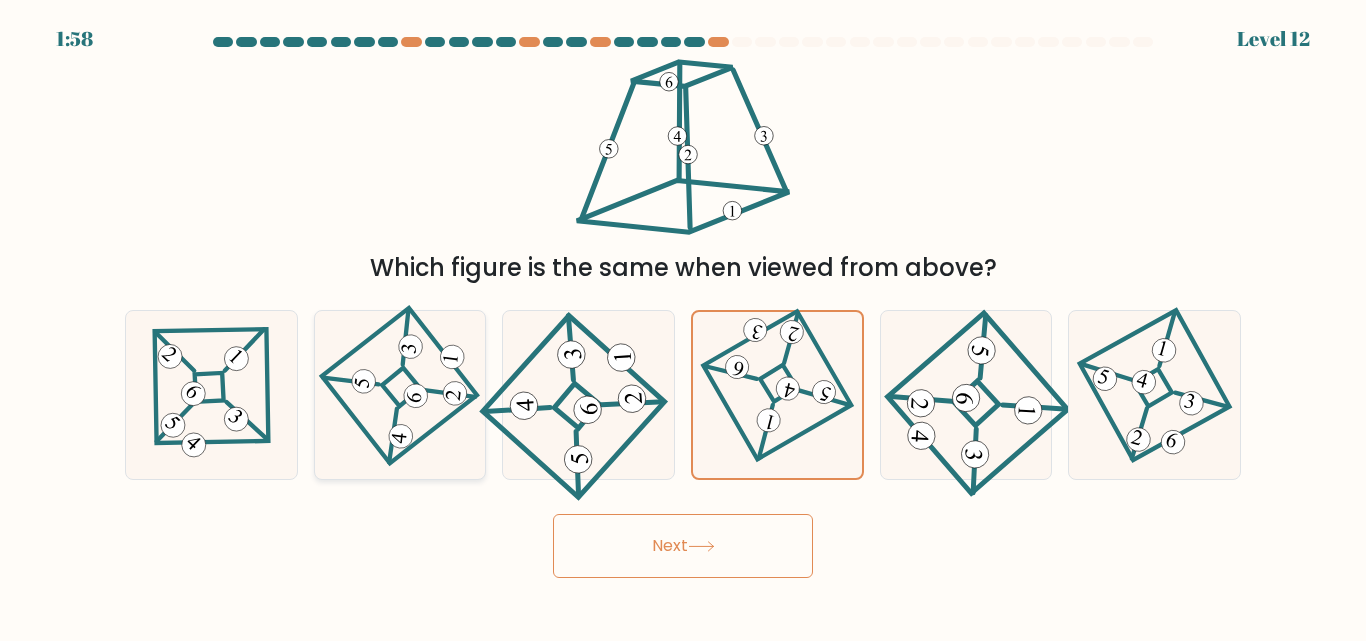 click 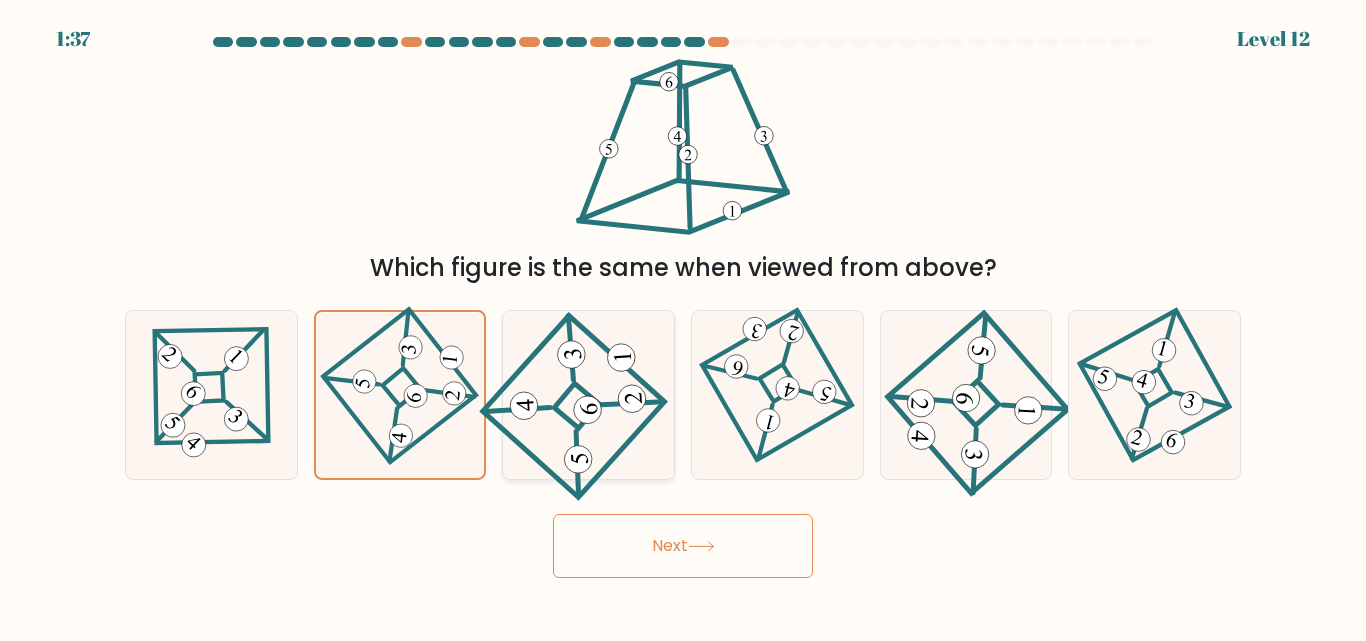 click 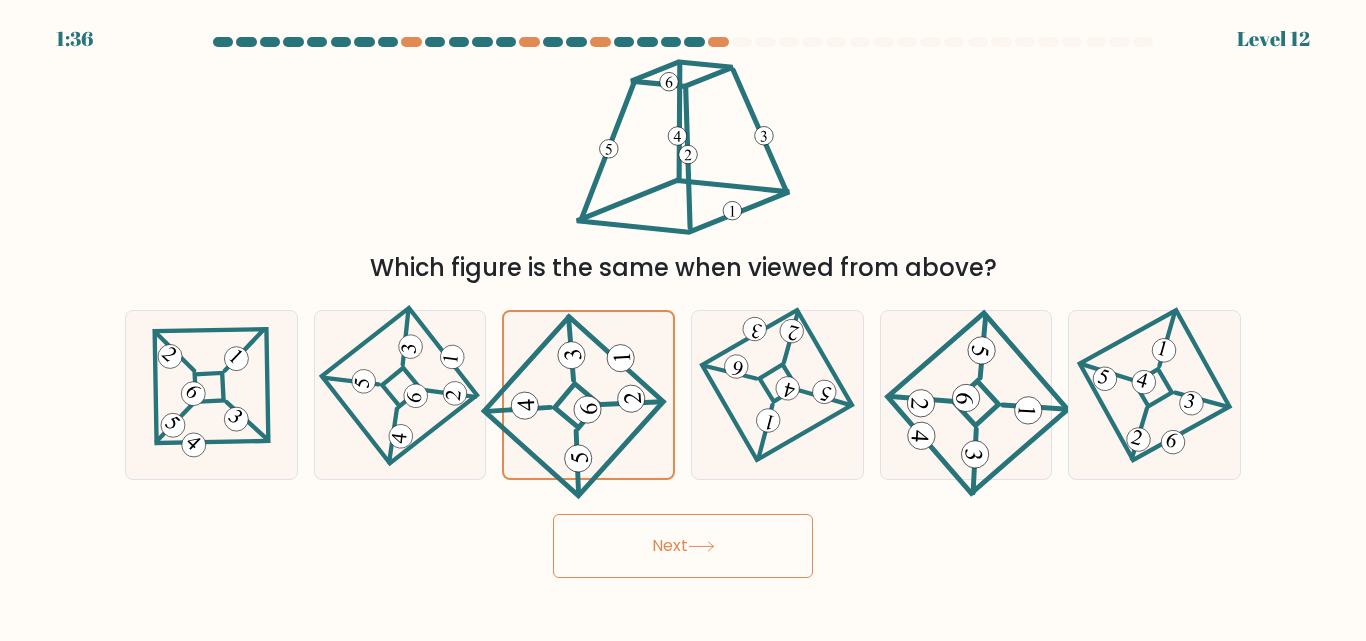 click on "Next" at bounding box center [683, 546] 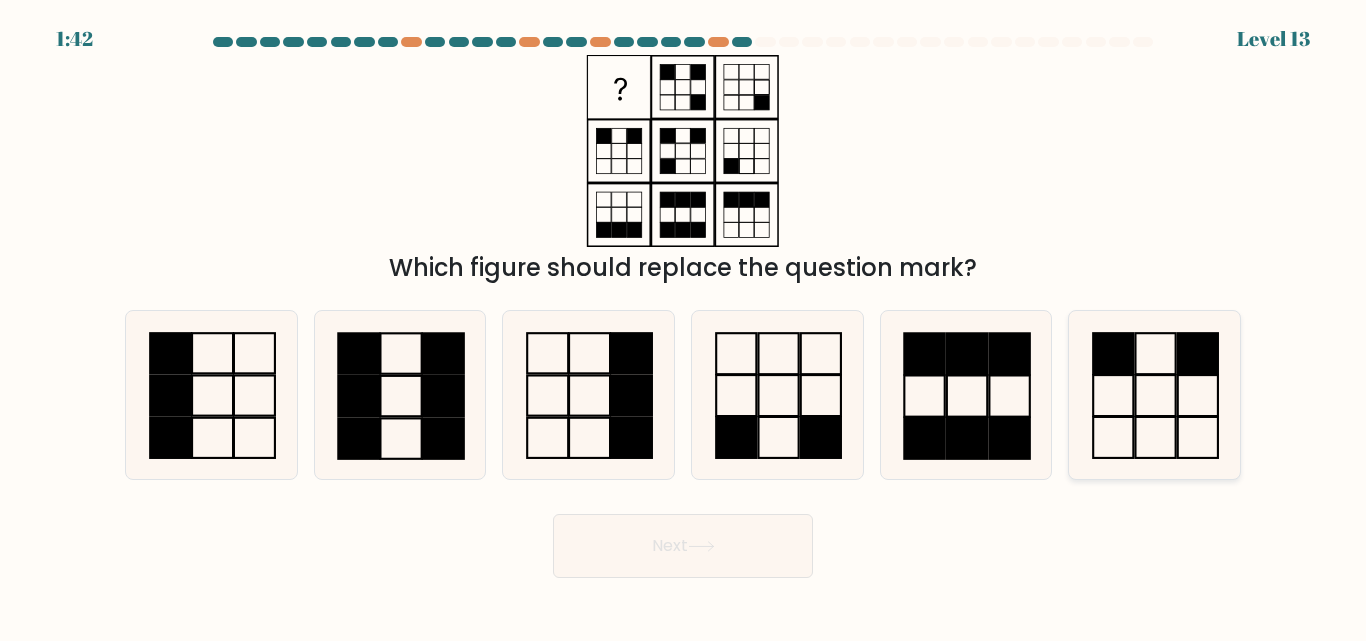 click 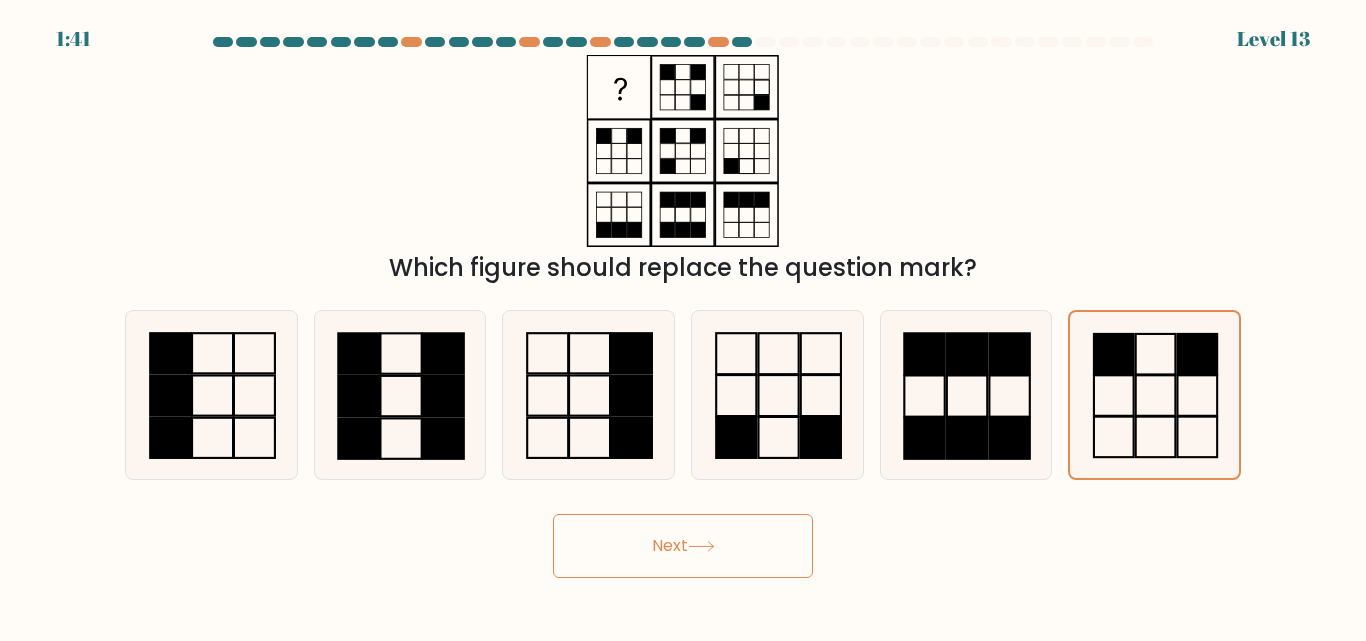 click on "Next" at bounding box center [683, 546] 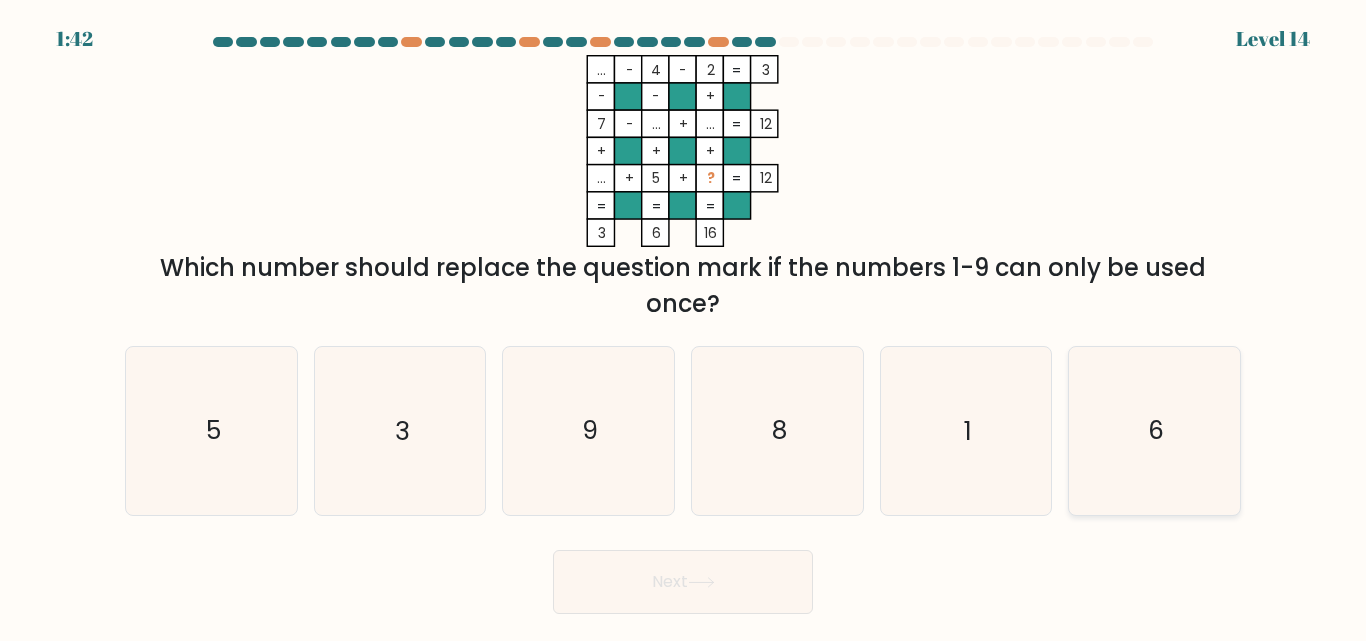click on "6" 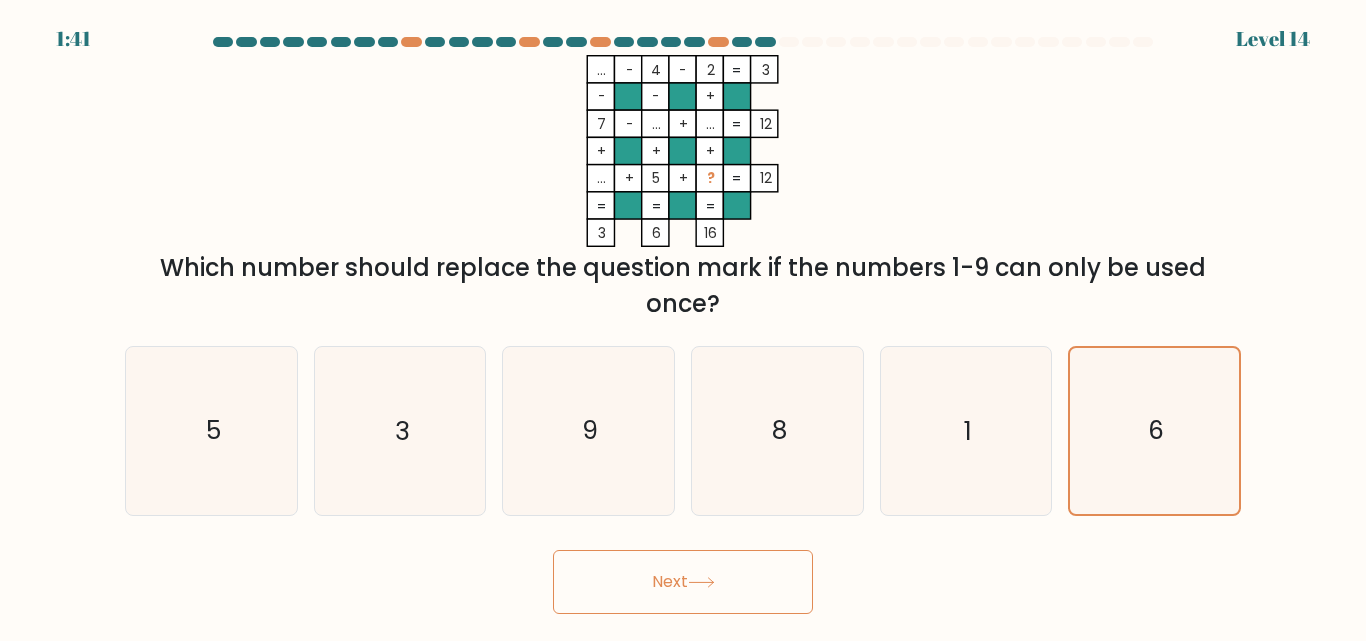 click on "Next" at bounding box center (683, 582) 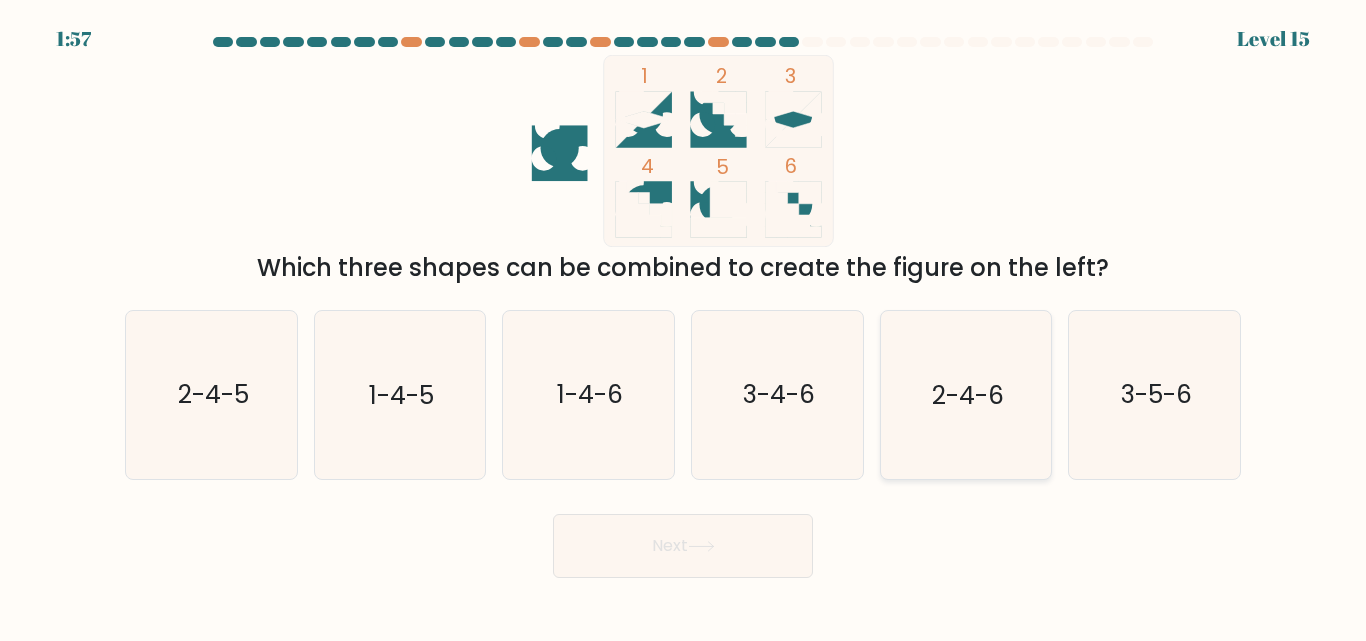 click on "2-4-6" 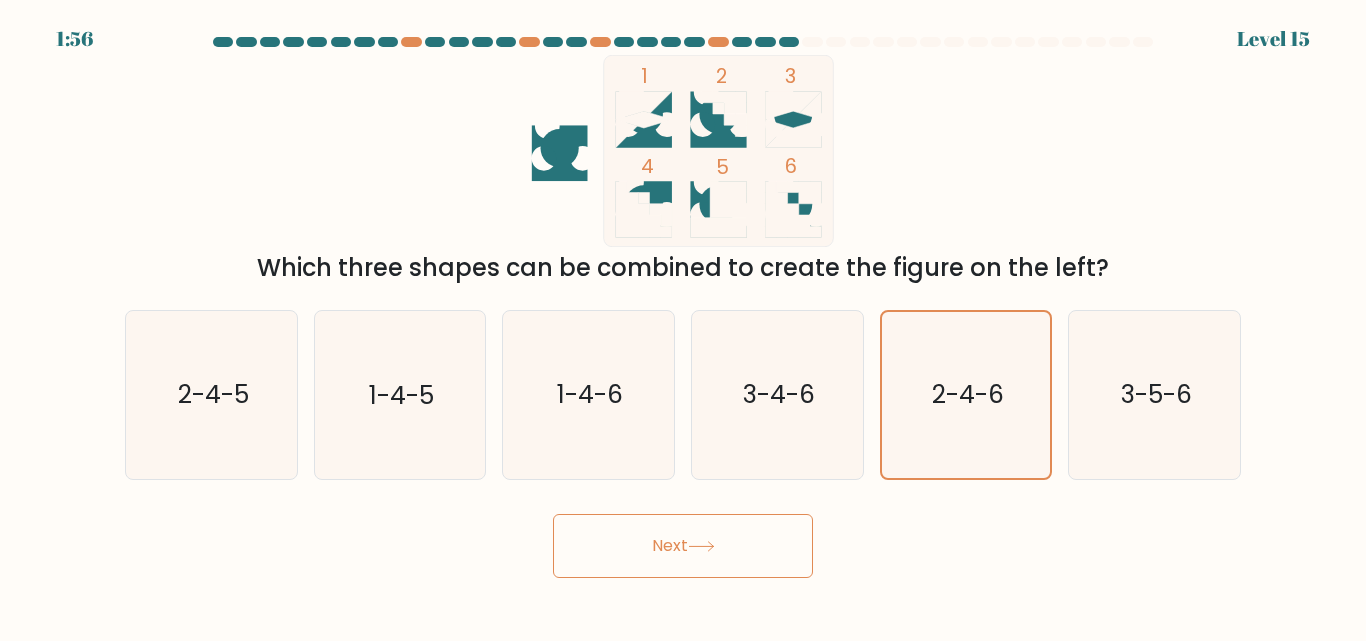 click on "Next" at bounding box center [683, 546] 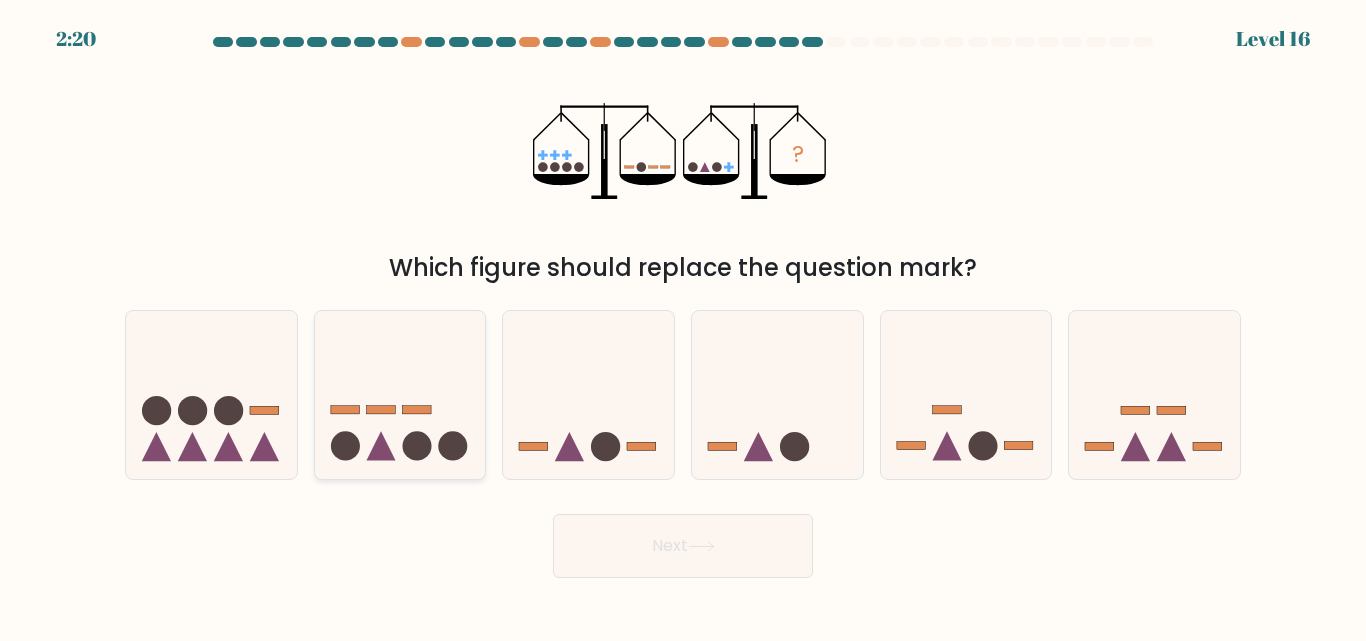 click 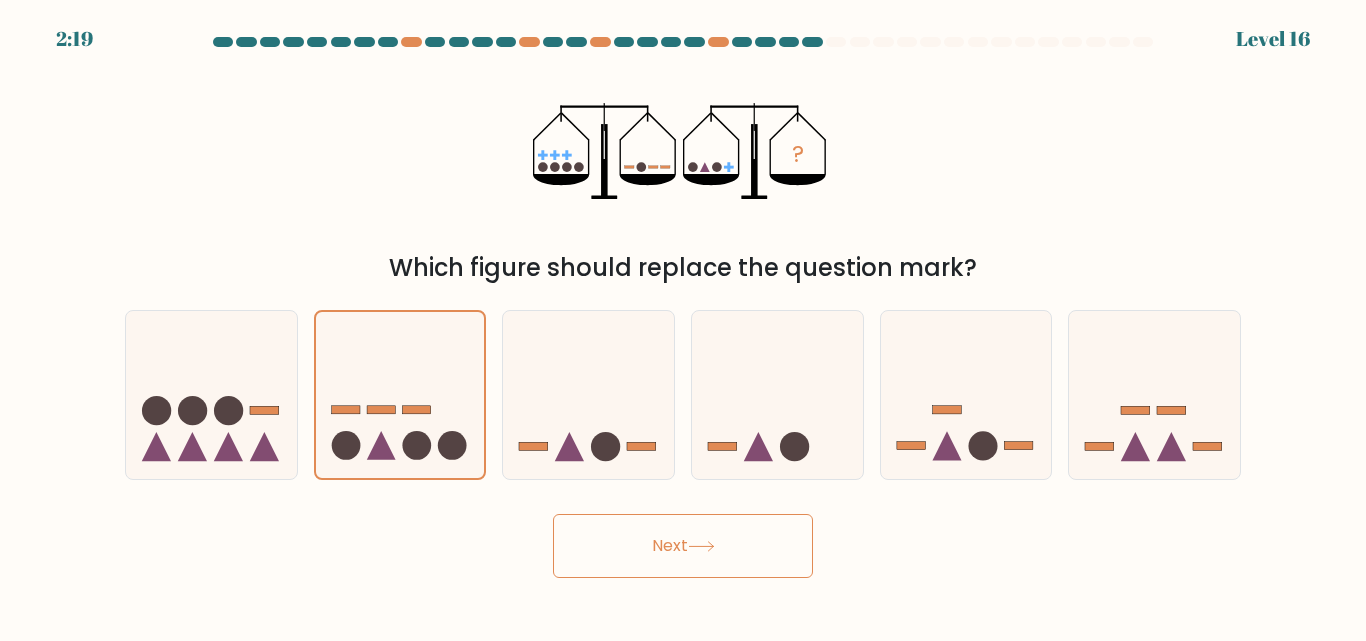 click on "Next" at bounding box center [683, 546] 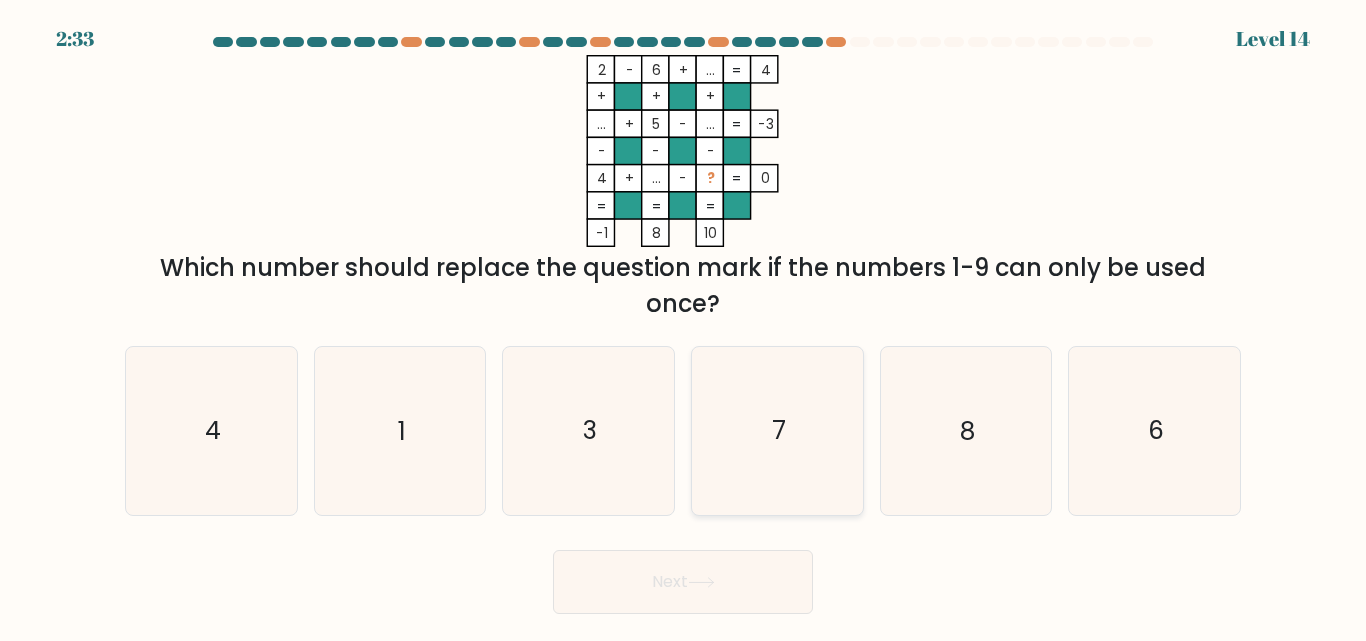 click on "7" 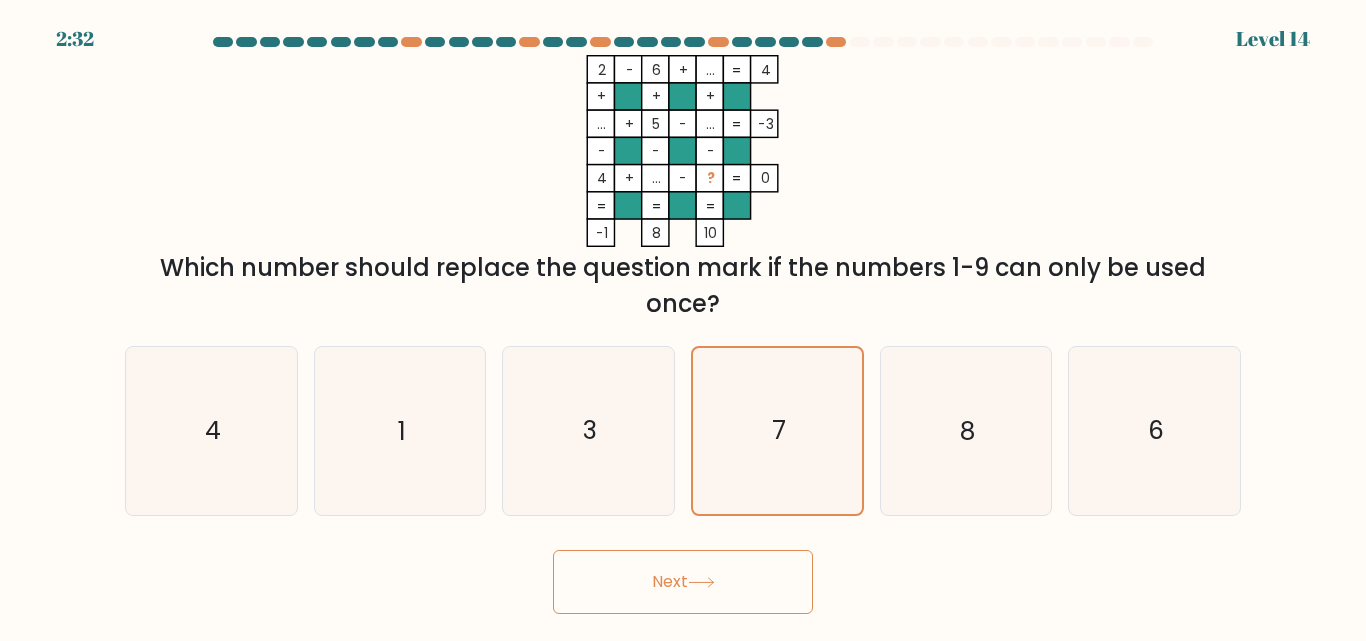 click on "Next" at bounding box center (683, 582) 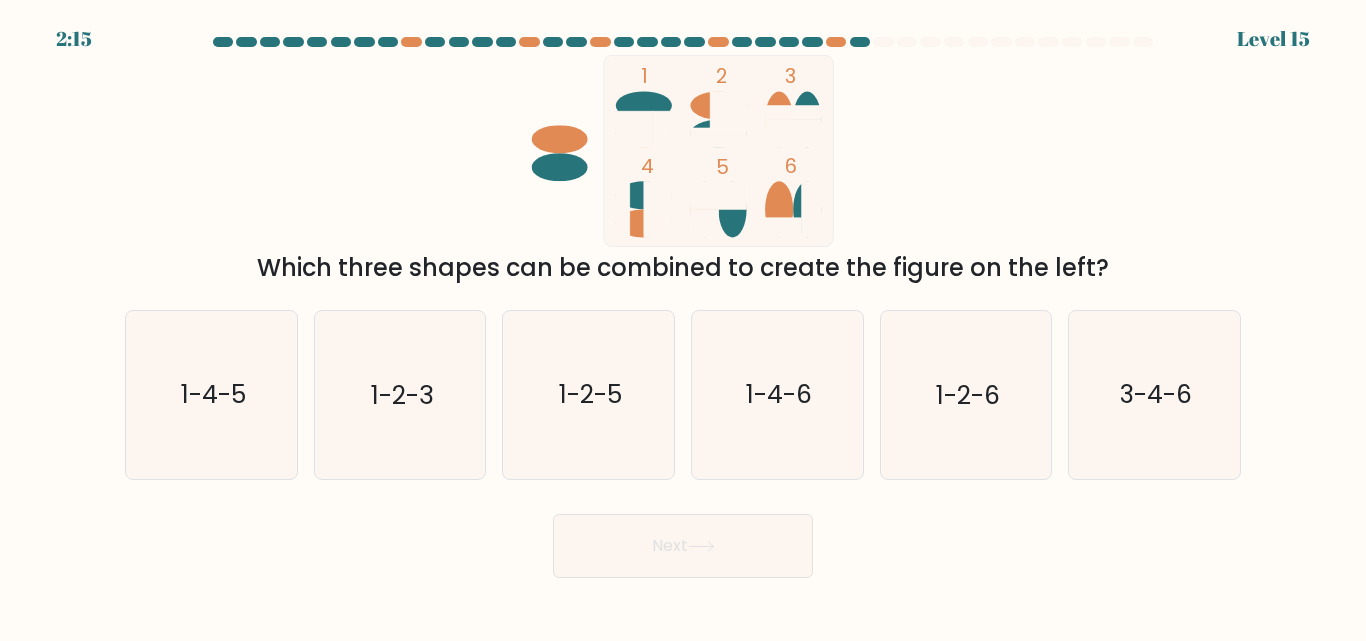 click 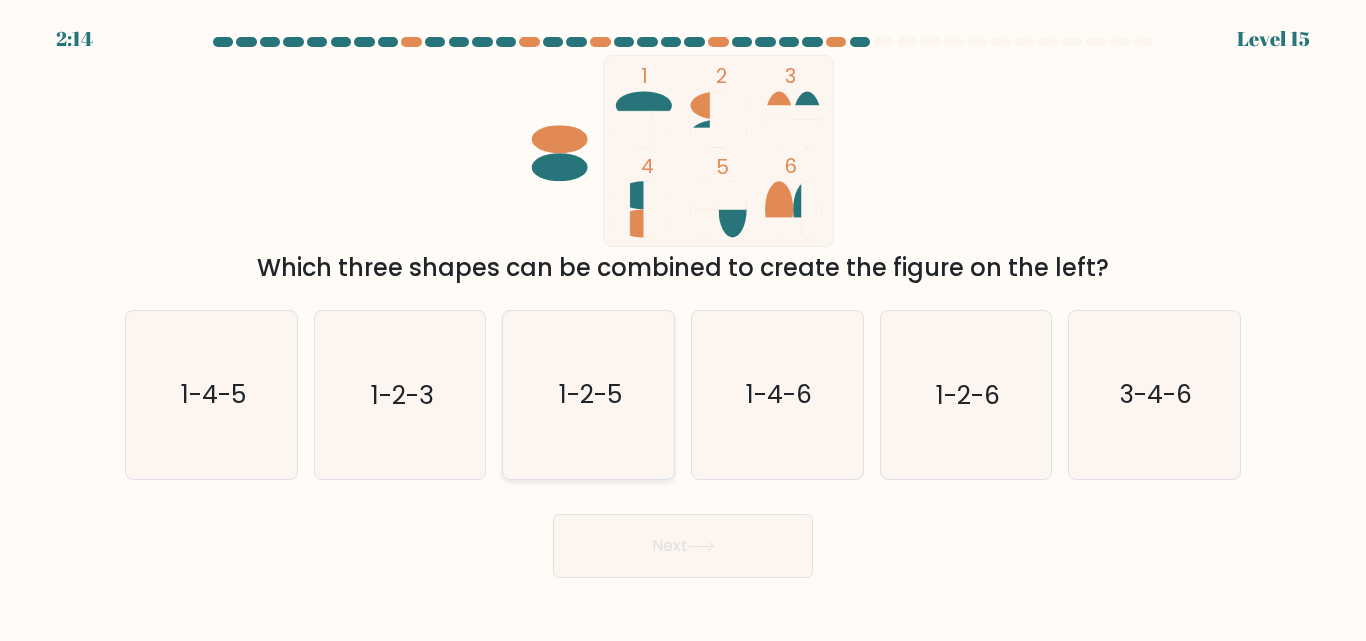 click on "1-2-5" 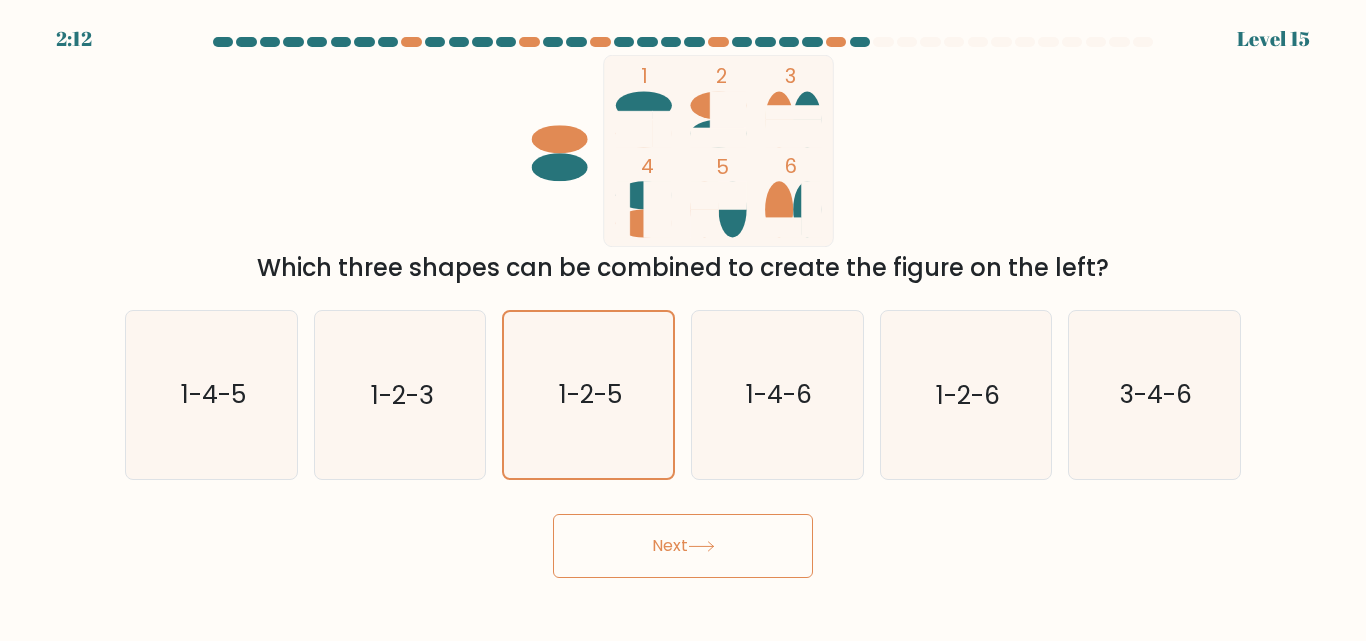 click on "Next" at bounding box center (683, 546) 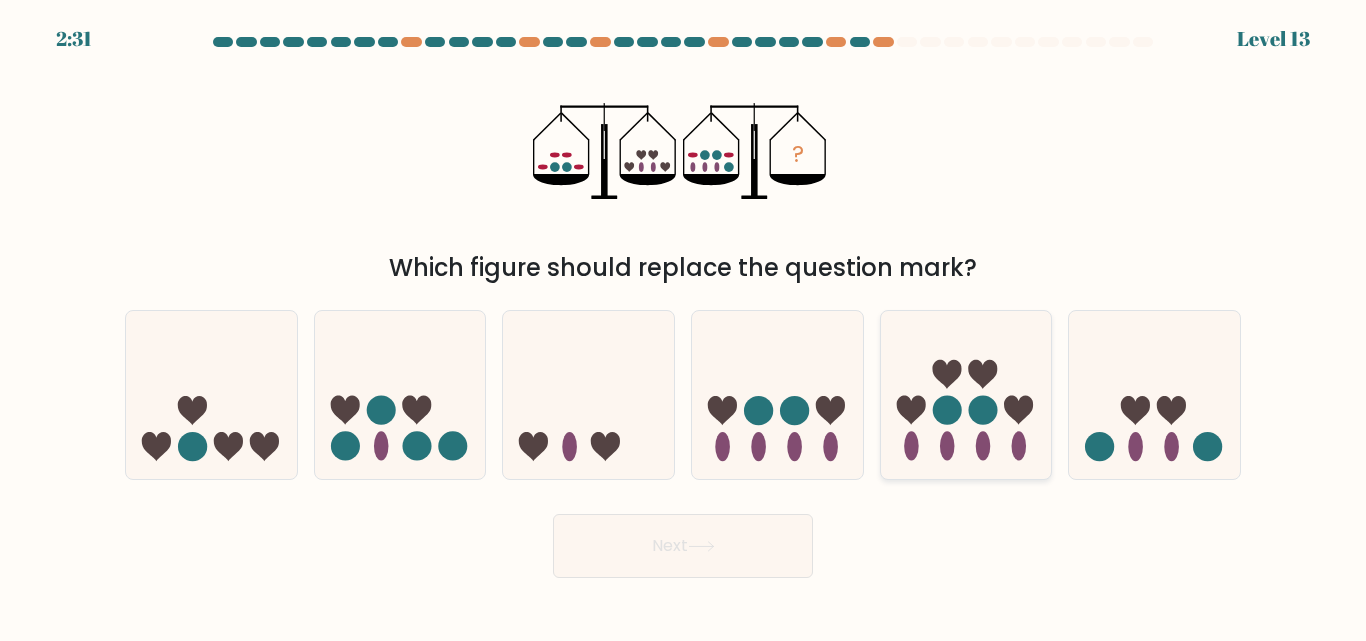 click 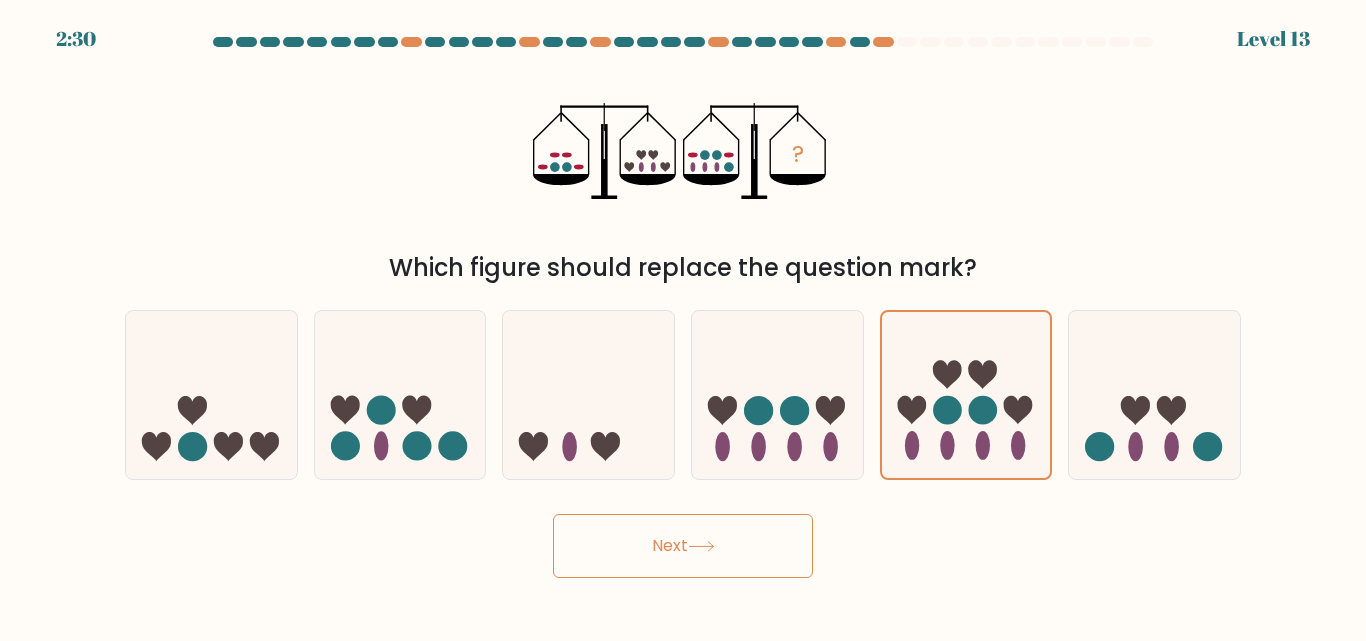 click on "Next" at bounding box center [683, 546] 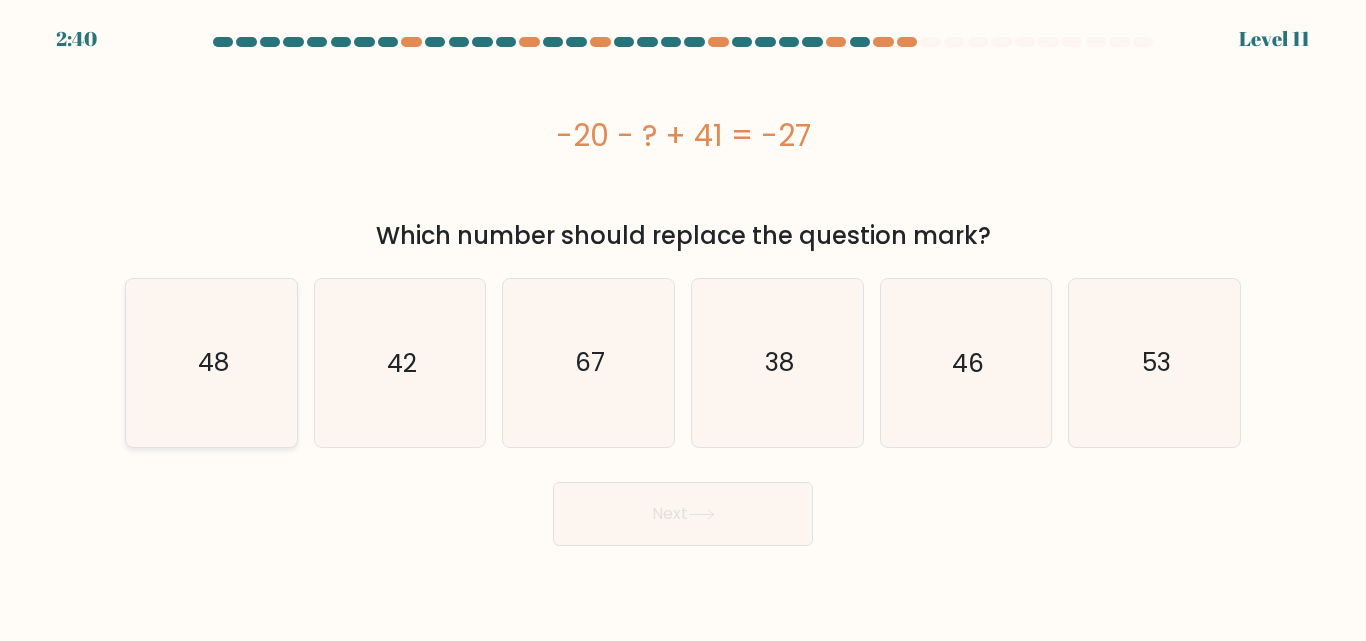 click on "48" 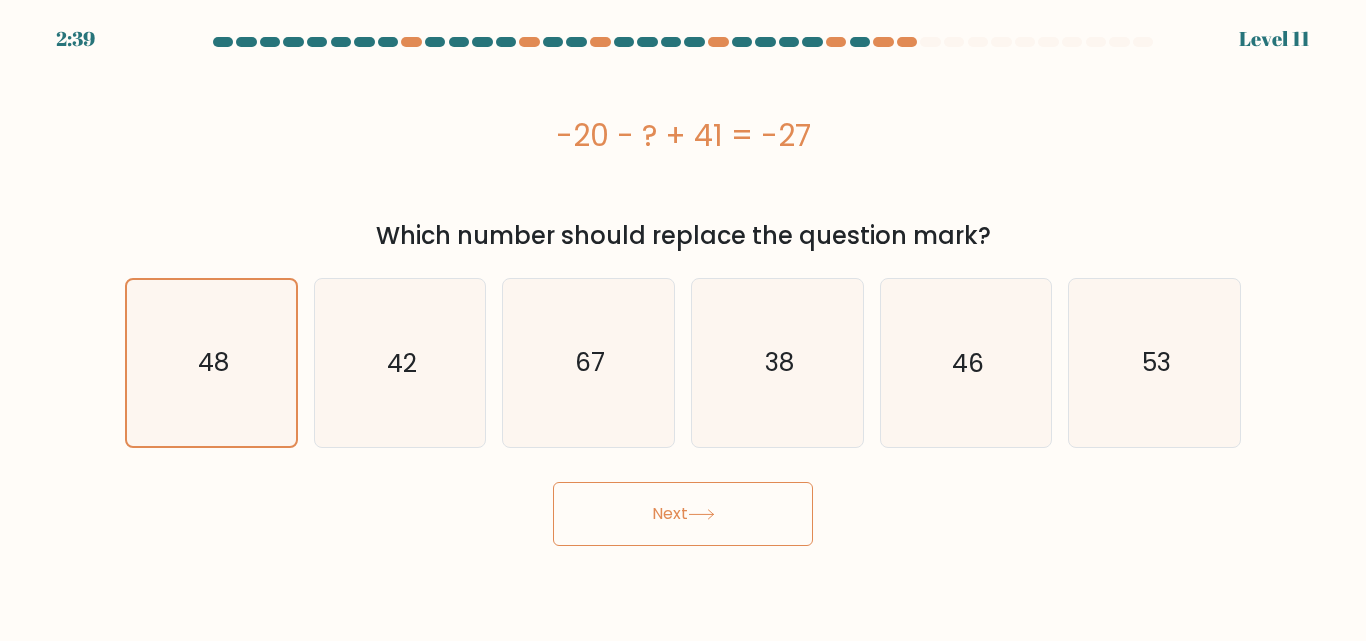 click on "Next" at bounding box center [683, 514] 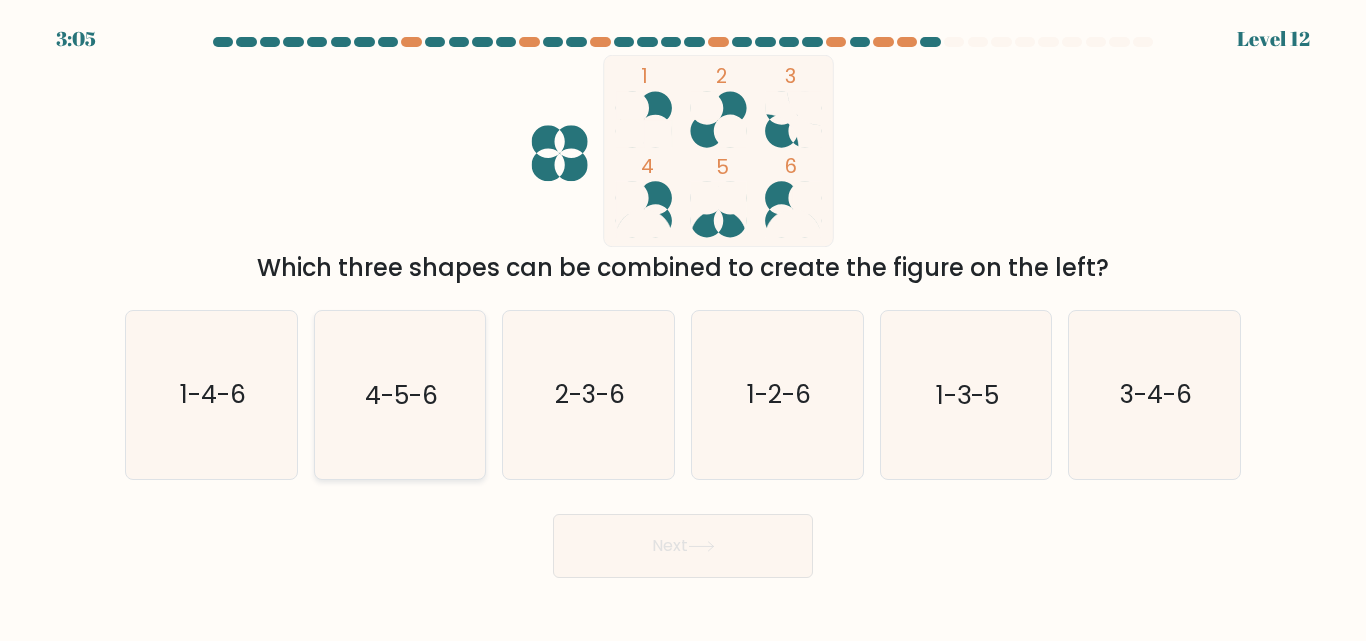 click on "4-5-6" 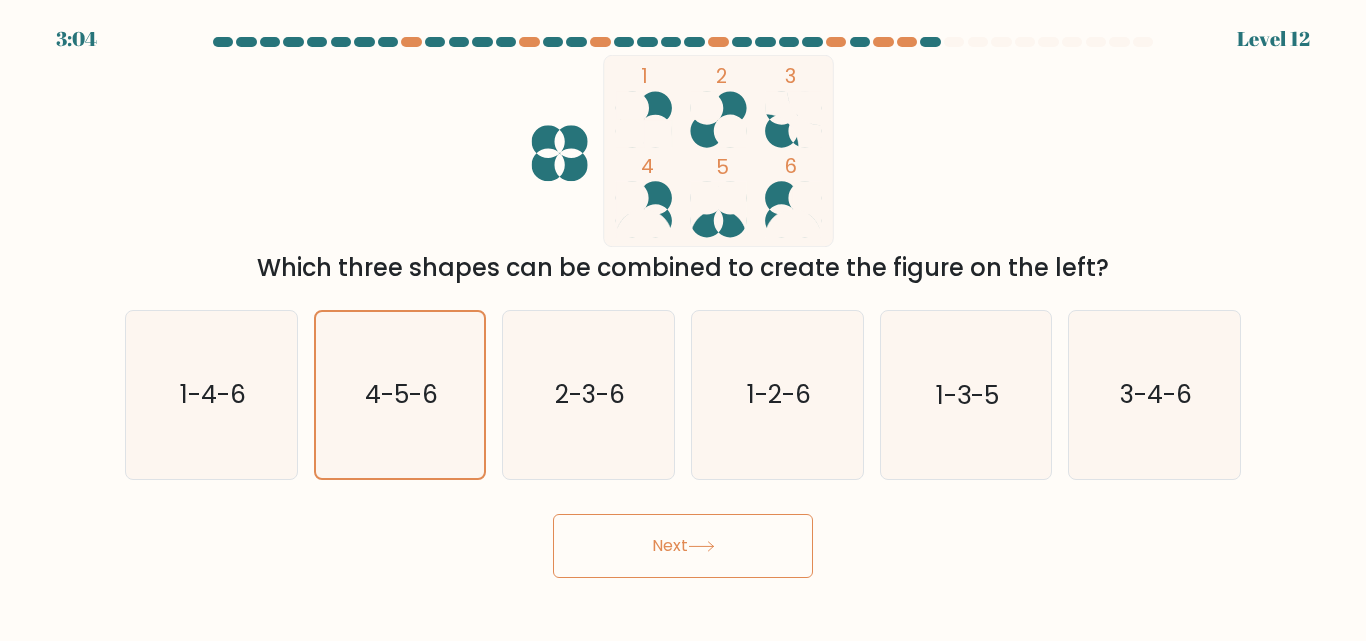 click on "Next" at bounding box center [683, 546] 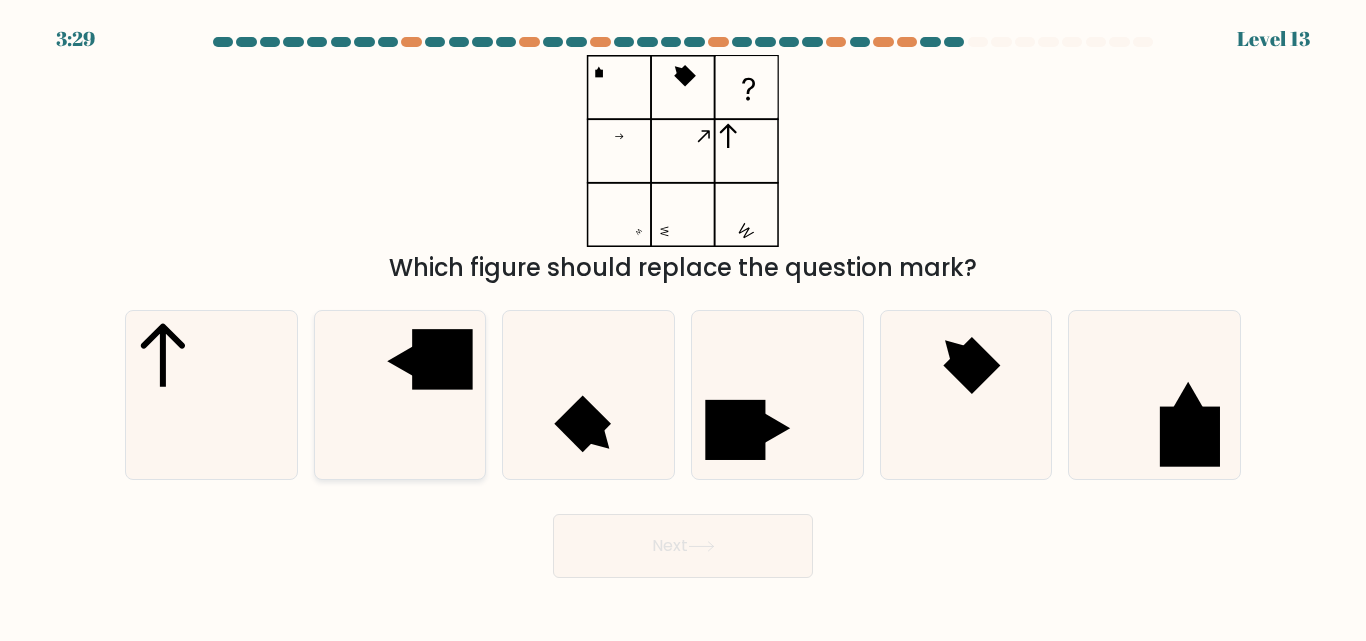 click 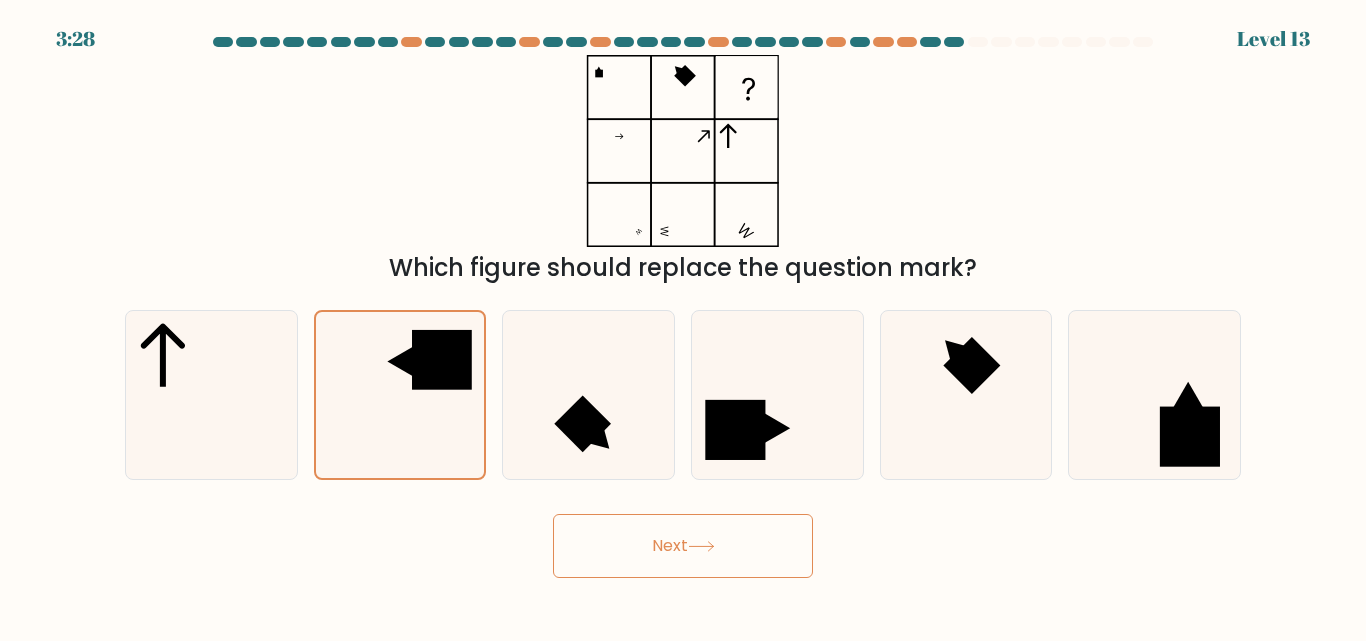 click on "Next" at bounding box center [683, 546] 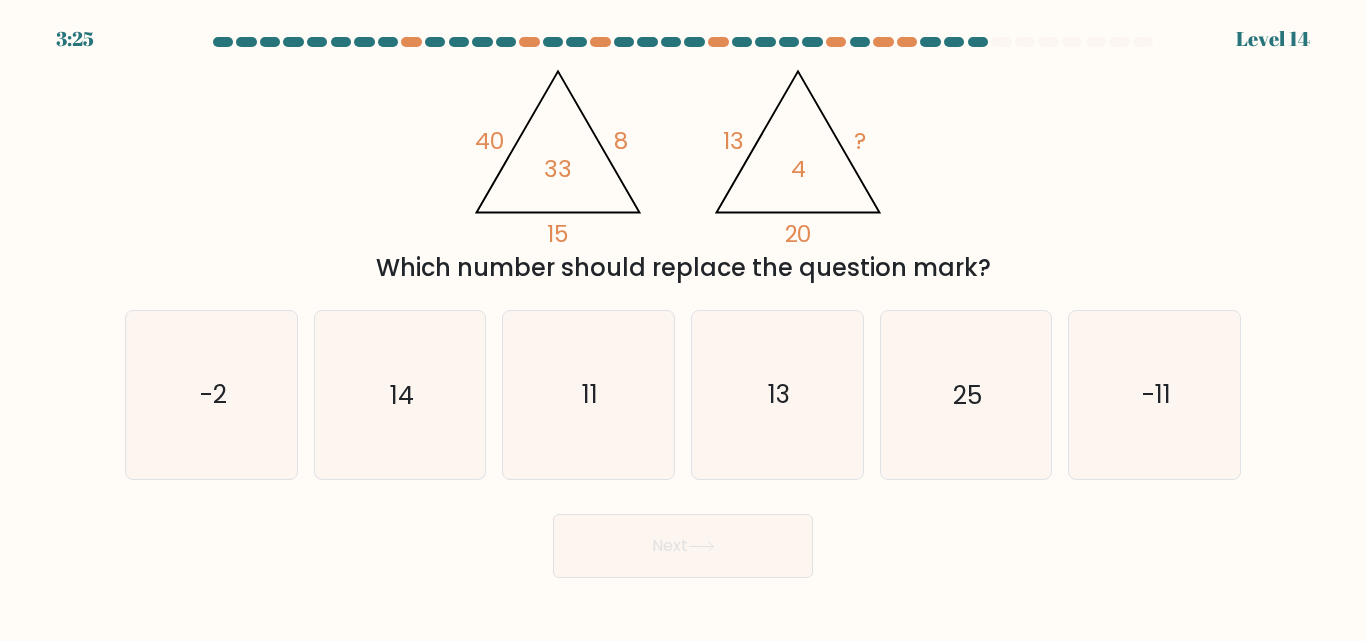 click at bounding box center [683, 307] 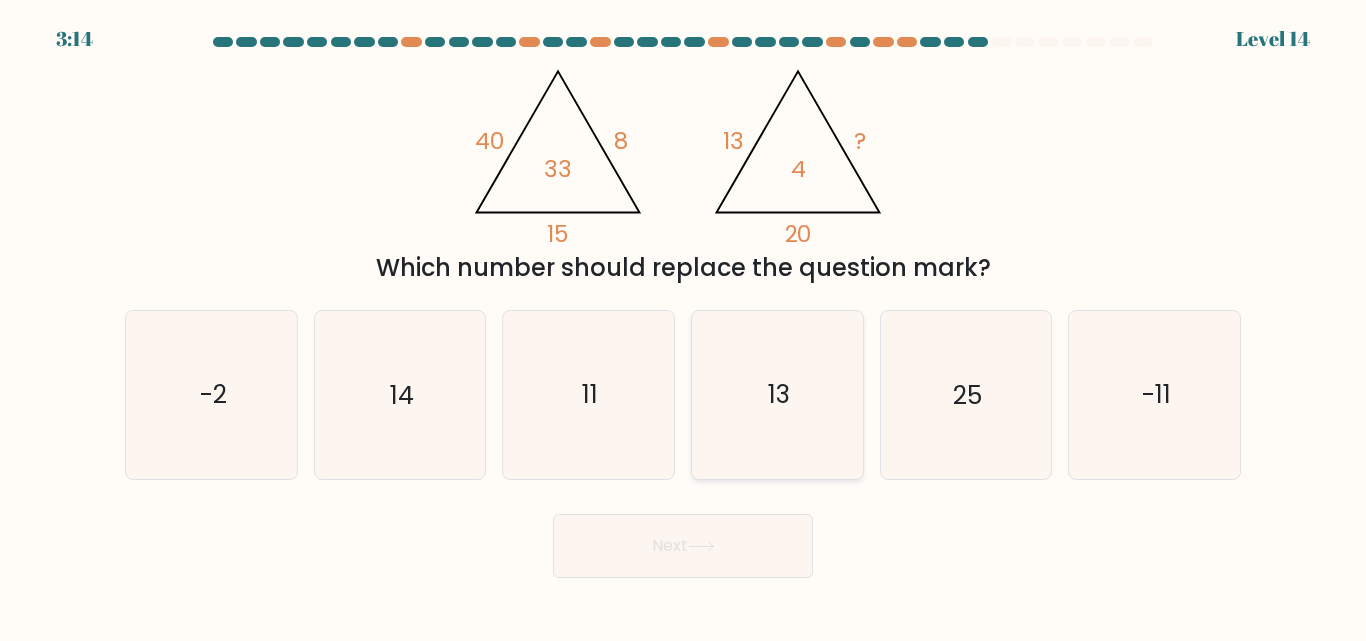 click on "13" 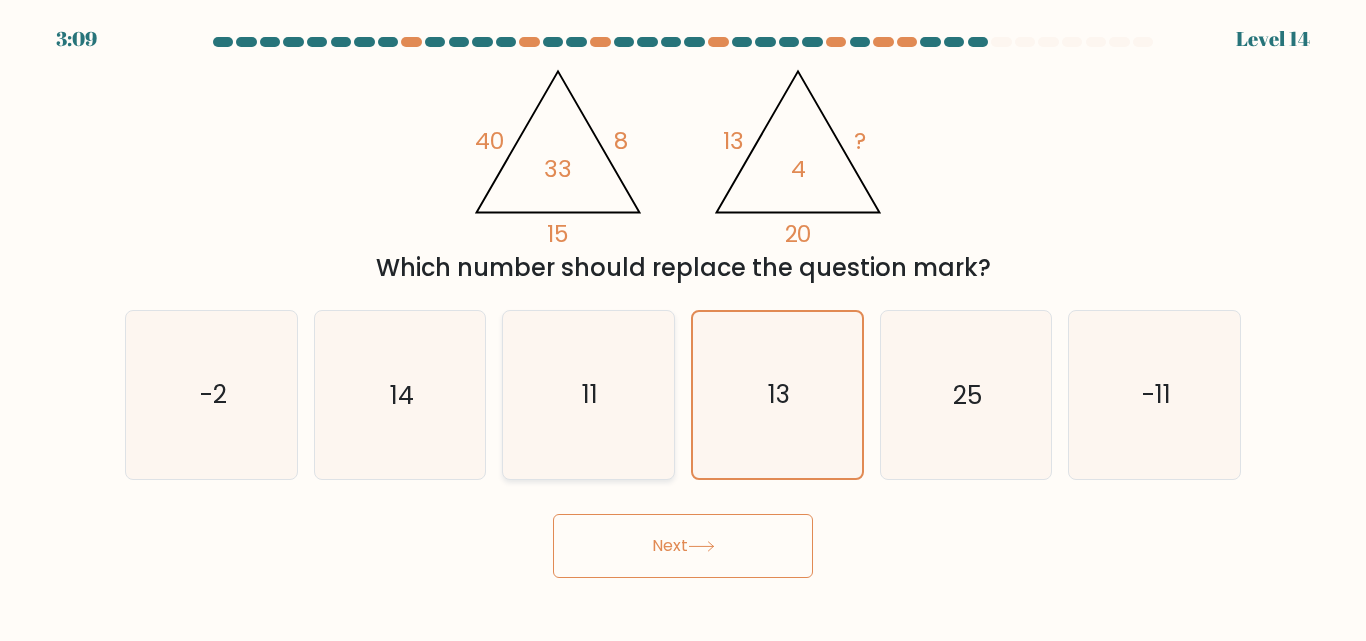 click on "11" 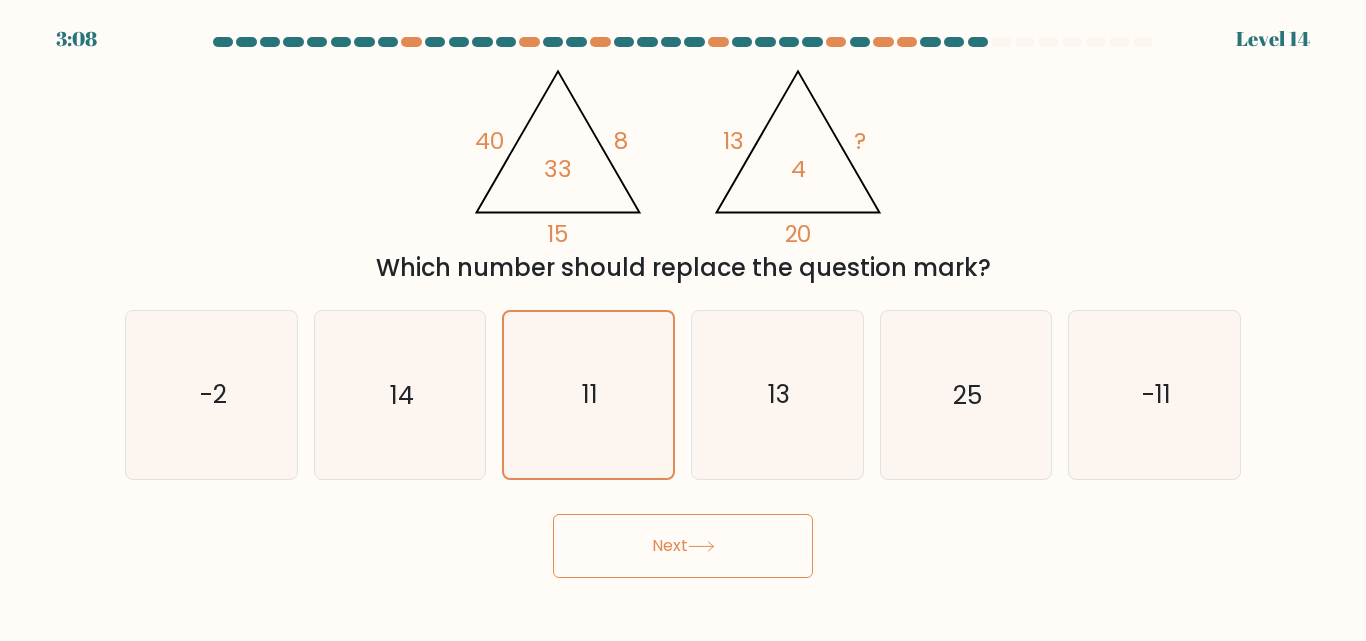 click on "Next" at bounding box center [683, 546] 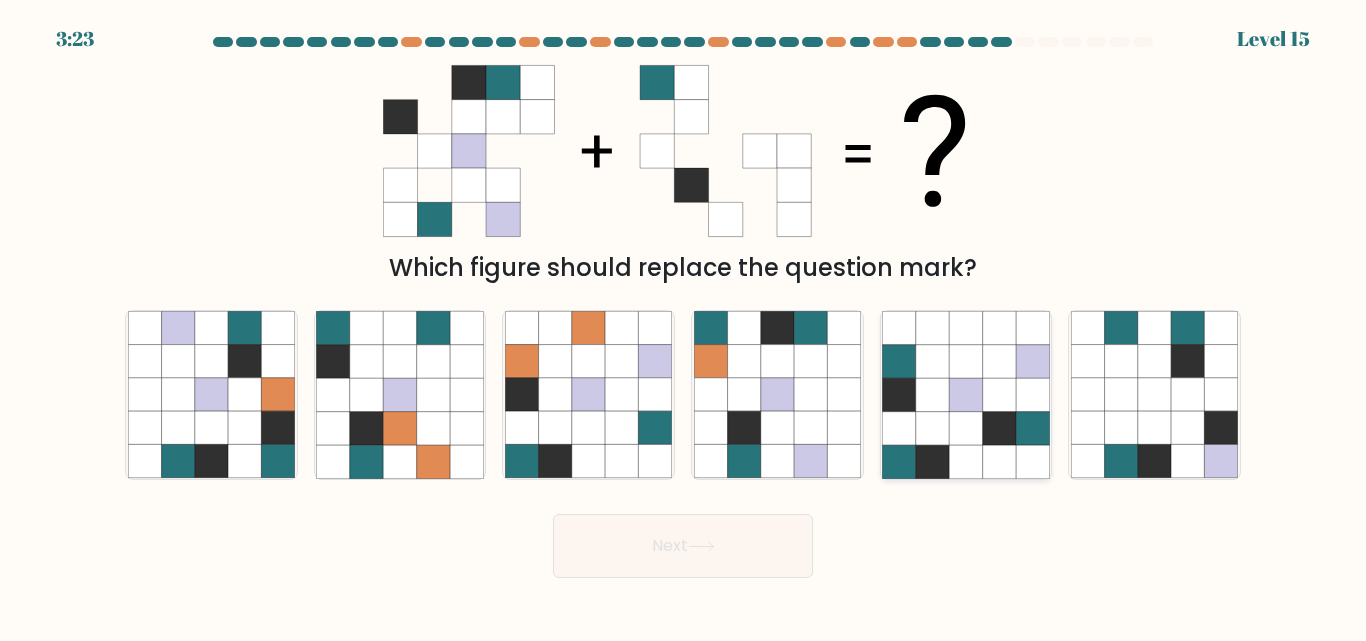 click 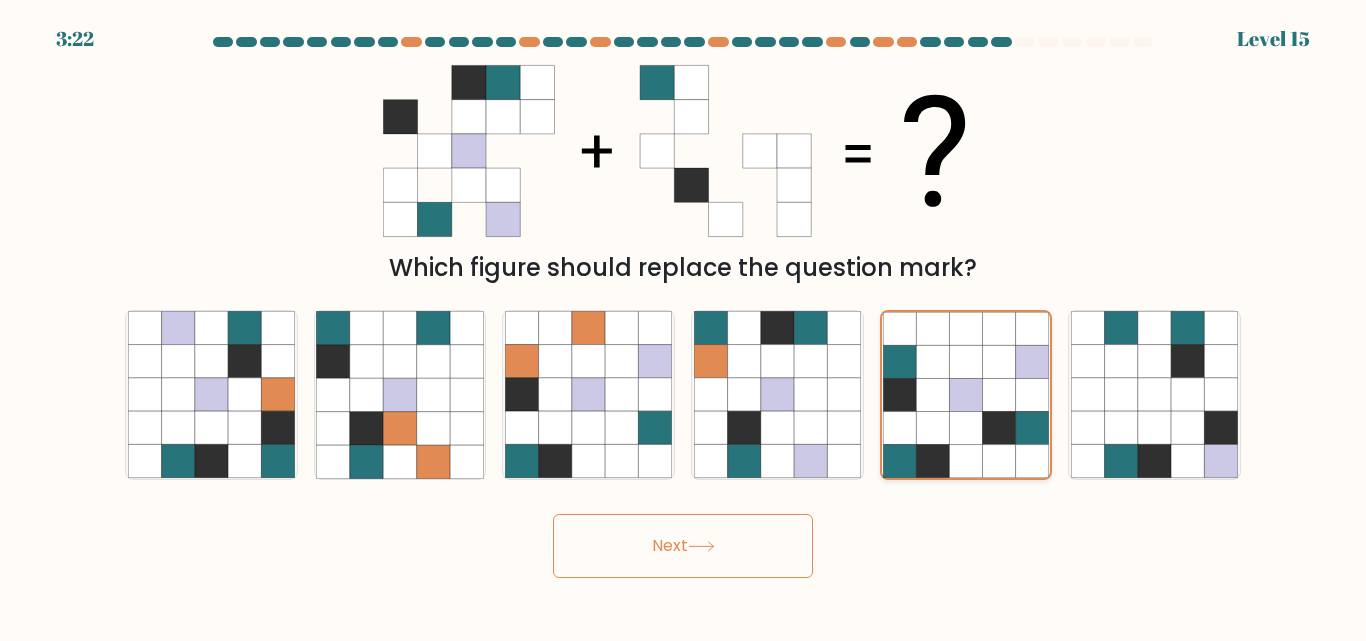 click 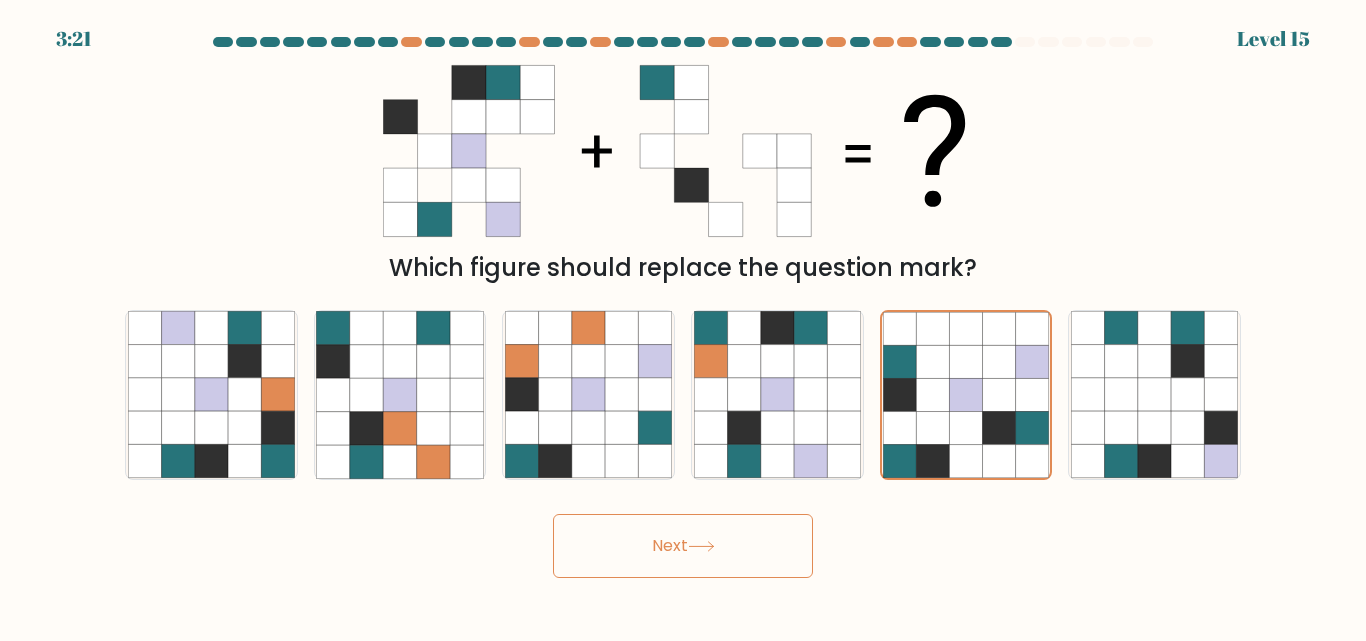 click on "Next" at bounding box center (683, 546) 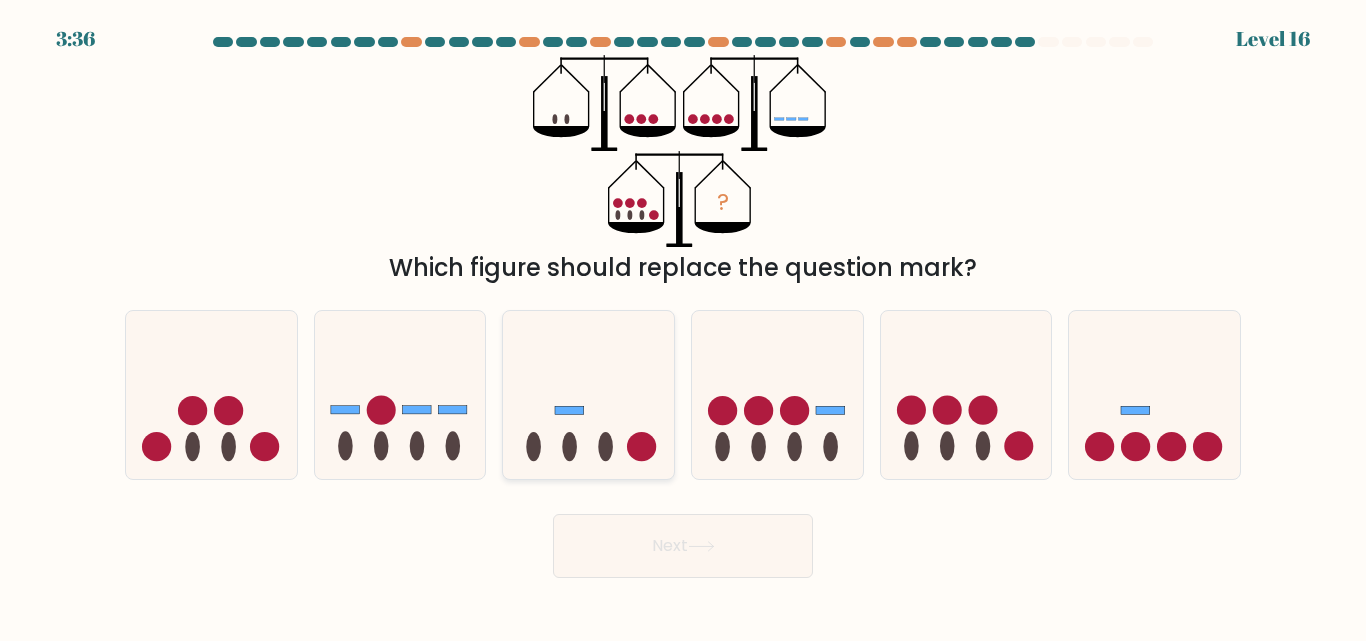 click 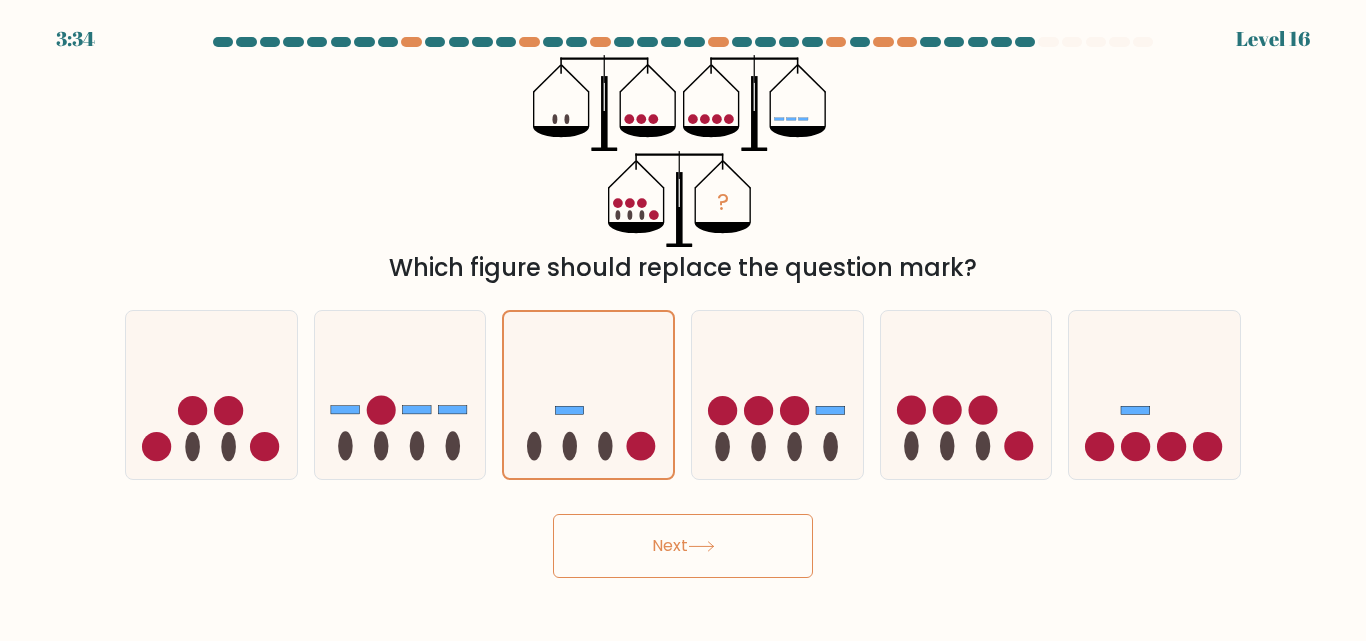 click on "Next" at bounding box center [683, 546] 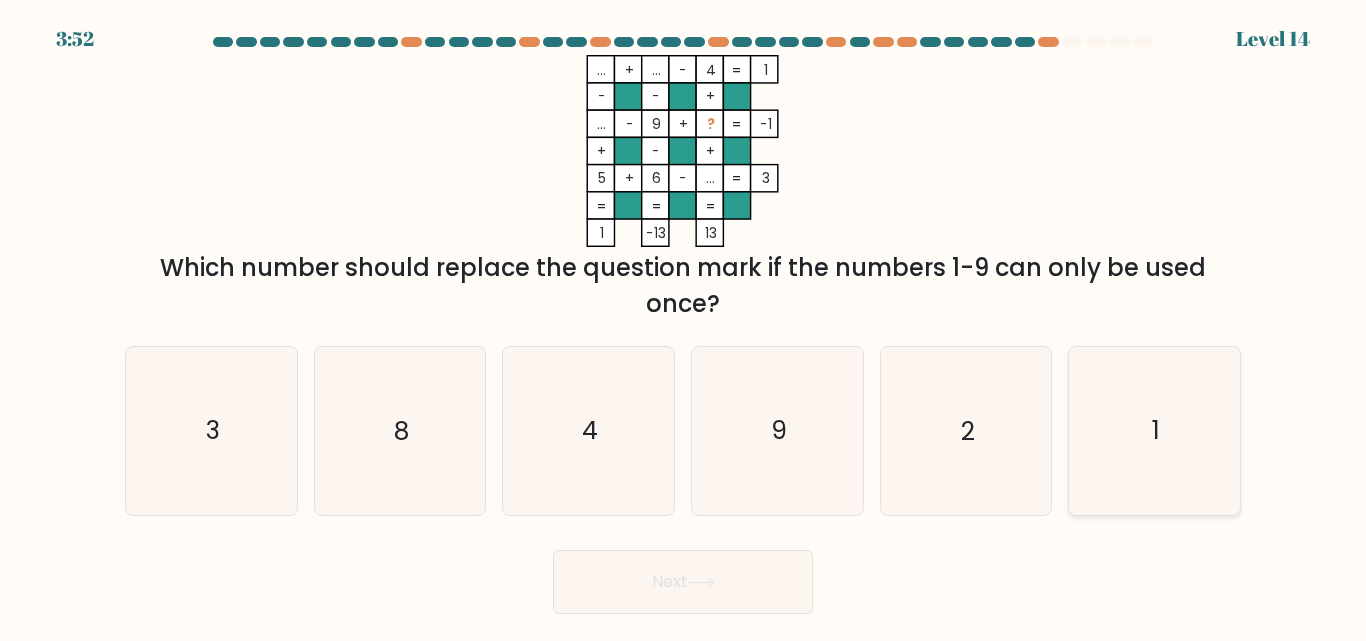 click on "1" 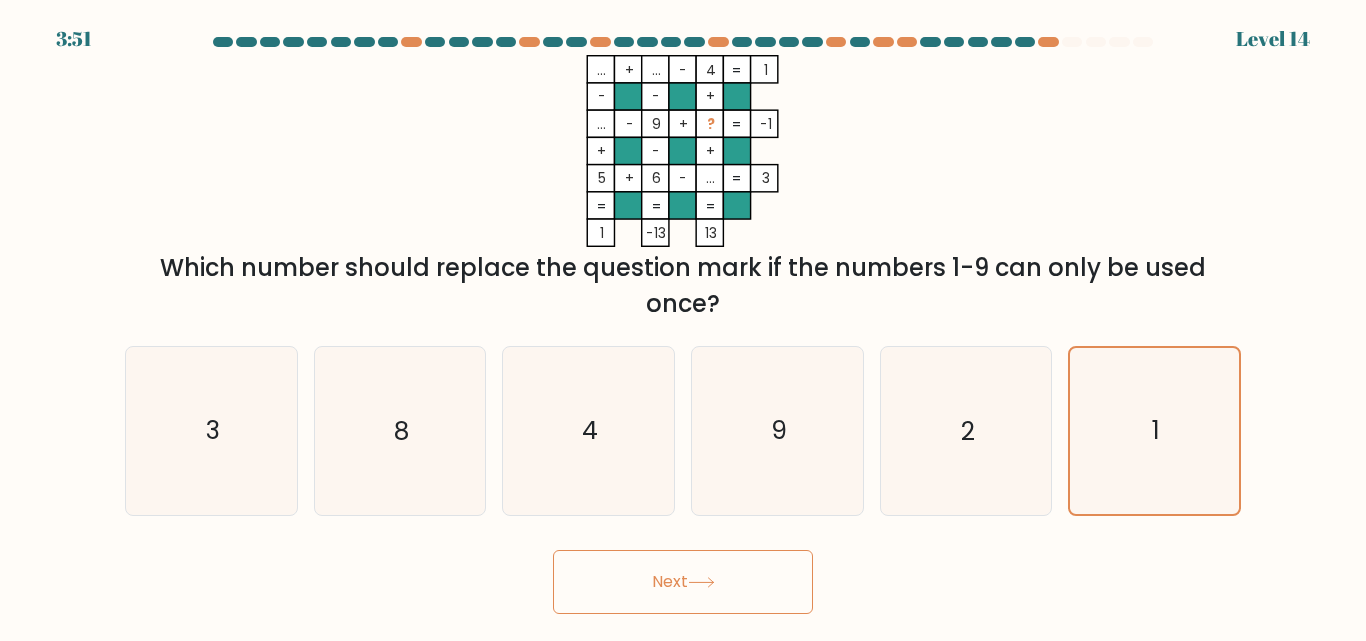 click on "Next" at bounding box center (683, 582) 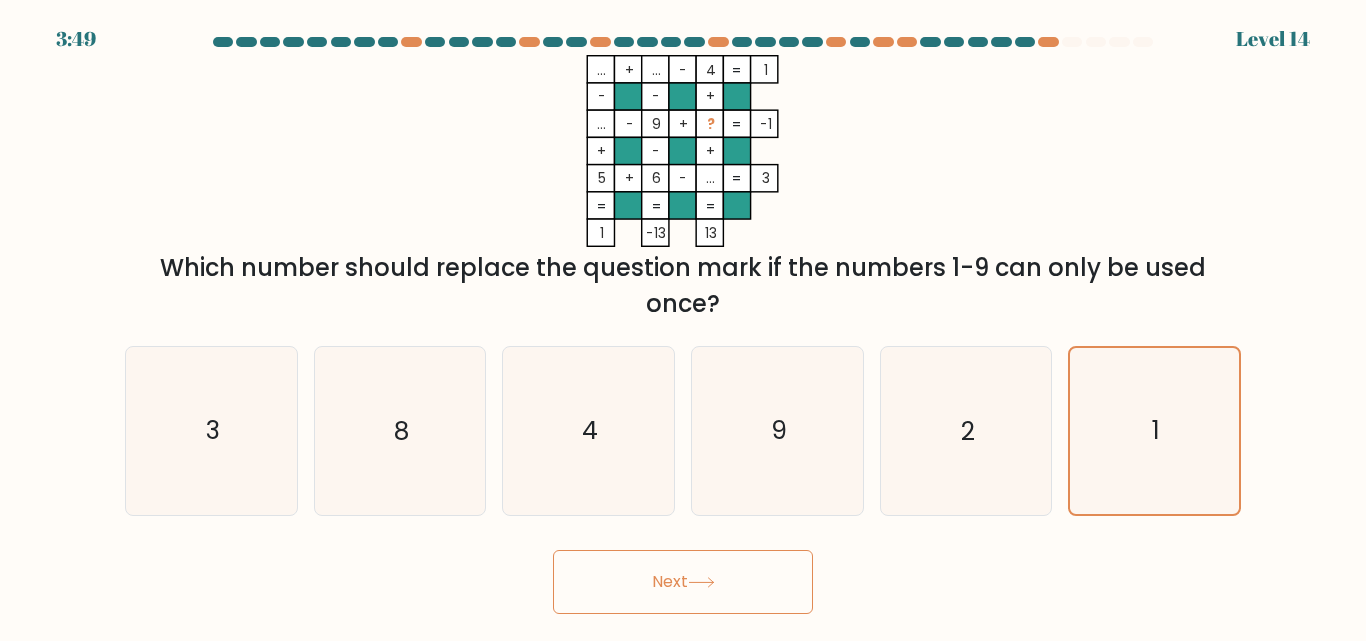 click on "Next" at bounding box center (683, 582) 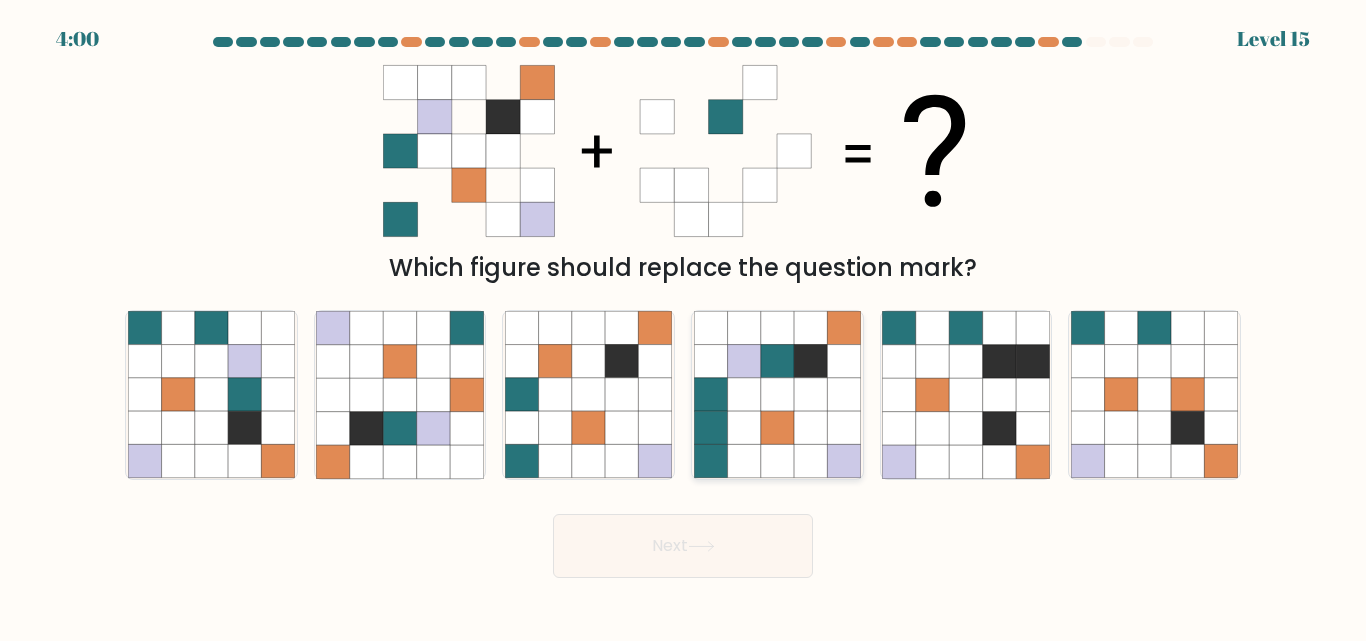 click 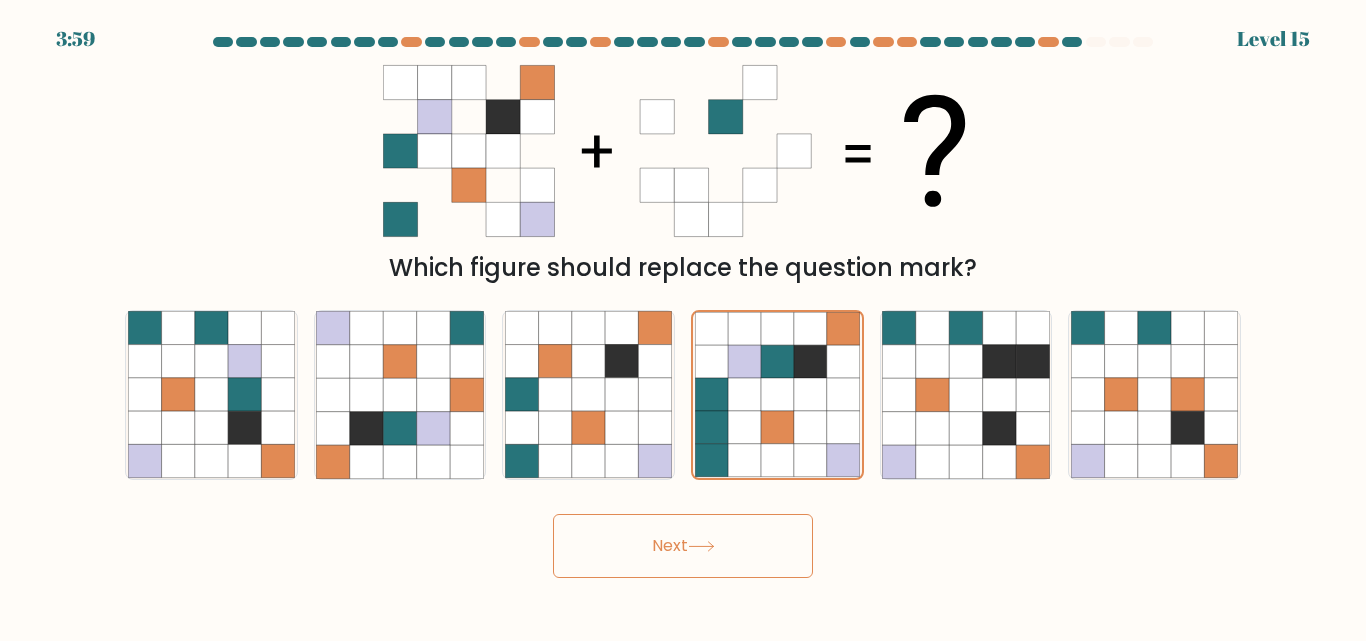 click on "Next" at bounding box center (683, 546) 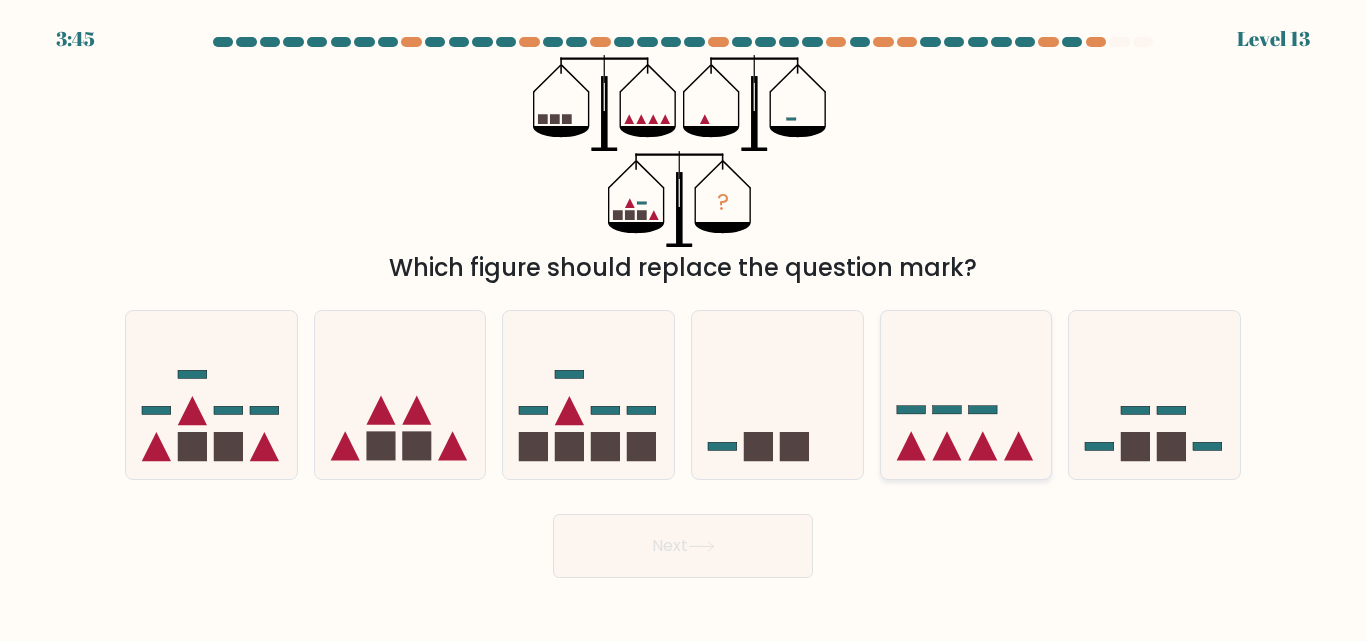 click 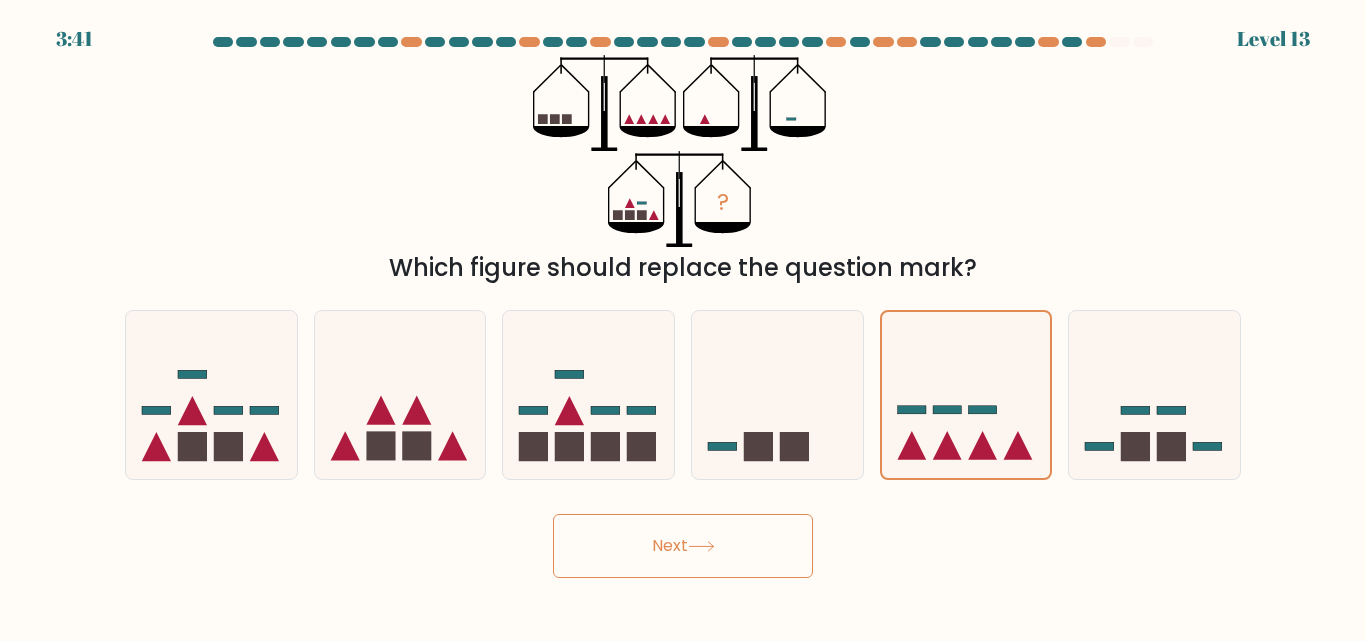 click on "3:41
Level 13" at bounding box center [683, 320] 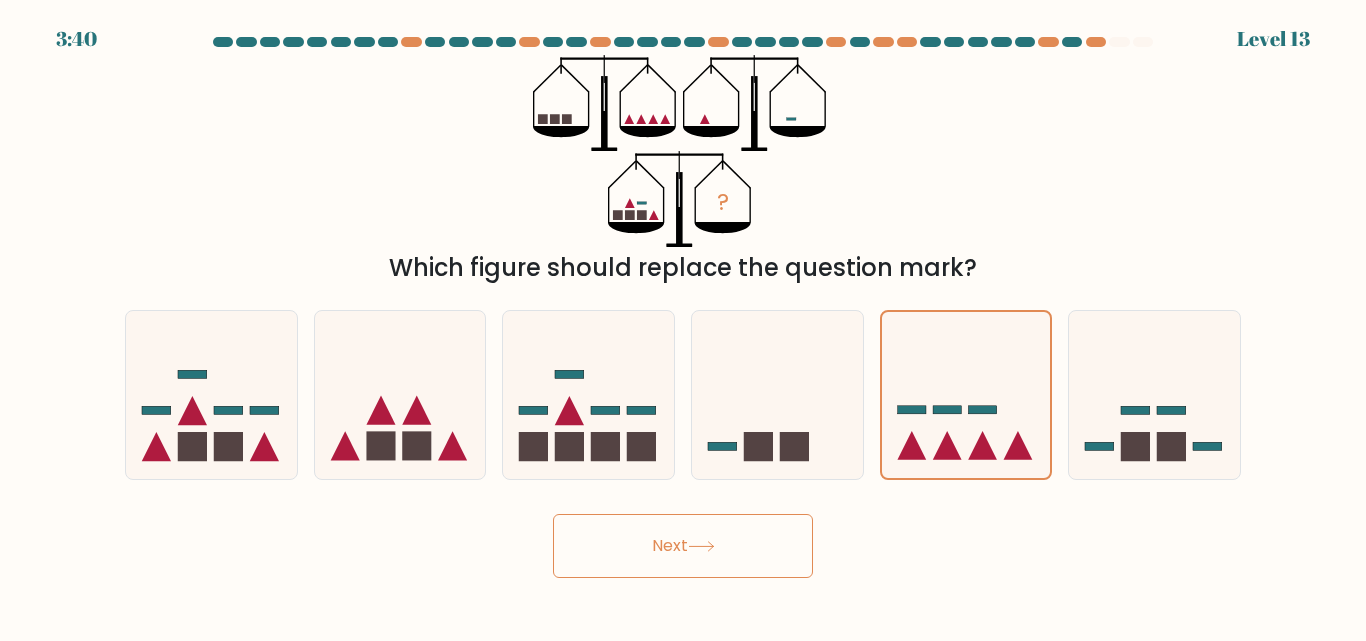 click on "Next" at bounding box center (683, 546) 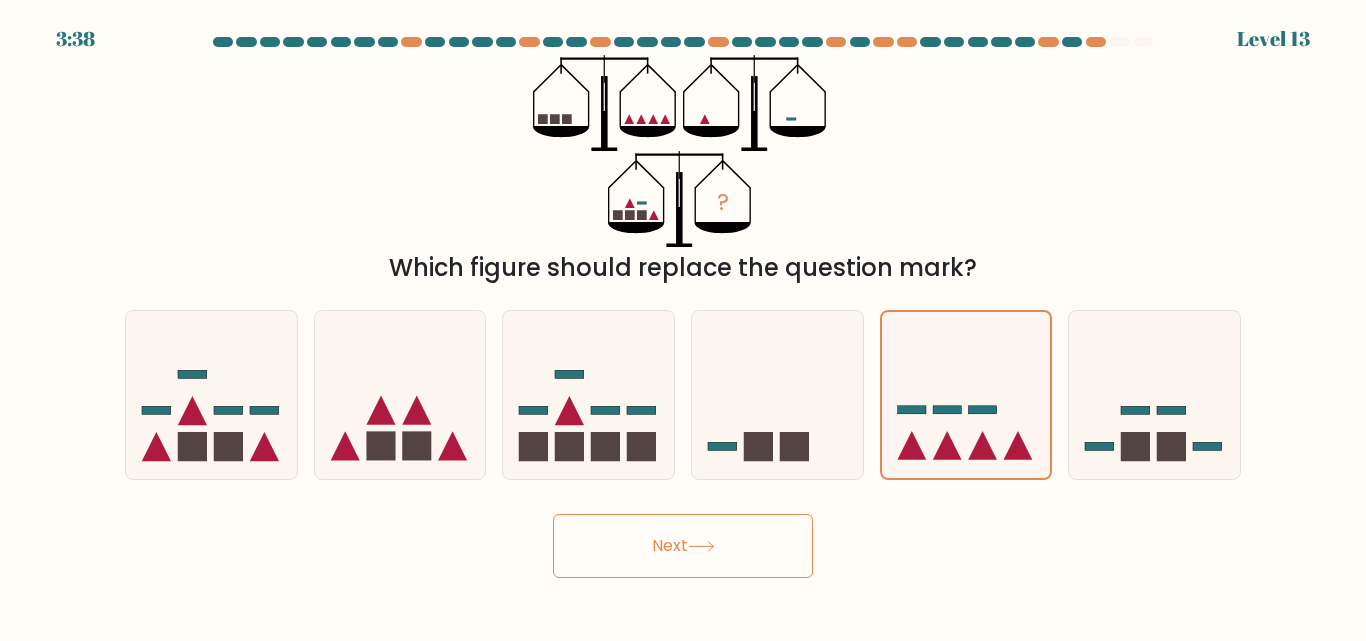 click on "Next" at bounding box center [683, 546] 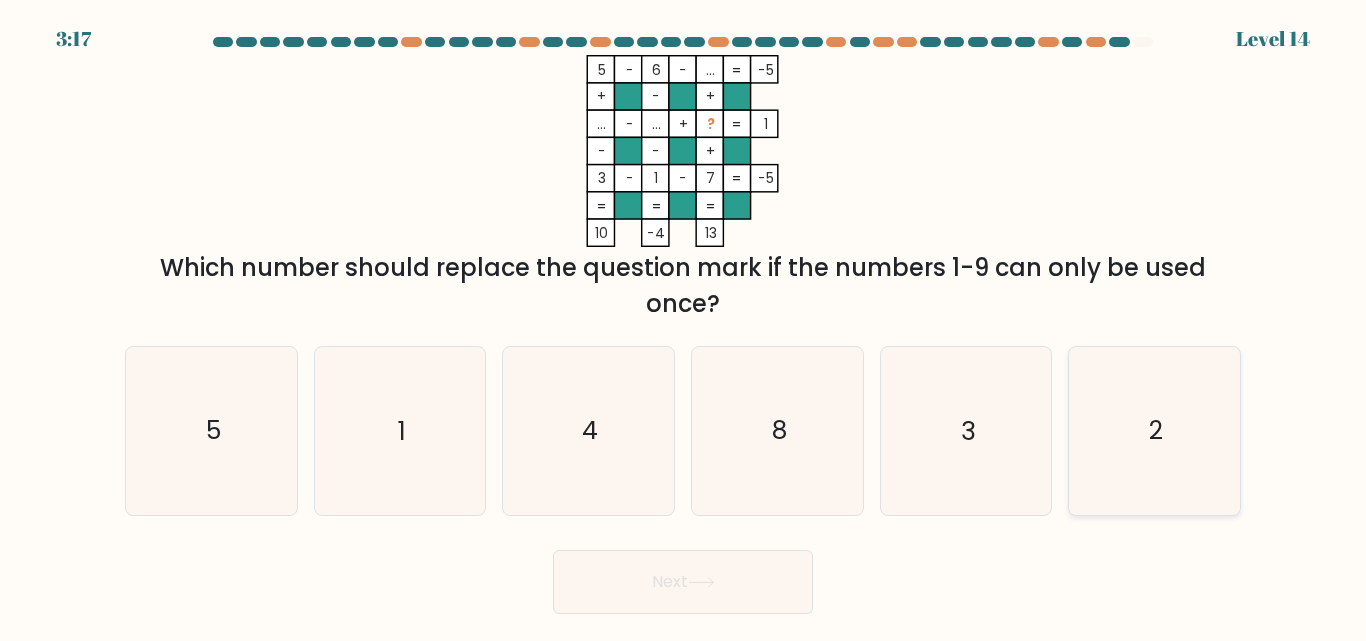 click on "2" 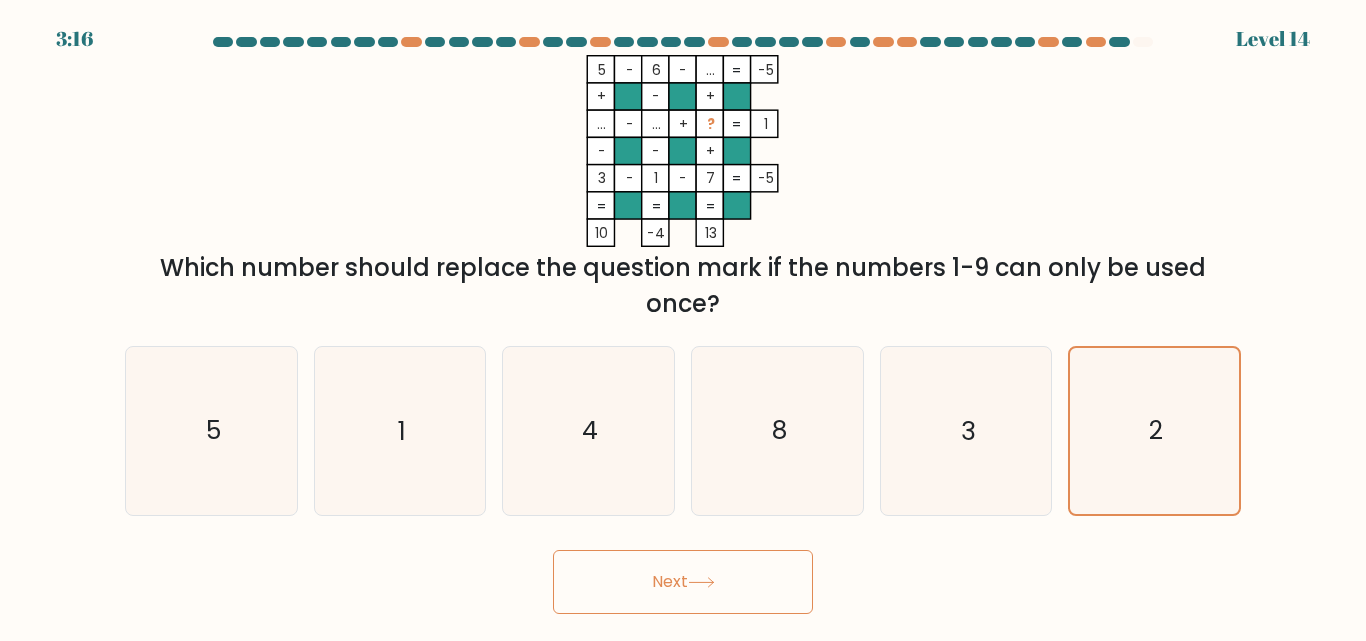 click on "Next" at bounding box center (683, 582) 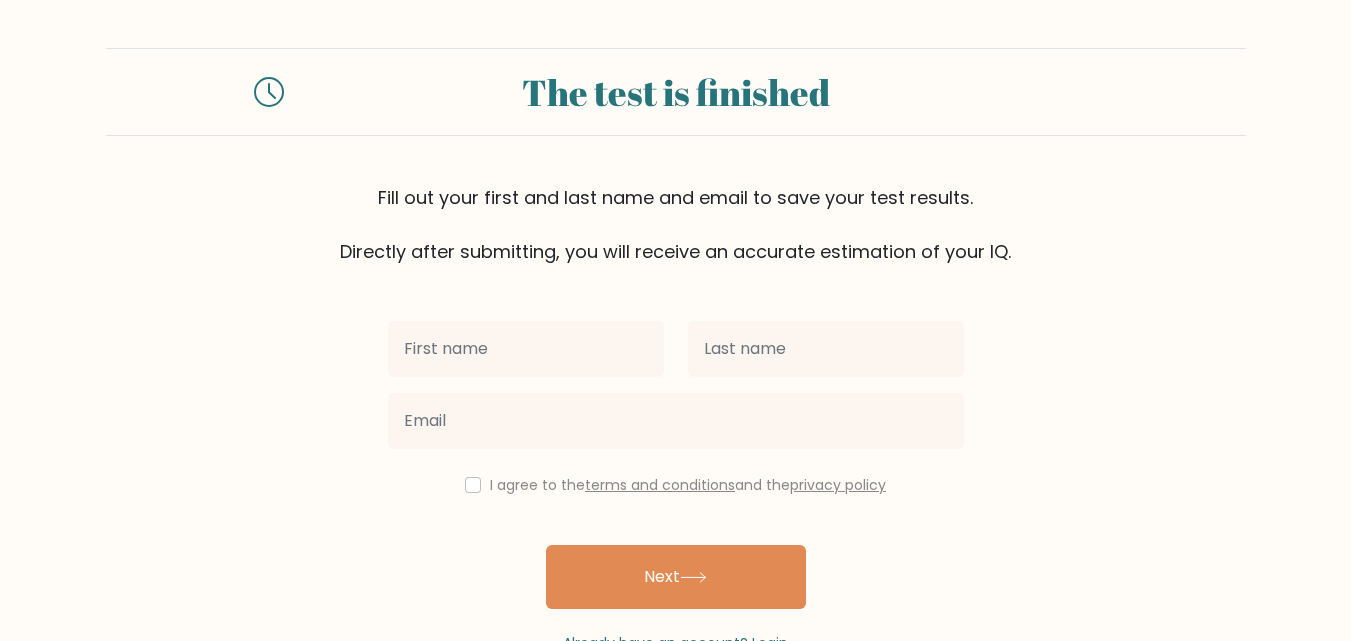 scroll, scrollTop: 0, scrollLeft: 0, axis: both 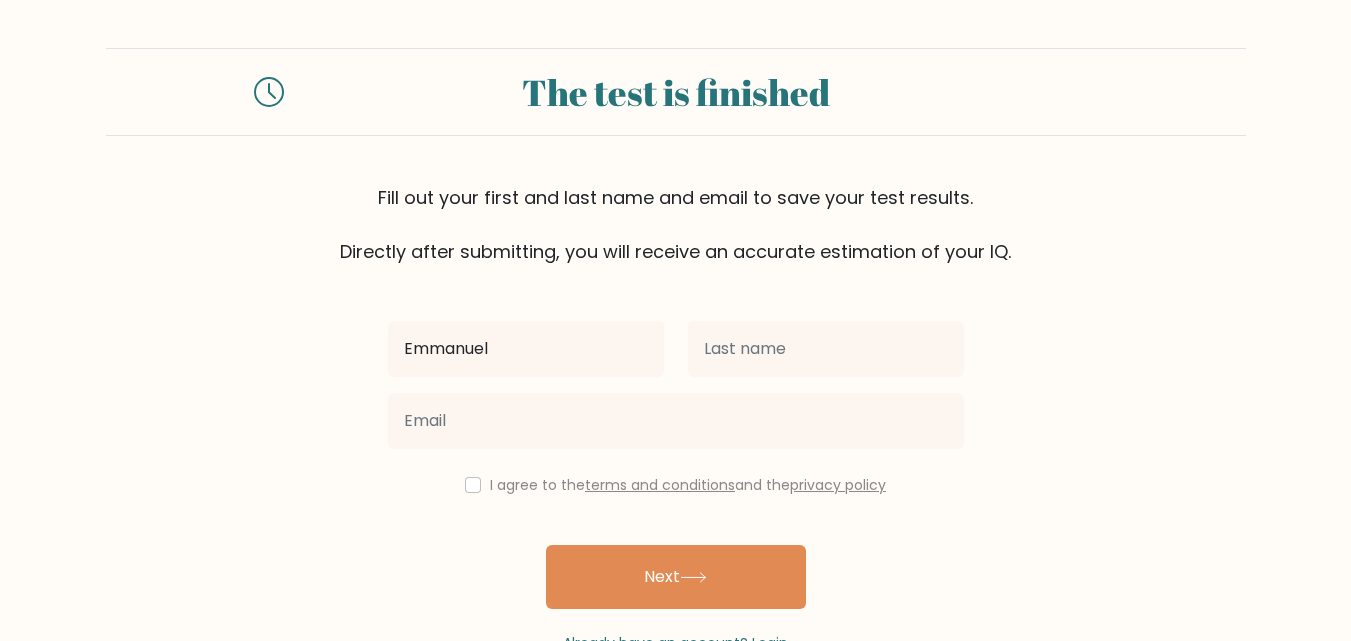 type on "Emmanuel" 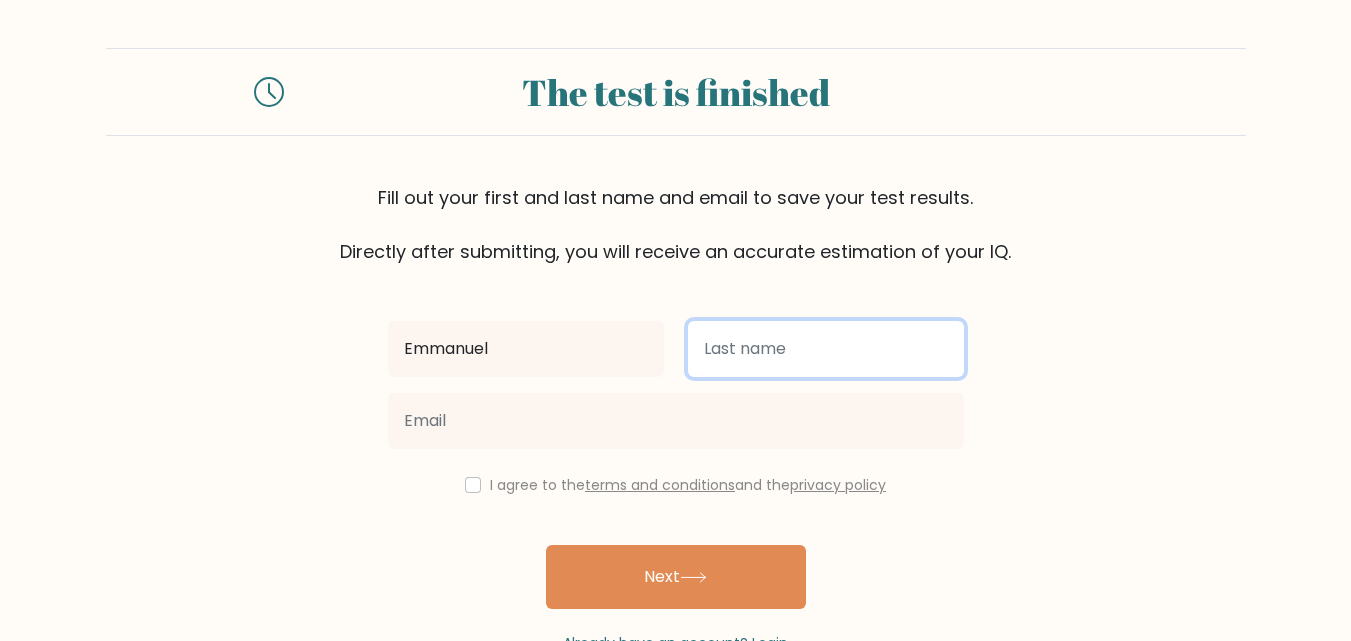 click at bounding box center (826, 349) 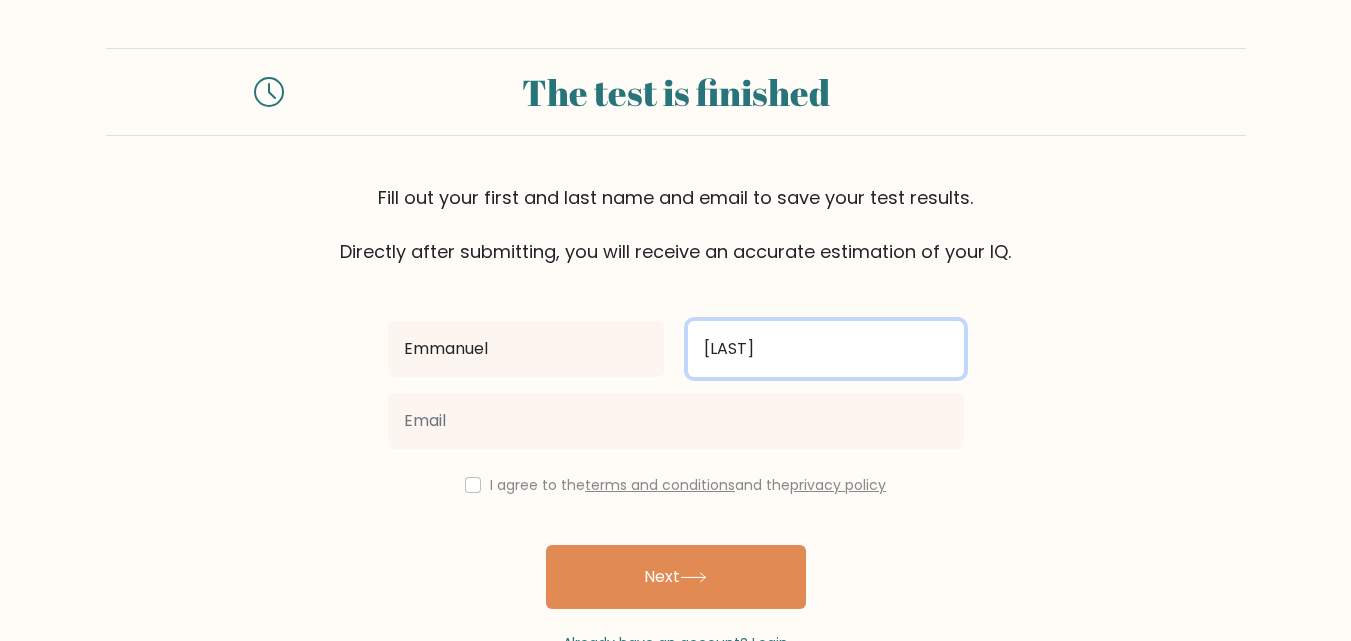 type on "[LAST]" 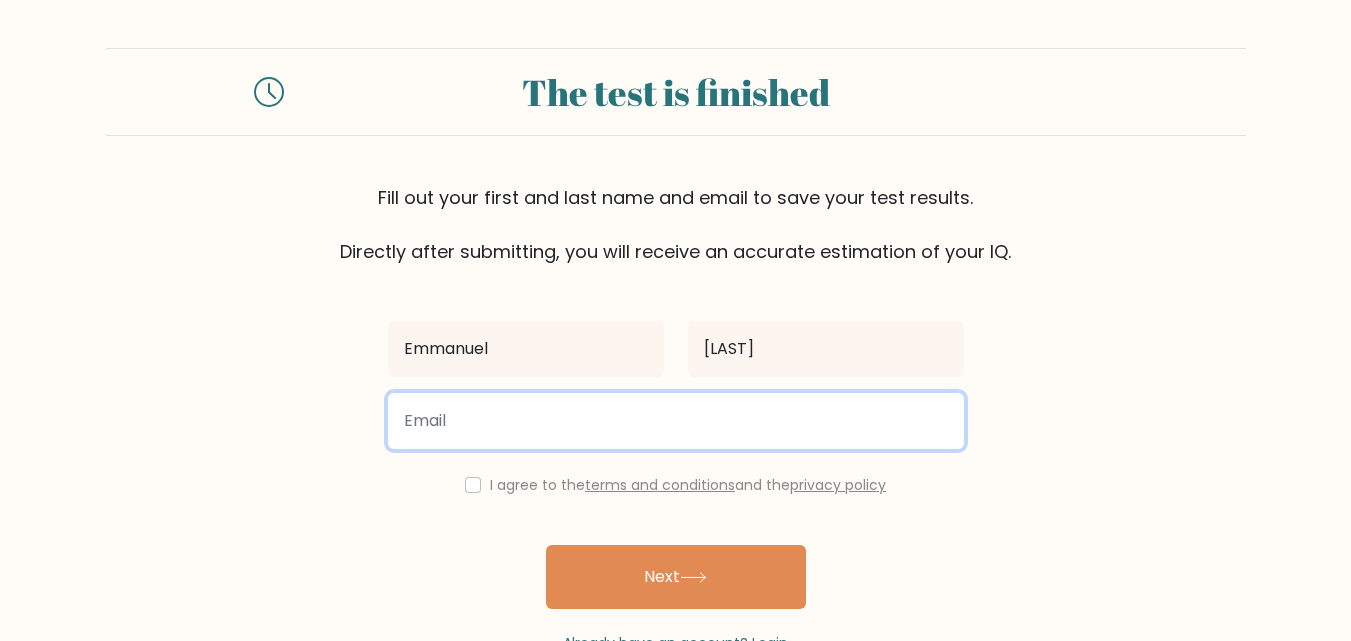 click at bounding box center [676, 421] 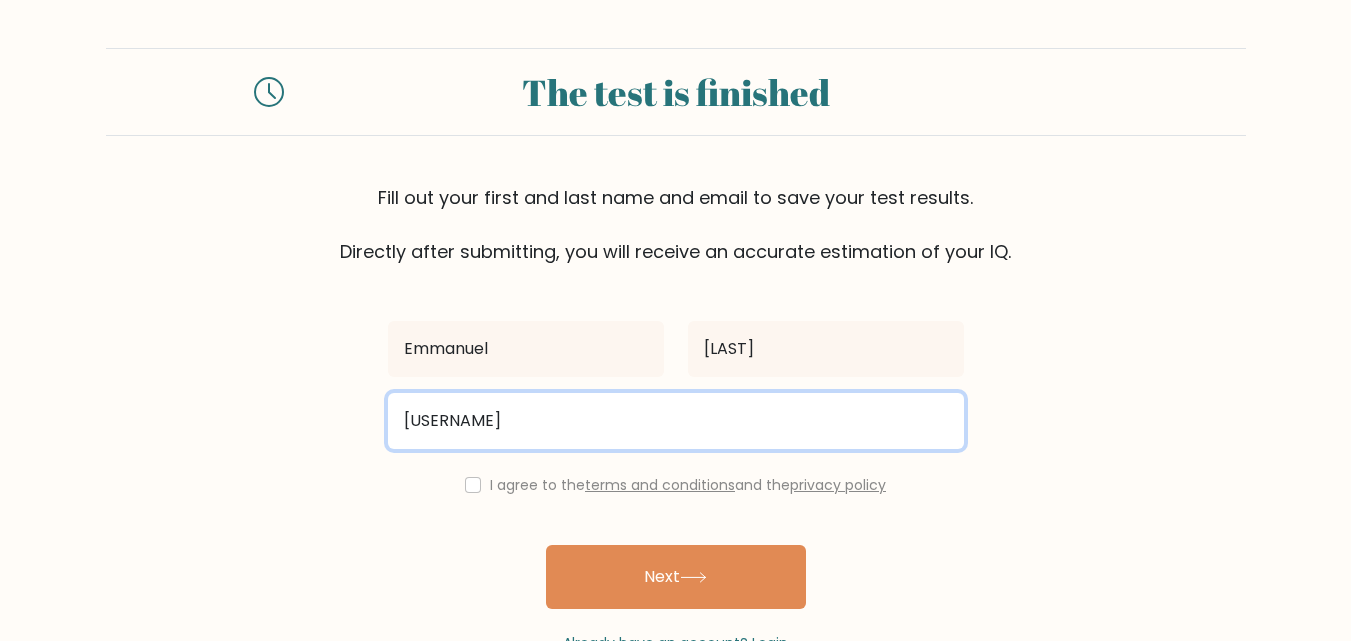 type on "[FIRST][LAST]@example.com" 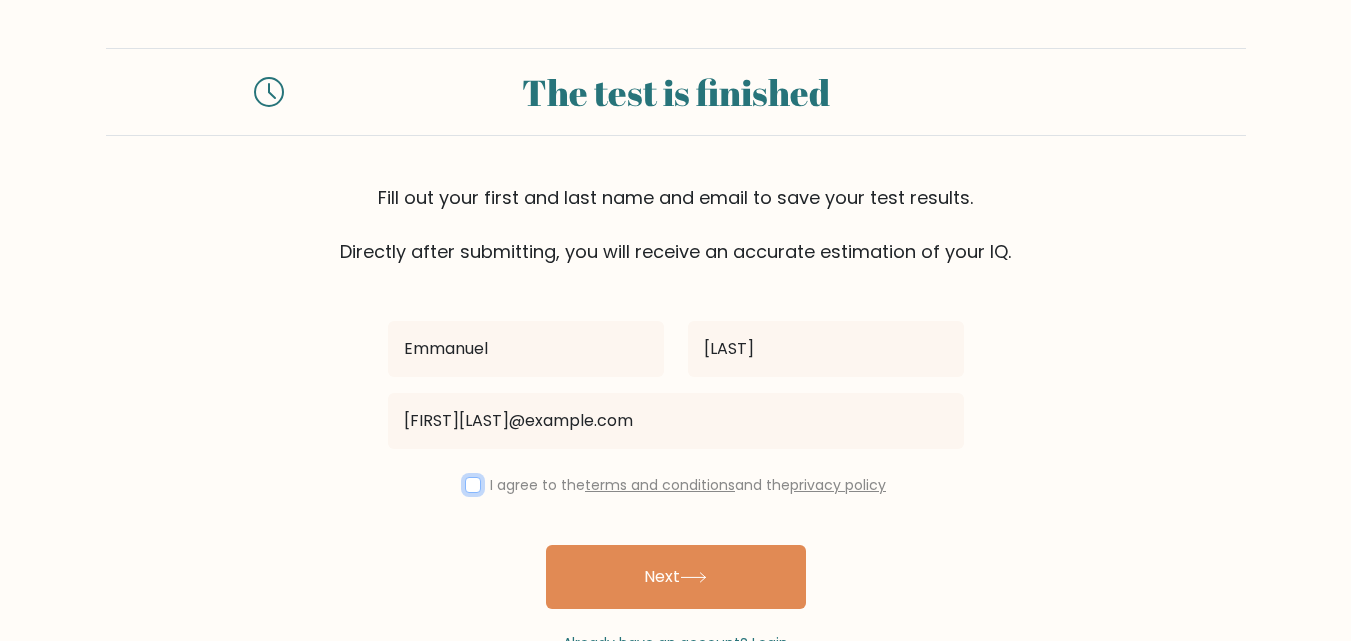 click at bounding box center (473, 485) 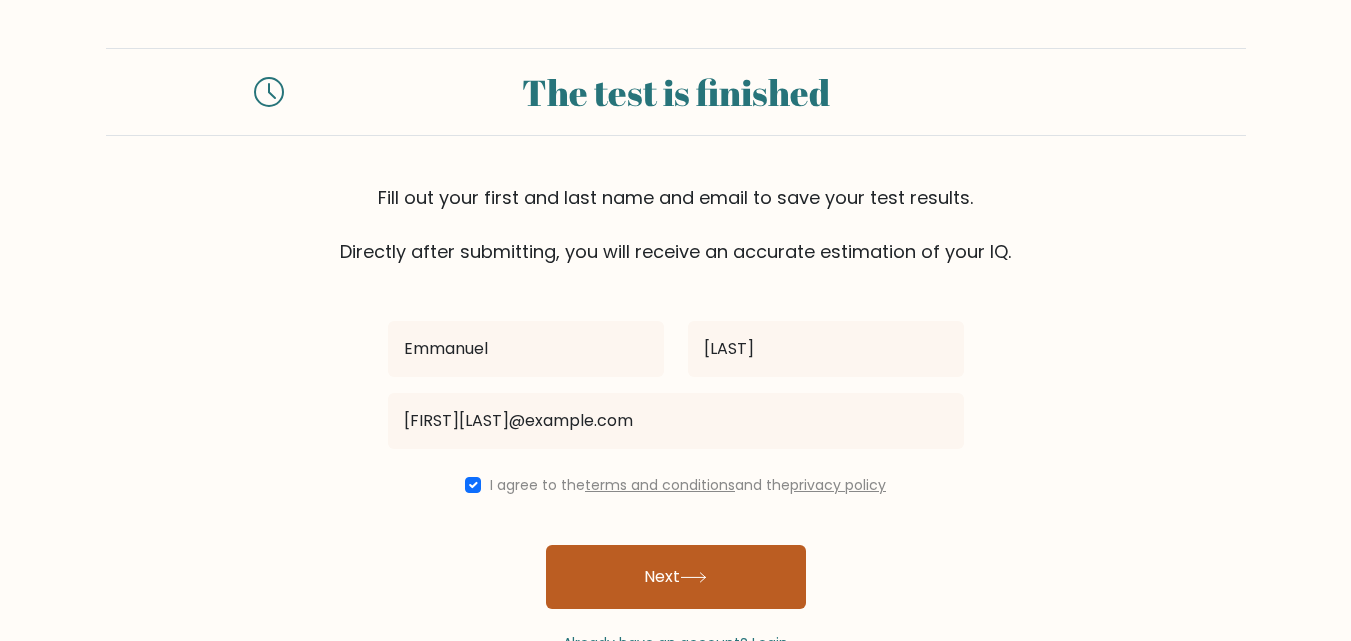 click on "Next" at bounding box center (676, 577) 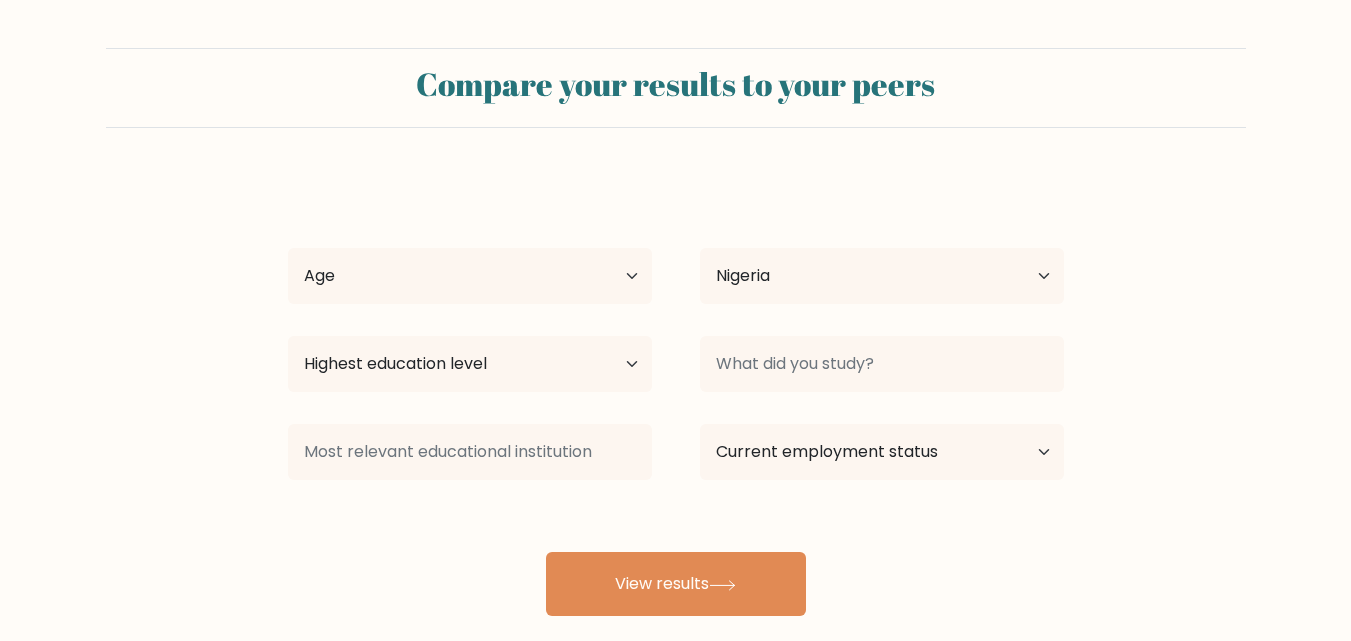 select on "NG" 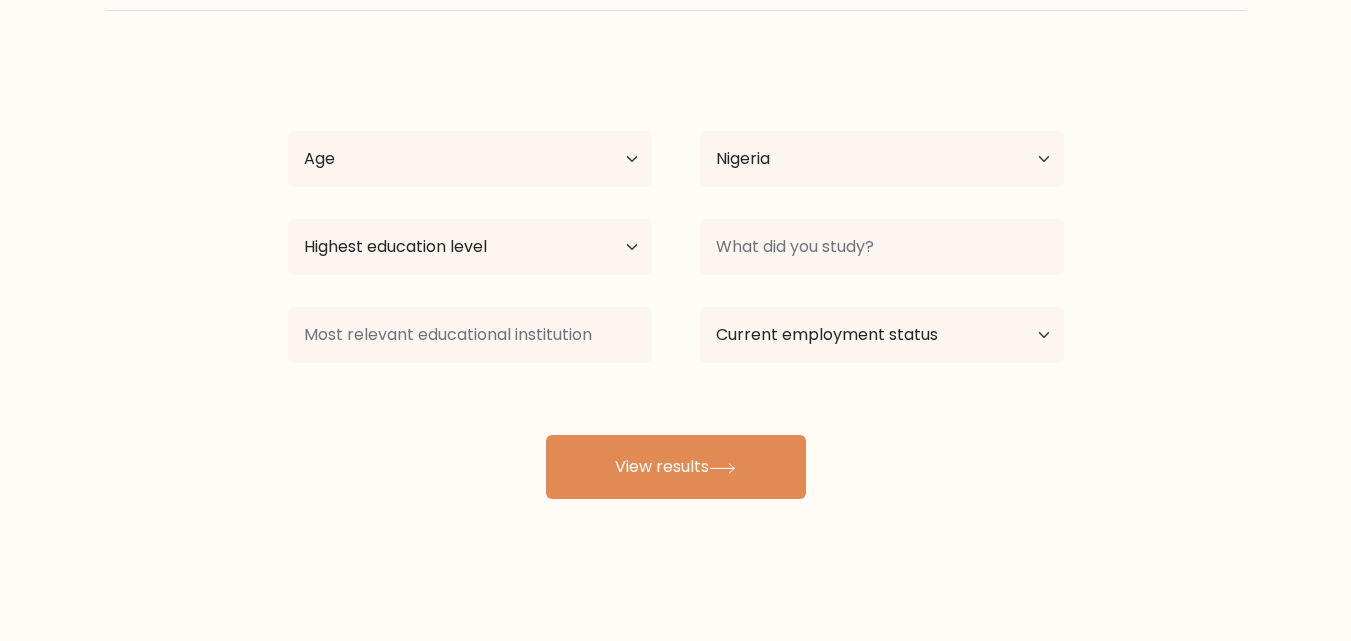 scroll, scrollTop: 0, scrollLeft: 0, axis: both 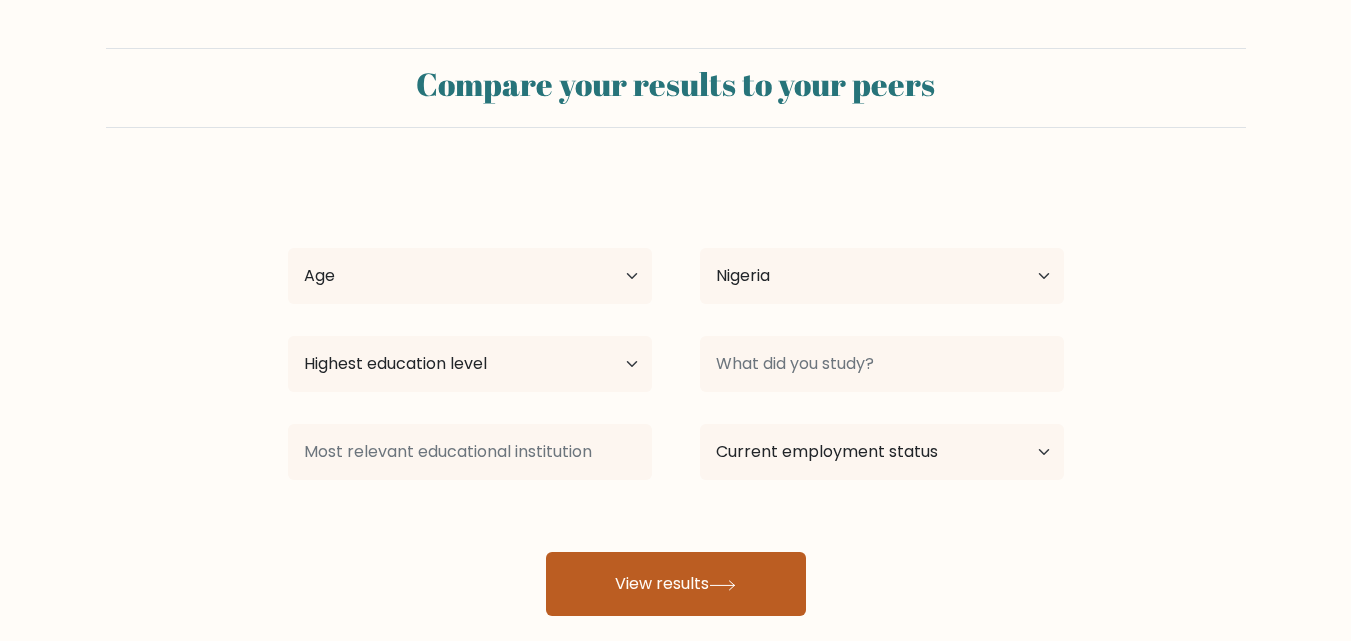 click on "View results" at bounding box center [676, 584] 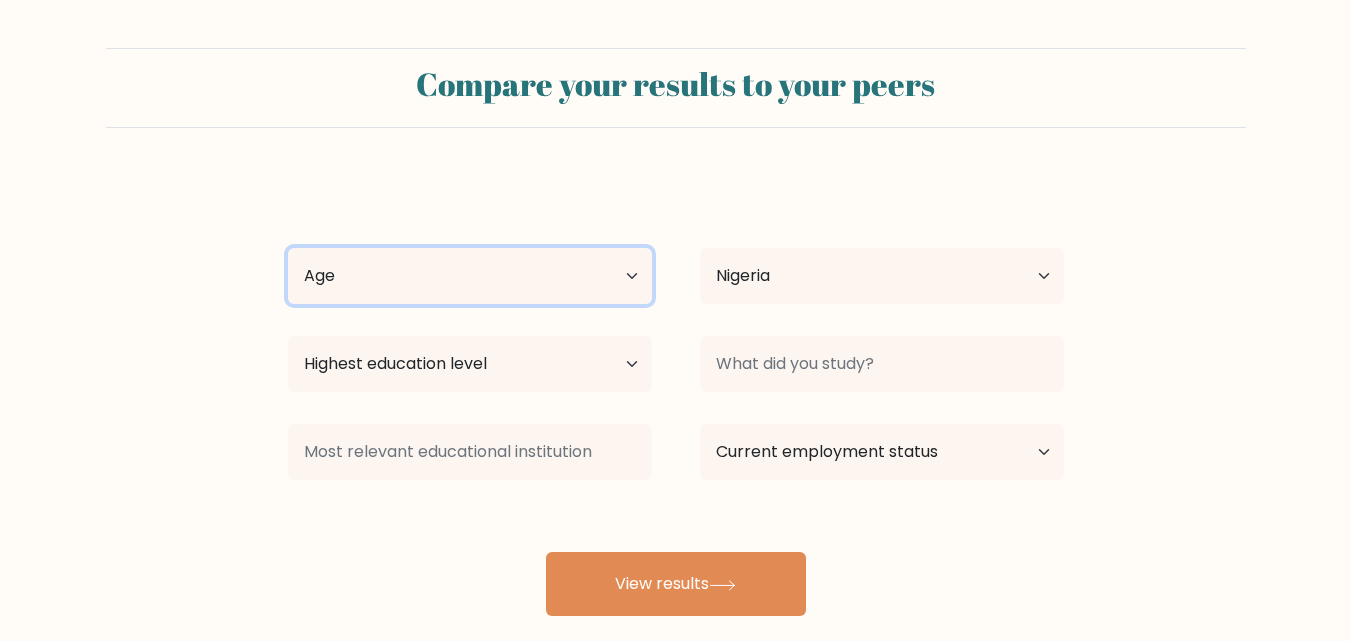 click on "Age
Under 18 years old
18-24 years old
25-34 years old
35-44 years old
45-54 years old
55-64 years old
65 years old and above" at bounding box center (470, 276) 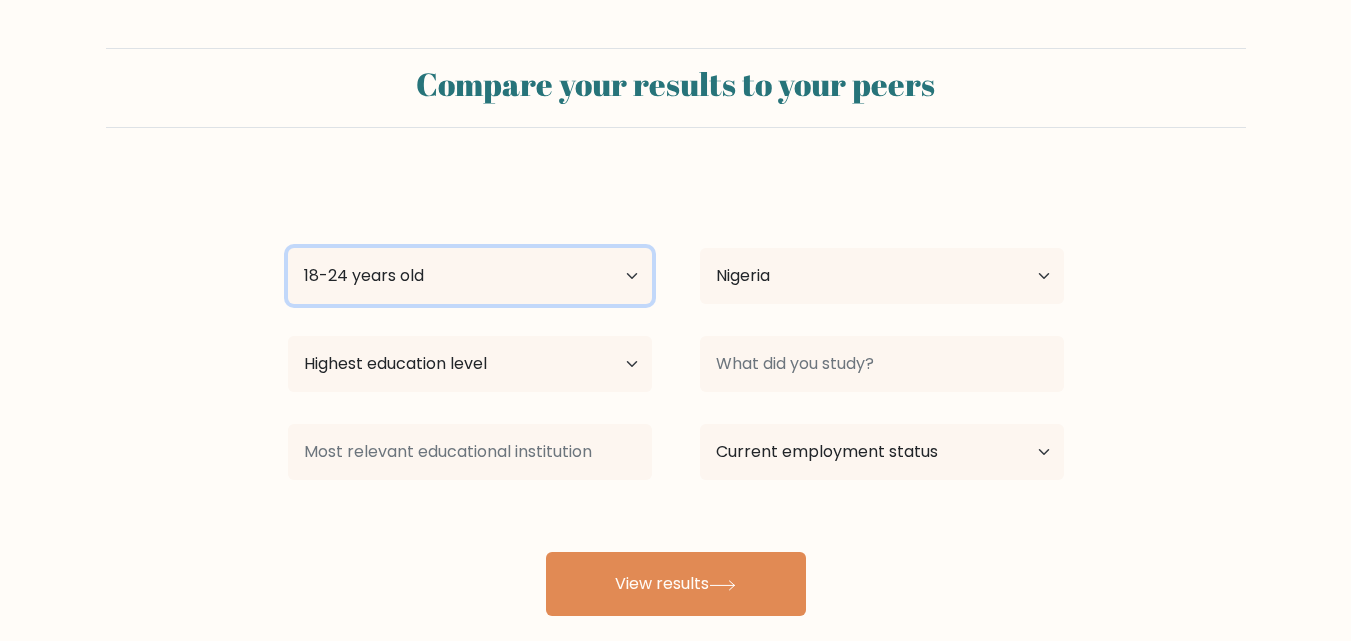 click on "Age
Under 18 years old
18-24 years old
25-34 years old
35-44 years old
45-54 years old
55-64 years old
65 years old and above" at bounding box center (470, 276) 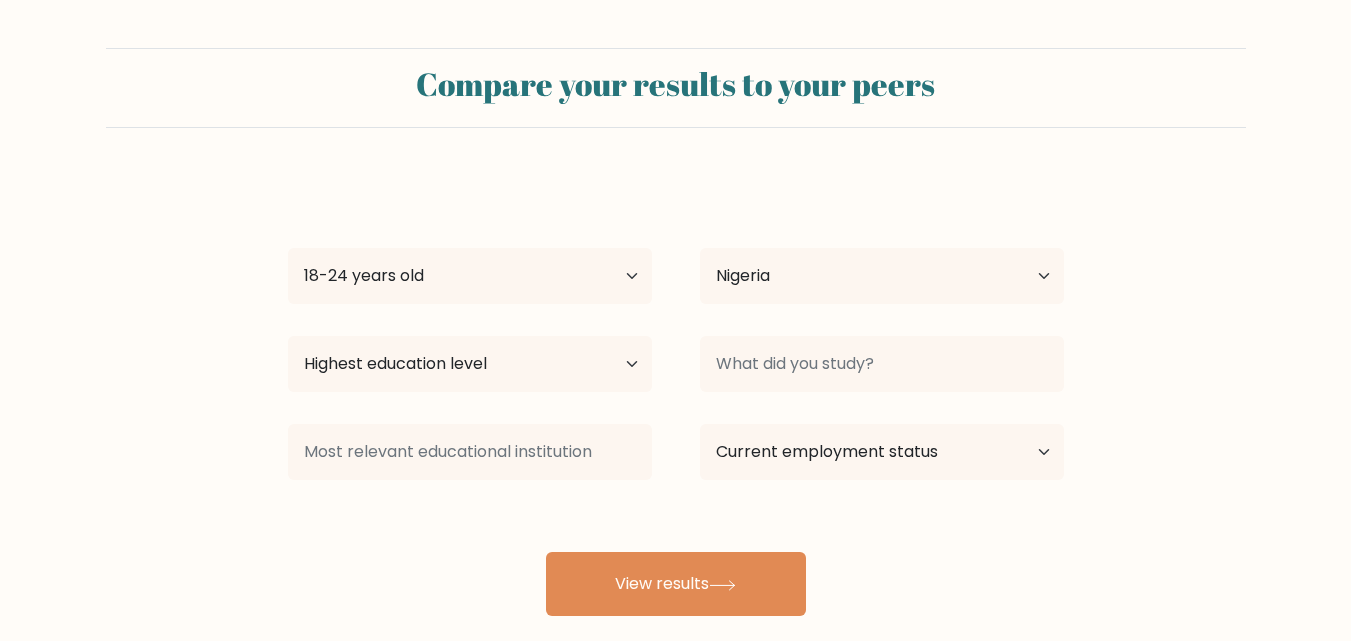 click on "Country
Afghanistan
Albania
Algeria
American Samoa
Andorra
Angola
Anguilla
Antarctica
Antigua and Barbuda
Argentina
Armenia
Aruba
Australia
Austria
Azerbaijan
Bahamas
Bahrain
Bangladesh
Barbados
Belarus
Belgium
Belize
Benin
Bermuda
Bhutan
Bolivia
Bonaire, Sint Eustatius and Saba
Bosnia and Herzegovina
Botswana
Bouvet Island
Brazil
British Indian Ocean Territory
Brunei
Bulgaria
Burkina Faso
Burundi
Cabo Verde
Cambodia
Cameroon
Canada
Cayman Islands
Central African Republic
Chad
Chile
China
Christmas Island
Cocos (Keeling) Islands
Colombia
Comoros
Congo
Congo (the Democratic Republic of the)
Cook Islands
Costa Rica
Côte d'Ivoire Cuba" at bounding box center (882, 276) 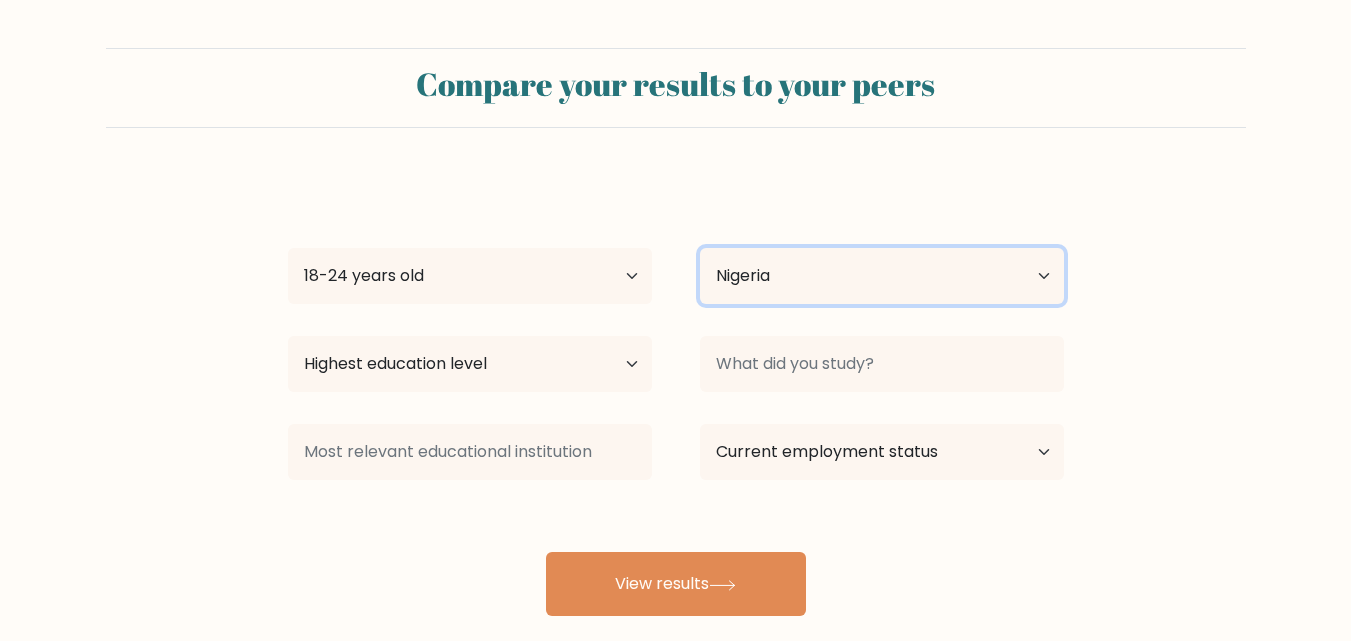 click on "Country
Afghanistan
Albania
Algeria
American Samoa
Andorra
Angola
Anguilla
Antarctica
Antigua and Barbuda
Argentina
Armenia
Aruba
Australia
Austria
Azerbaijan
Bahamas
Bahrain
Bangladesh
Barbados
Belarus
Belgium
Belize
Benin
Bermuda
Bhutan
Bolivia
Bonaire, Sint Eustatius and Saba
Bosnia and Herzegovina
Botswana
Bouvet Island
Brazil
British Indian Ocean Territory
Brunei
Bulgaria
Burkina Faso
Burundi
Cabo Verde
Cambodia
Cameroon
Canada
Cayman Islands
Central African Republic
Chad
Chile
China
Christmas Island
Cocos (Keeling) Islands
Colombia
Comoros
Congo
Congo (the Democratic Republic of the)
Cook Islands
Costa Rica
Côte d'Ivoire
Croatia
Cuba" at bounding box center [882, 276] 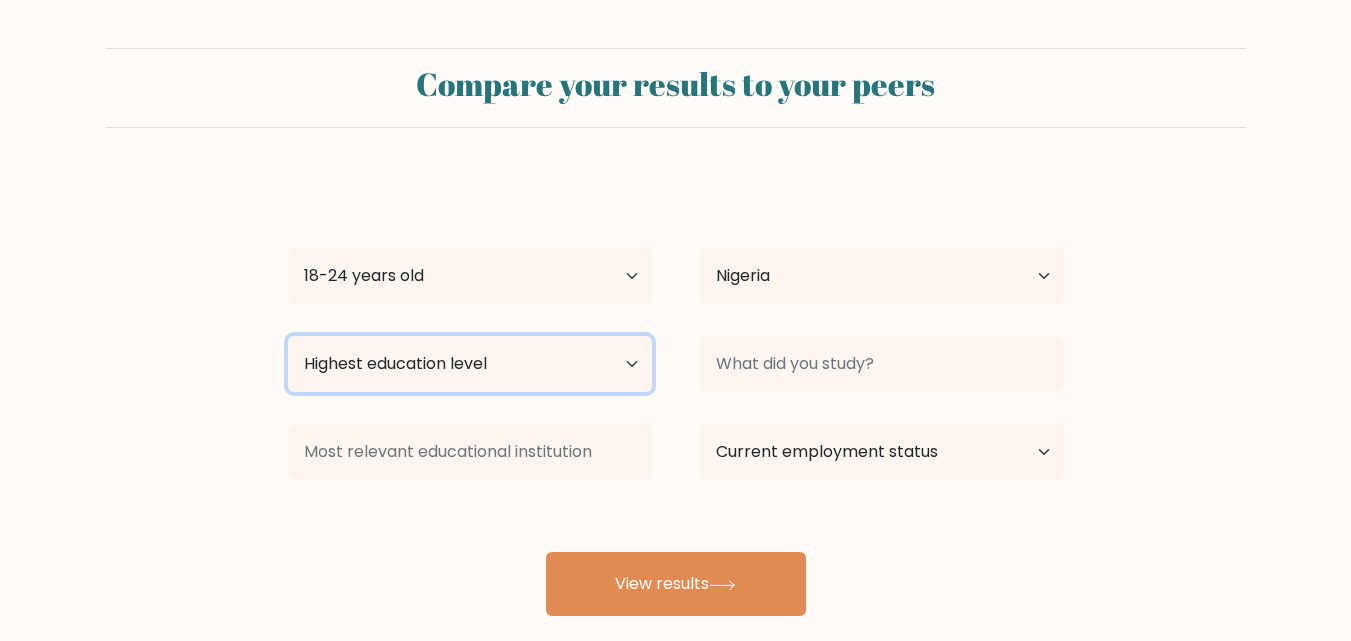 click on "Highest education level
No schooling
Primary
Lower Secondary
Upper Secondary
Occupation Specific
Bachelor's degree
Master's degree
Doctoral degree" at bounding box center [470, 364] 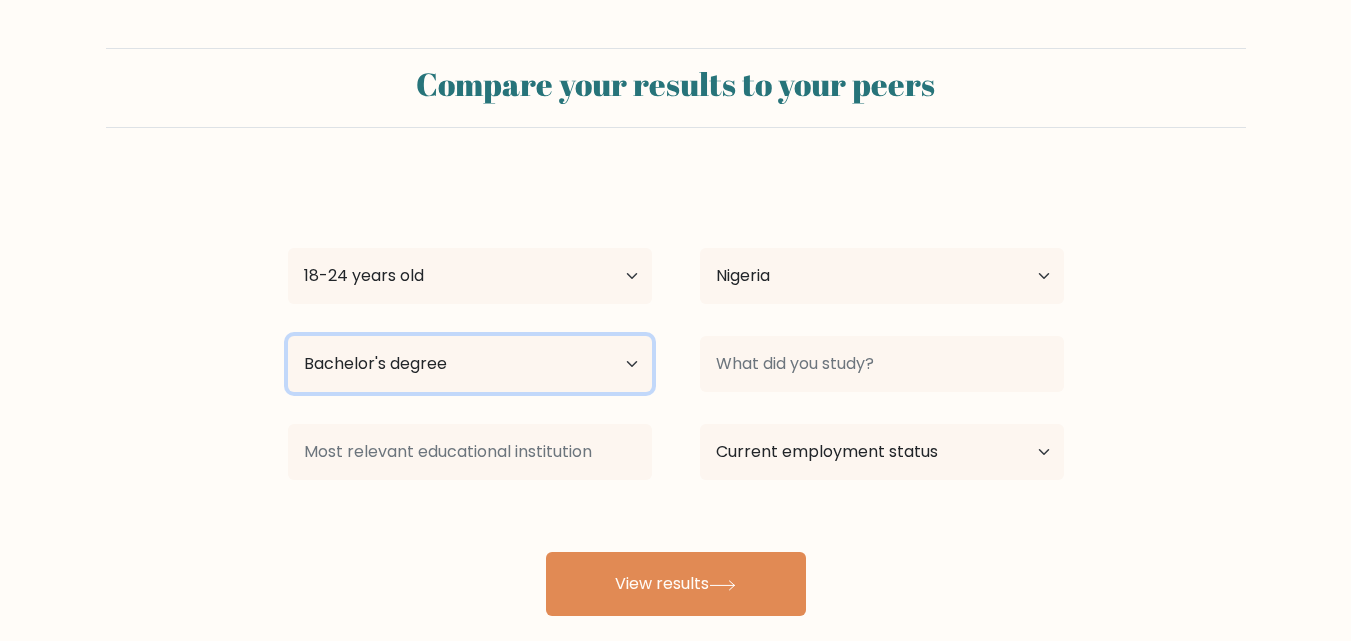 click on "Highest education level
No schooling
Primary
Lower Secondary
Upper Secondary
Occupation Specific
Bachelor's degree
Master's degree
Doctoral degree" at bounding box center [470, 364] 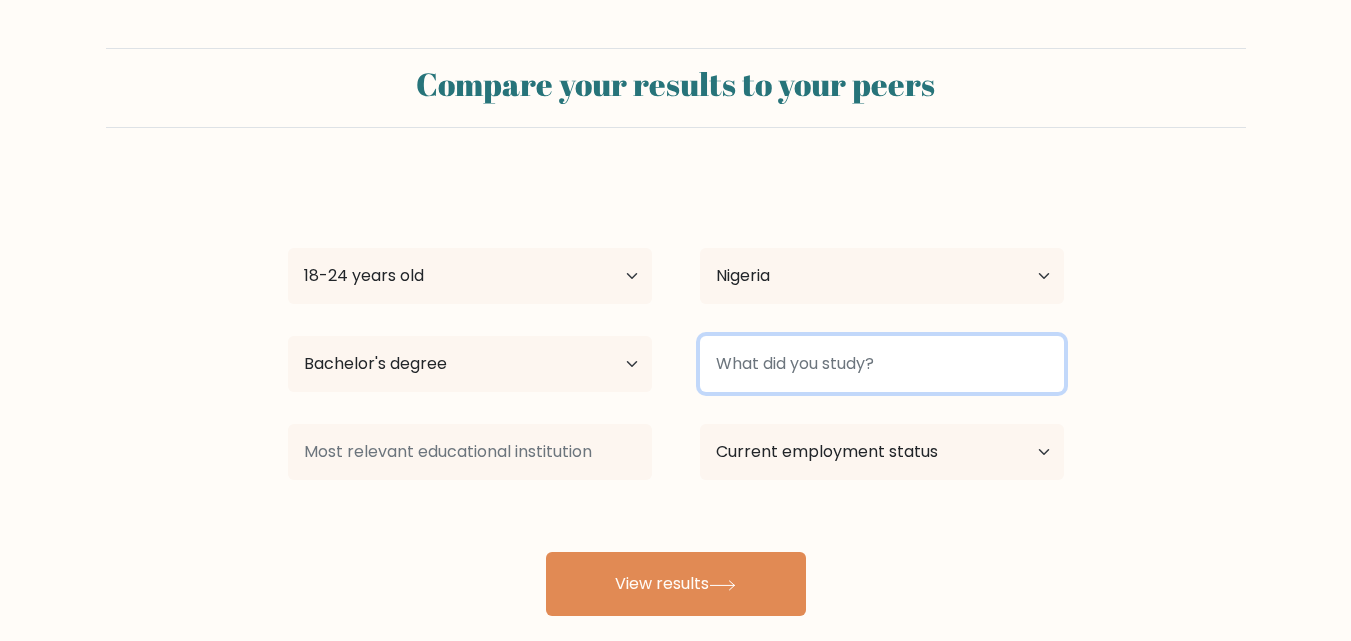 click at bounding box center [882, 364] 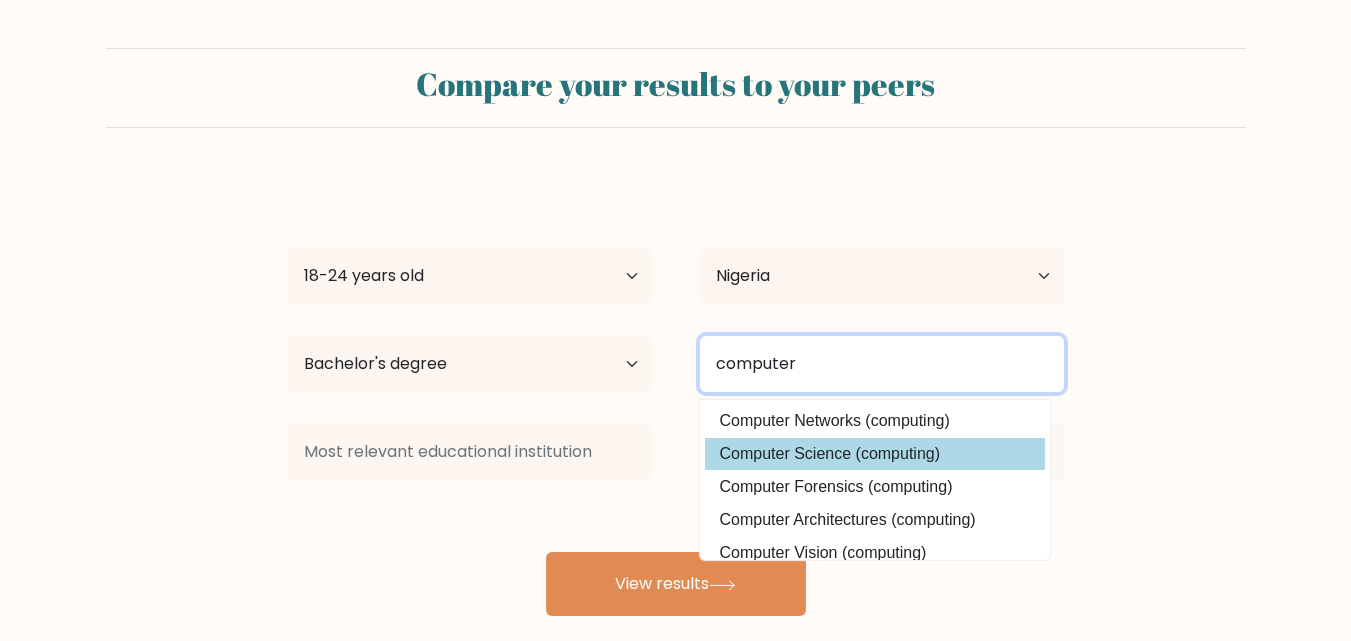 type on "computer" 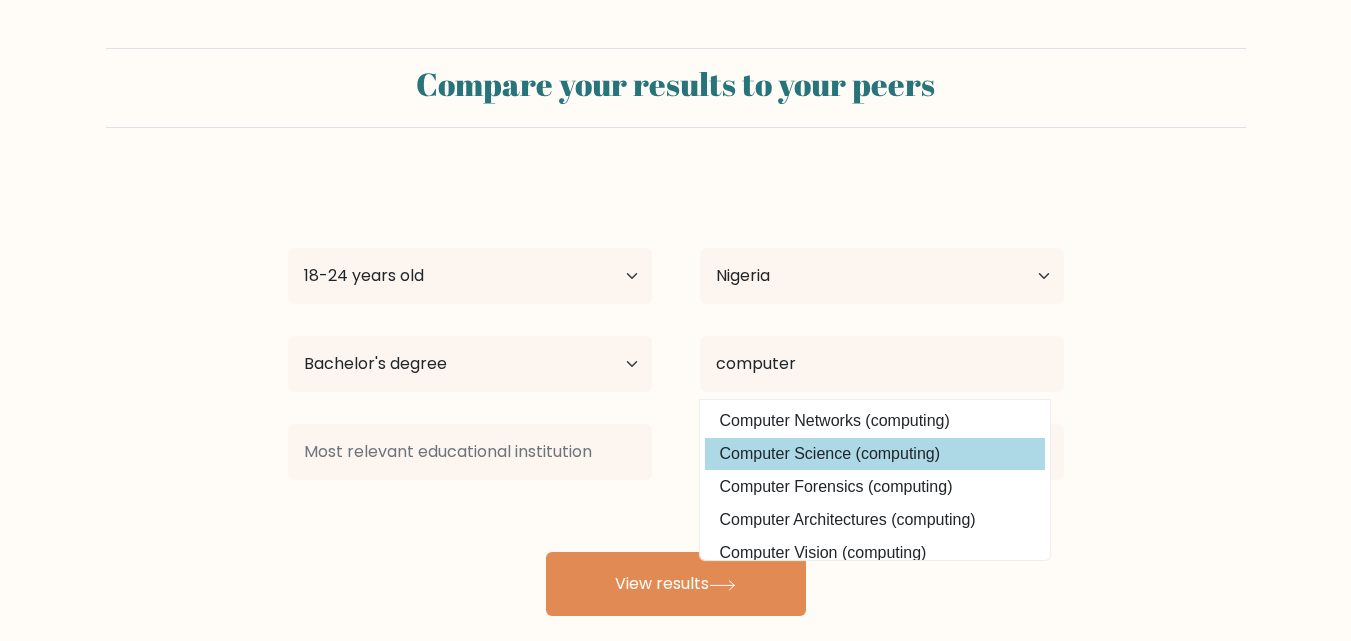 click on "Emmanuel
Onimowo
Age
Under 18 years old
18-24 years old
25-34 years old
35-44 years old
45-54 years old
55-64 years old
65 years old and above
Country
Afghanistan
Albania
Algeria
American Samoa
Andorra
Angola
Anguilla
Antarctica
Antigua and Barbuda
Argentina
Armenia
Aruba
Australia
Austria
Azerbaijan
Bahamas
Bahrain
Bangladesh
Barbados
Belarus
Belgium
Belize
Benin
Bermuda
Bhutan
Bolivia
Bonaire, Sint Eustatius and Saba
Bosnia and Herzegovina
Botswana
Bouvet Island
Brazil
Brunei" at bounding box center [676, 396] 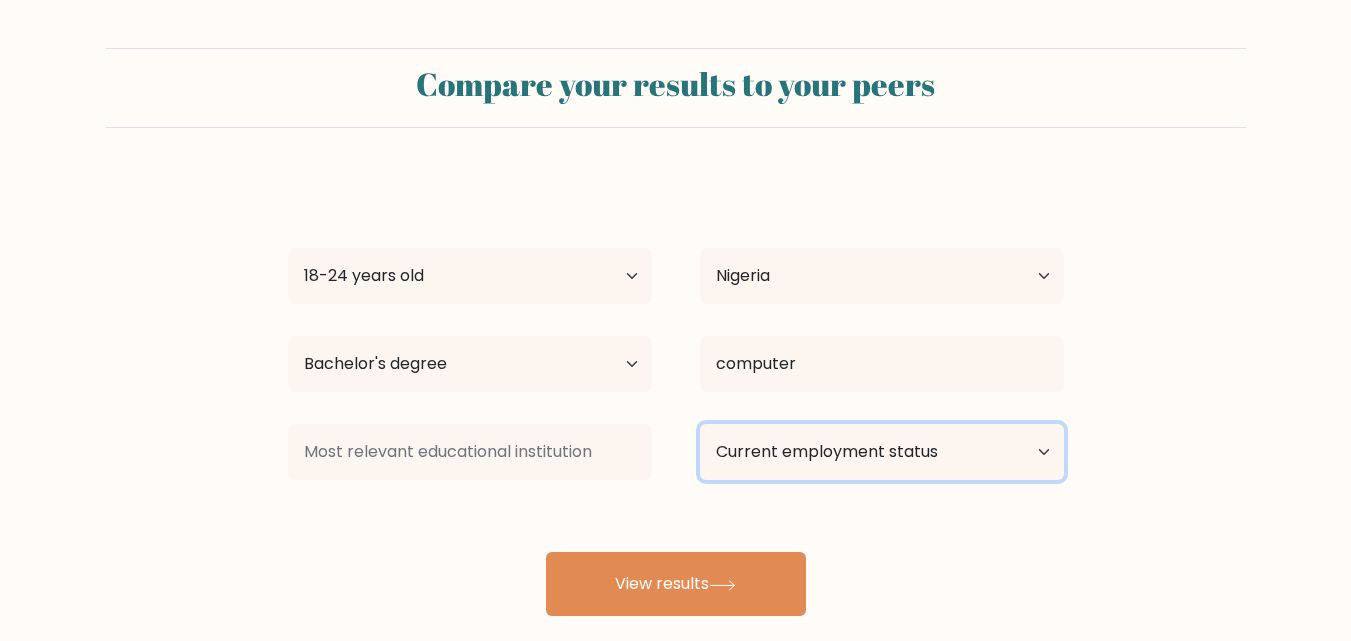 click on "Current employment status
Employed
Student
Retired
Other / prefer not to answer" at bounding box center [882, 452] 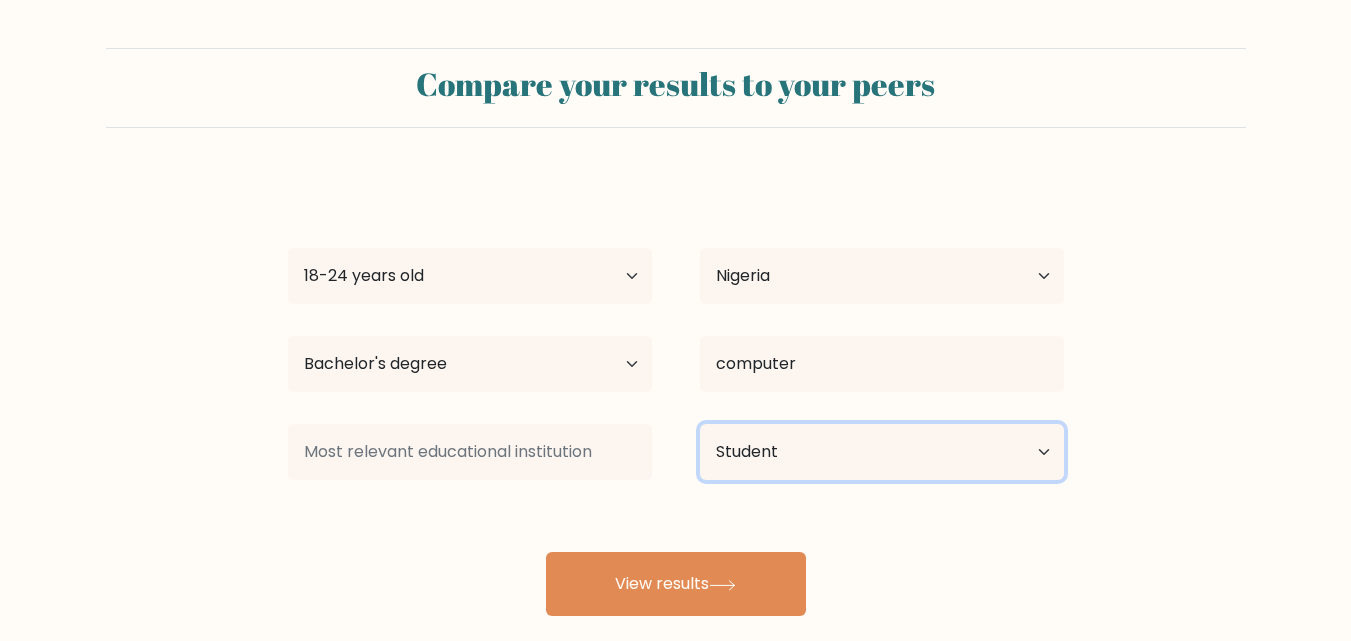 click on "Current employment status
Employed
Student
Retired
Other / prefer not to answer" at bounding box center (882, 452) 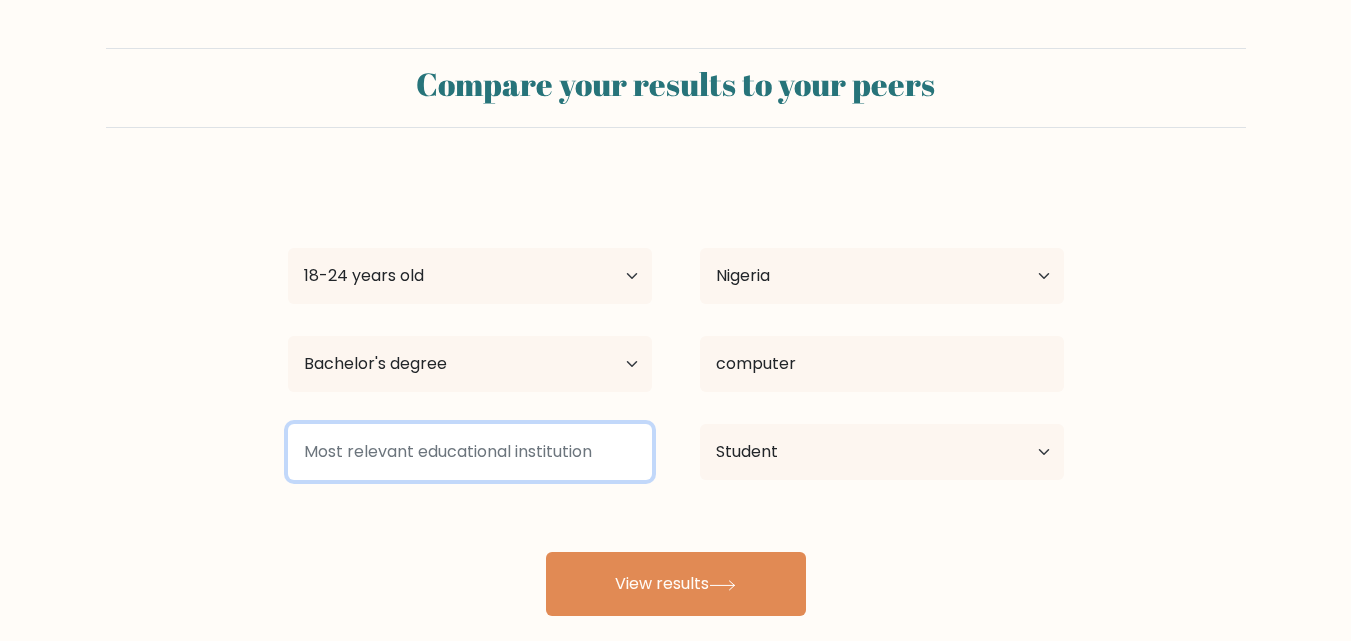 click at bounding box center (470, 452) 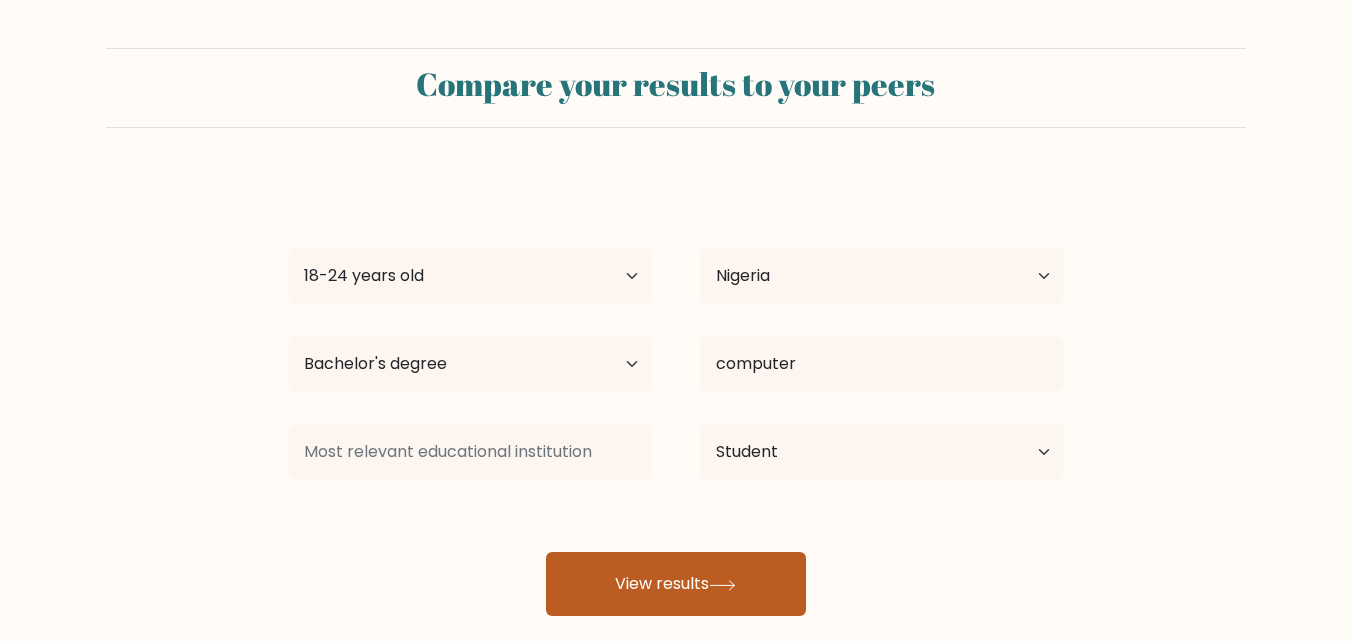 click on "View results" at bounding box center [676, 584] 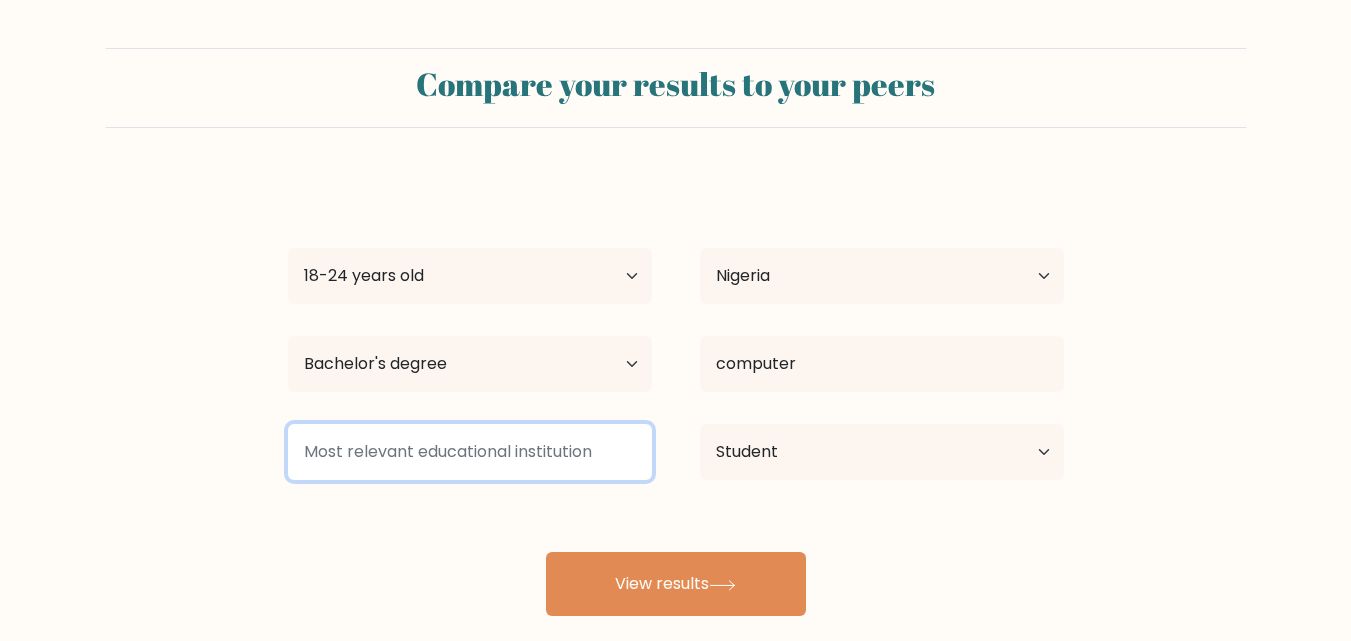 click at bounding box center [470, 452] 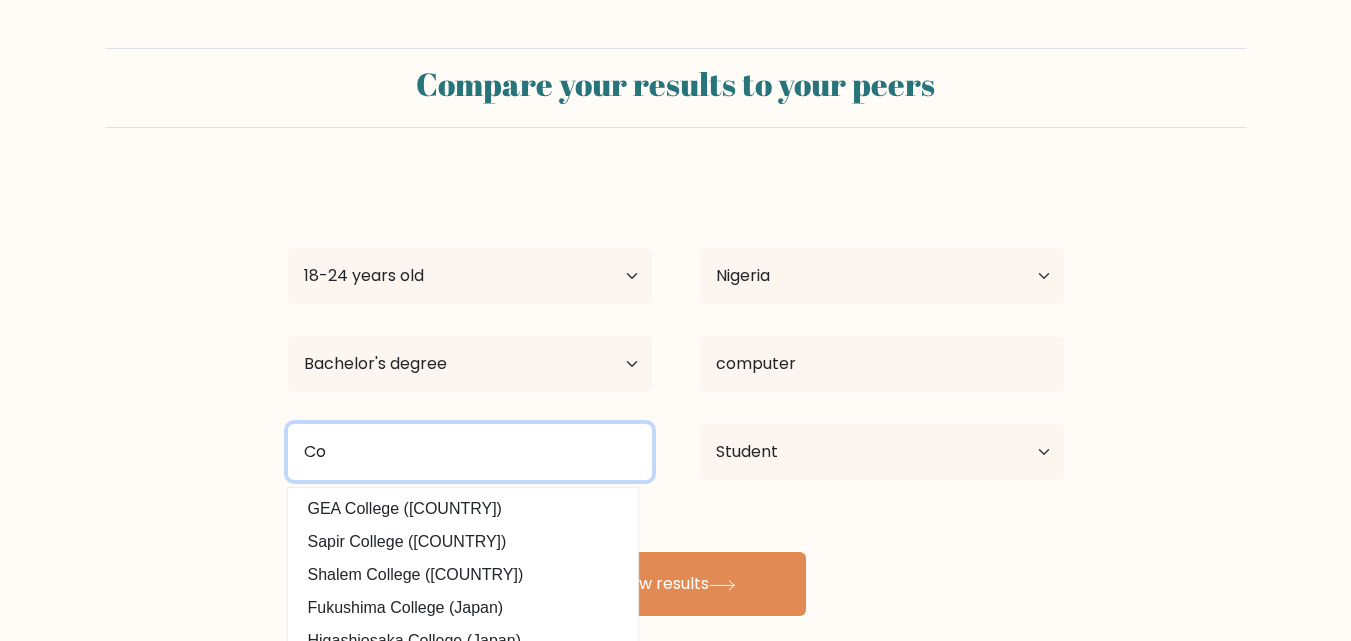 type on "C" 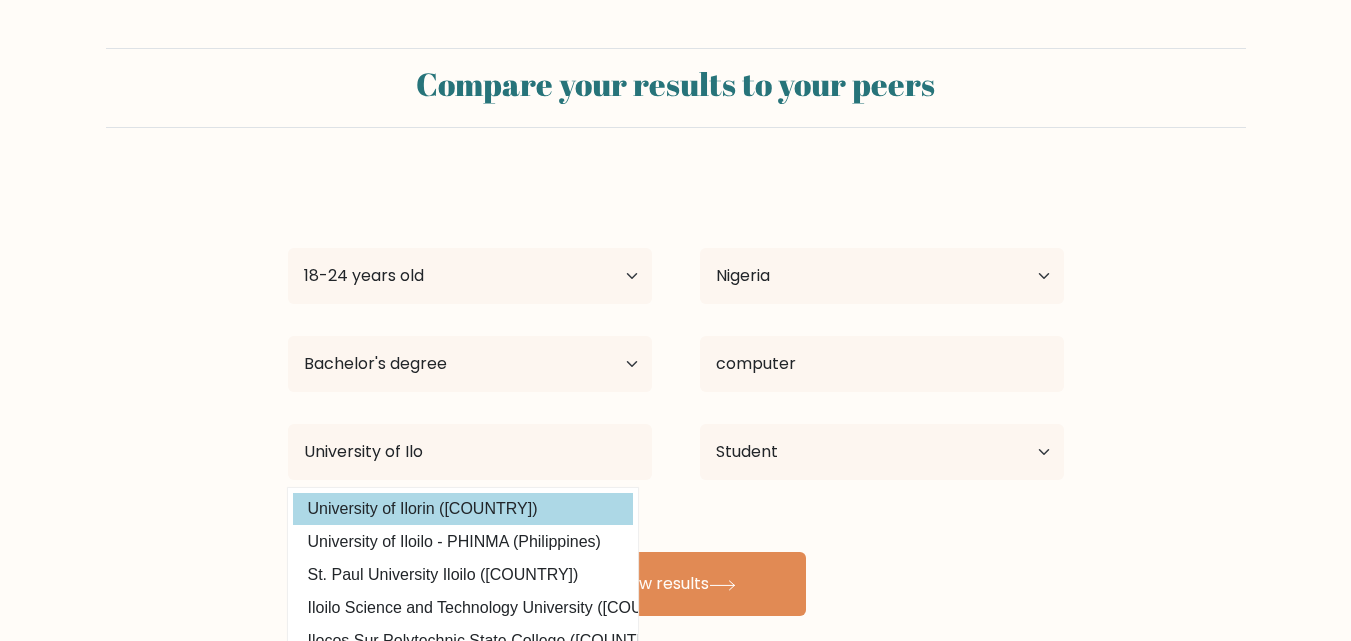 click on "Emmanuel
Onimowo
Age
Under 18 years old
18-24 years old
25-34 years old
35-44 years old
45-54 years old
55-64 years old
65 years old and above
Country
Afghanistan
Albania
Algeria
American Samoa
Andorra
Angola
Anguilla
Antarctica
Antigua and Barbuda
Argentina
Armenia
Aruba
Australia
Austria
Azerbaijan
Bahamas
Bahrain
Bangladesh
Barbados
Belarus
Belgium
Belize
Benin
Bermuda
Bhutan
Bolivia
Bonaire, Sint Eustatius and Saba
Bosnia and Herzegovina
Botswana
Bouvet Island
Brazil
Brunei" at bounding box center (676, 396) 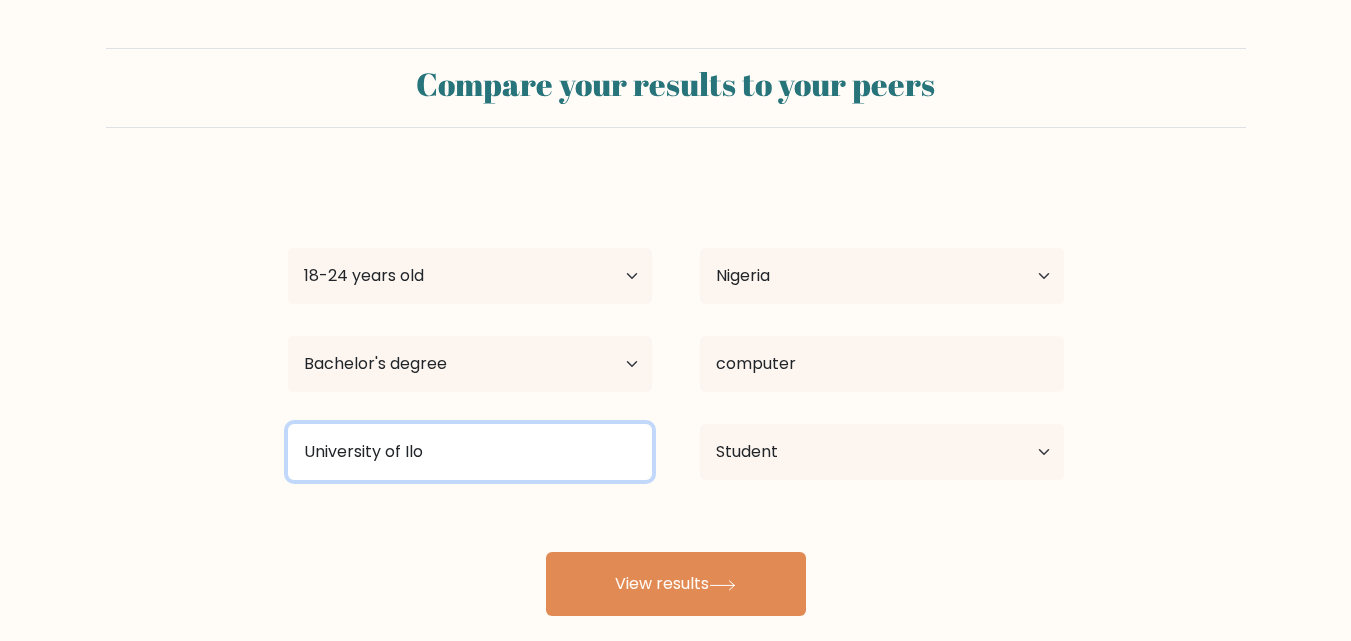 click on "University of Ilo" at bounding box center (470, 452) 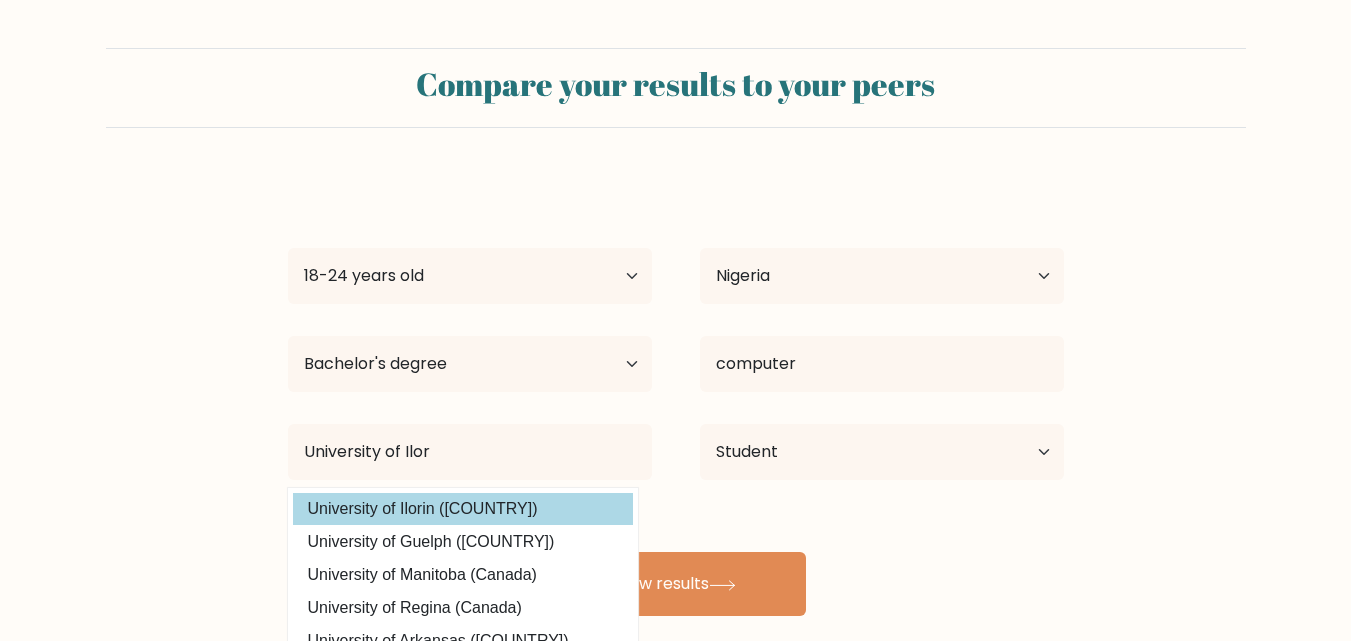 click on "Emmanuel
Onimowo
Age
Under 18 years old
18-24 years old
25-34 years old
35-44 years old
45-54 years old
55-64 years old
65 years old and above
Country
Afghanistan
Albania
Algeria
American Samoa
Andorra
Angola
Anguilla
Antarctica
Antigua and Barbuda
Argentina
Armenia
Aruba
Australia
Austria
Azerbaijan
Bahamas
Bahrain
Bangladesh
Barbados
Belarus
Belgium
Belize
Benin
Bermuda
Bhutan
Bolivia
Bonaire, Sint Eustatius and Saba
Bosnia and Herzegovina
Botswana
Bouvet Island
Brazil
Brunei" at bounding box center [676, 396] 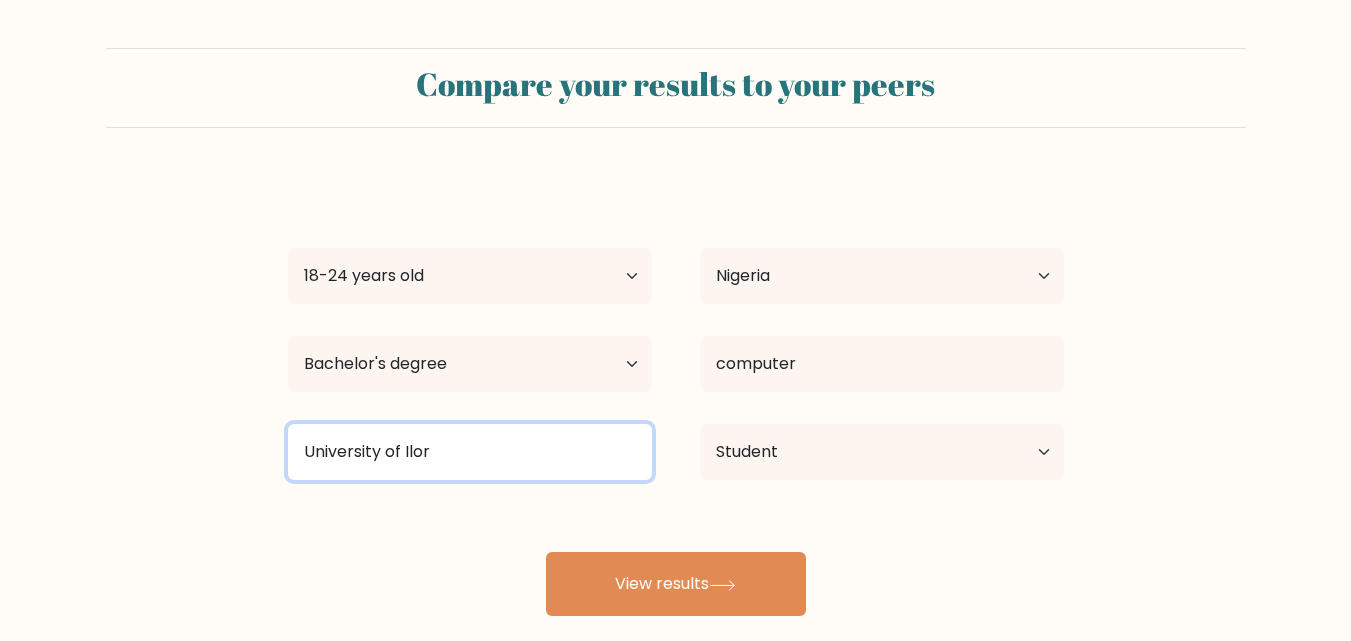 click on "University of Ilor" at bounding box center (470, 452) 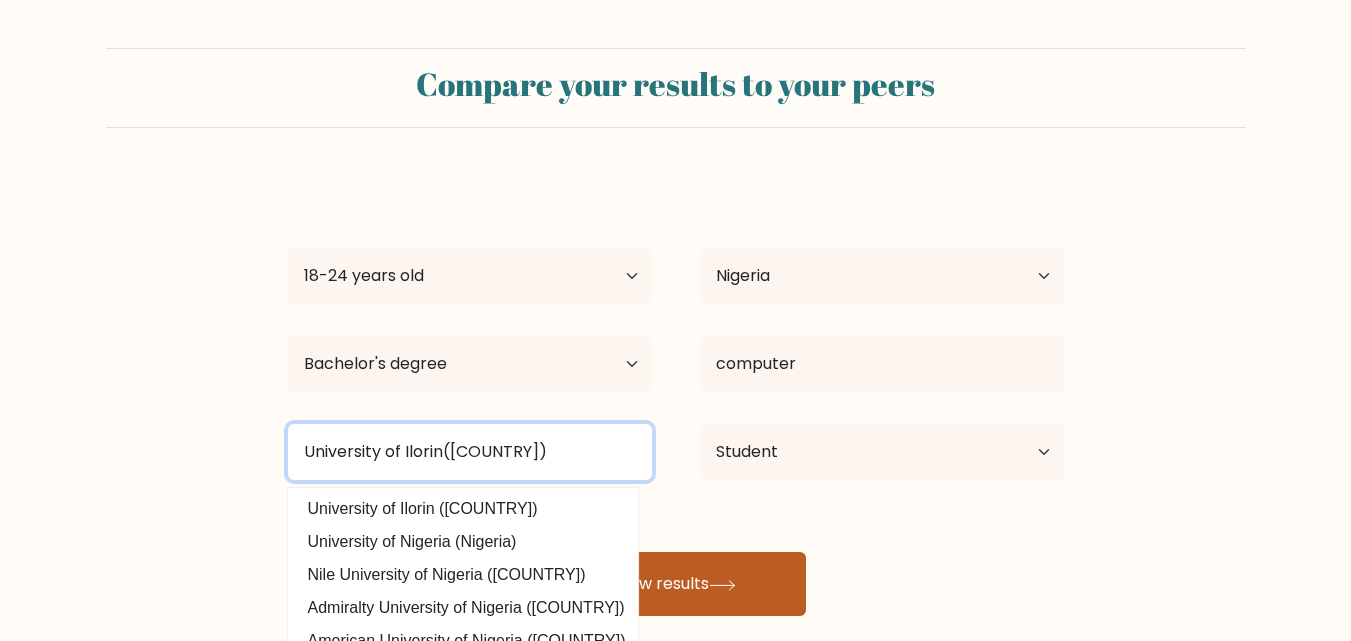 type on "University of Ilorin(Nigeria)" 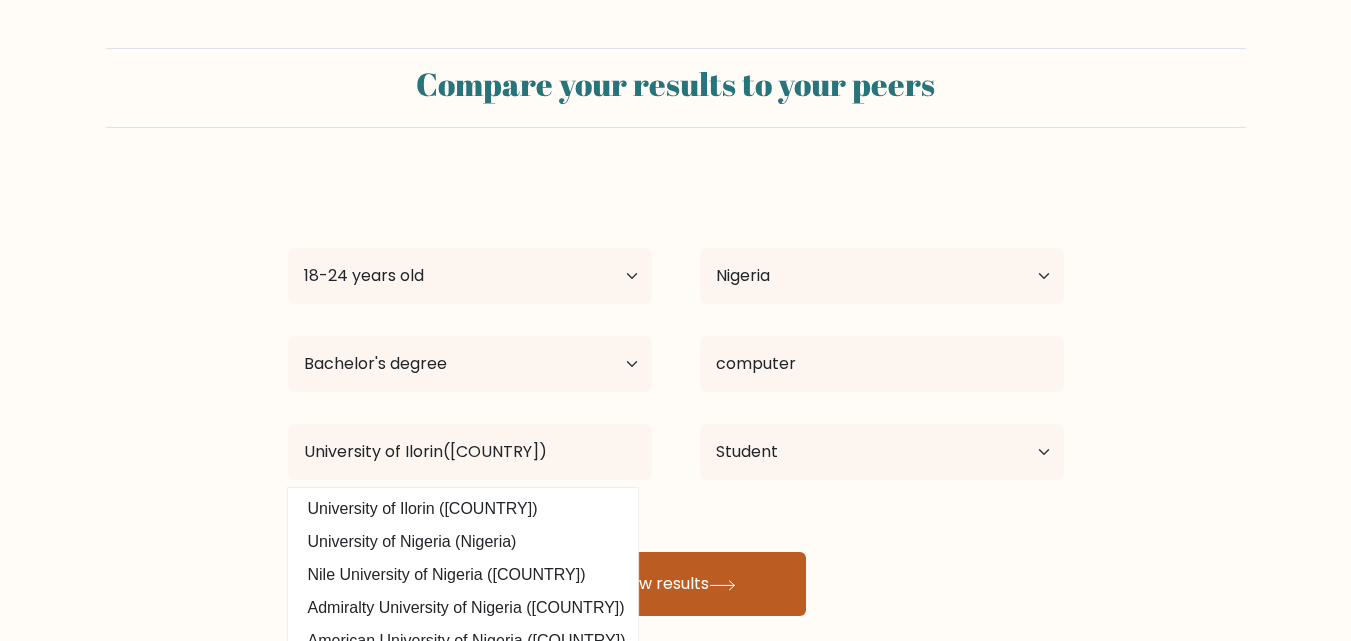 click on "View results" at bounding box center [676, 584] 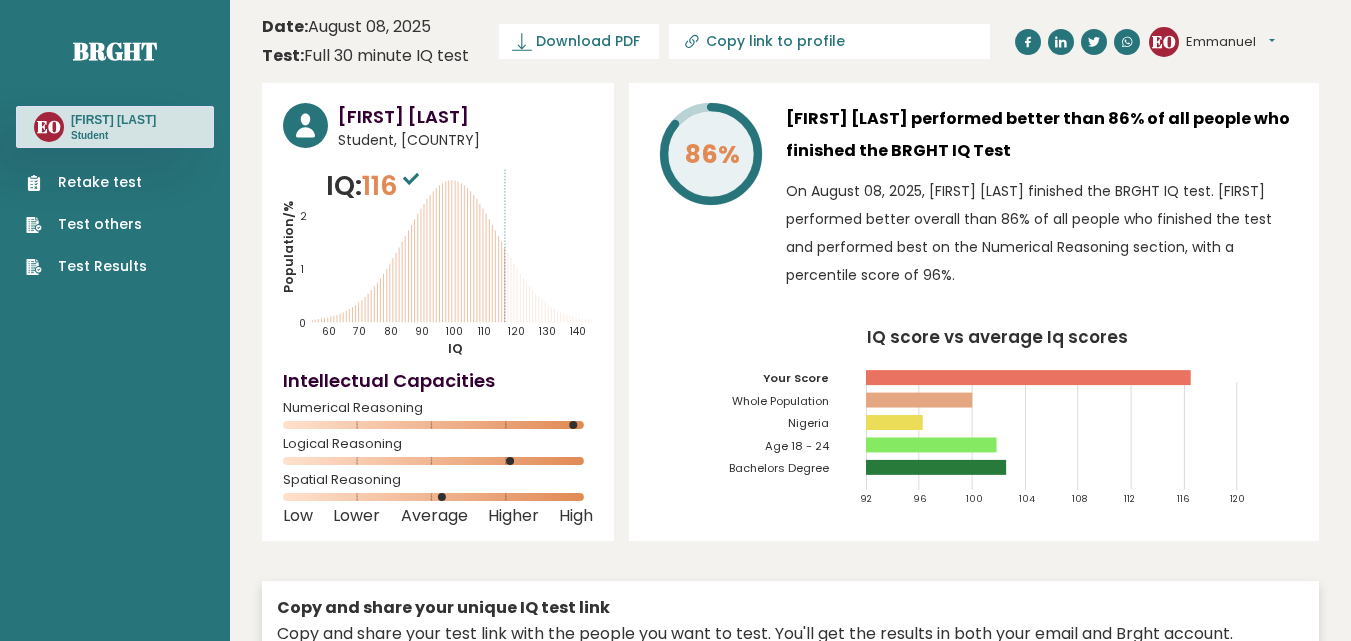scroll, scrollTop: 0, scrollLeft: 0, axis: both 